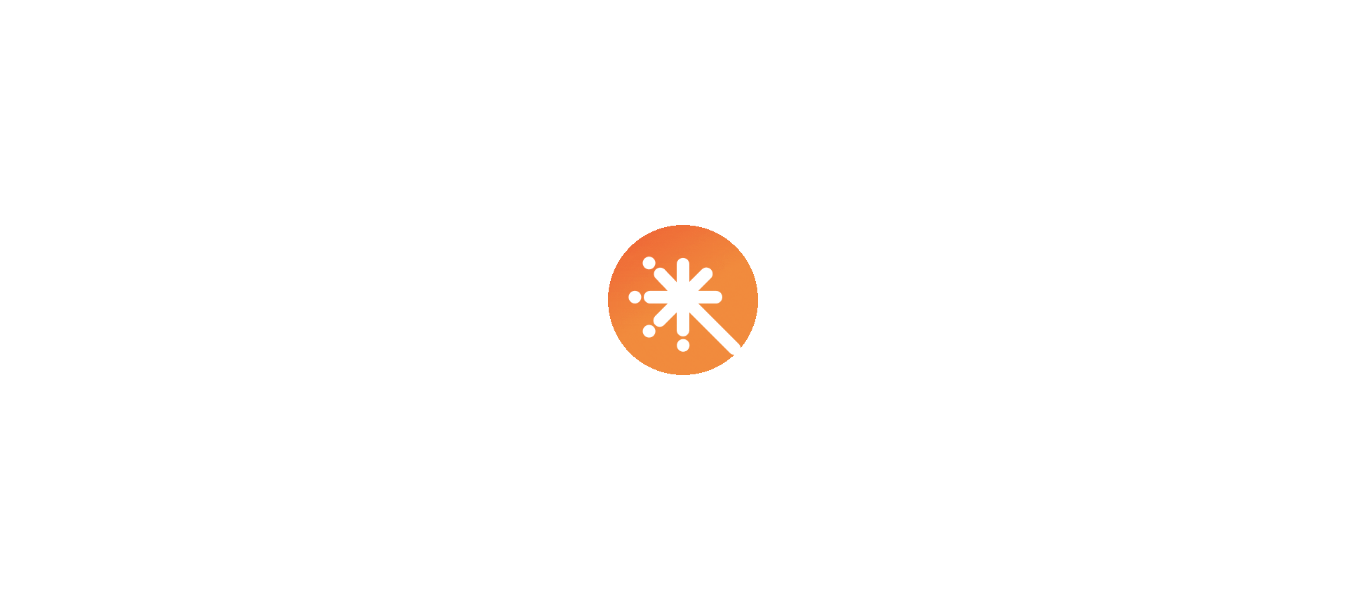scroll, scrollTop: 0, scrollLeft: 0, axis: both 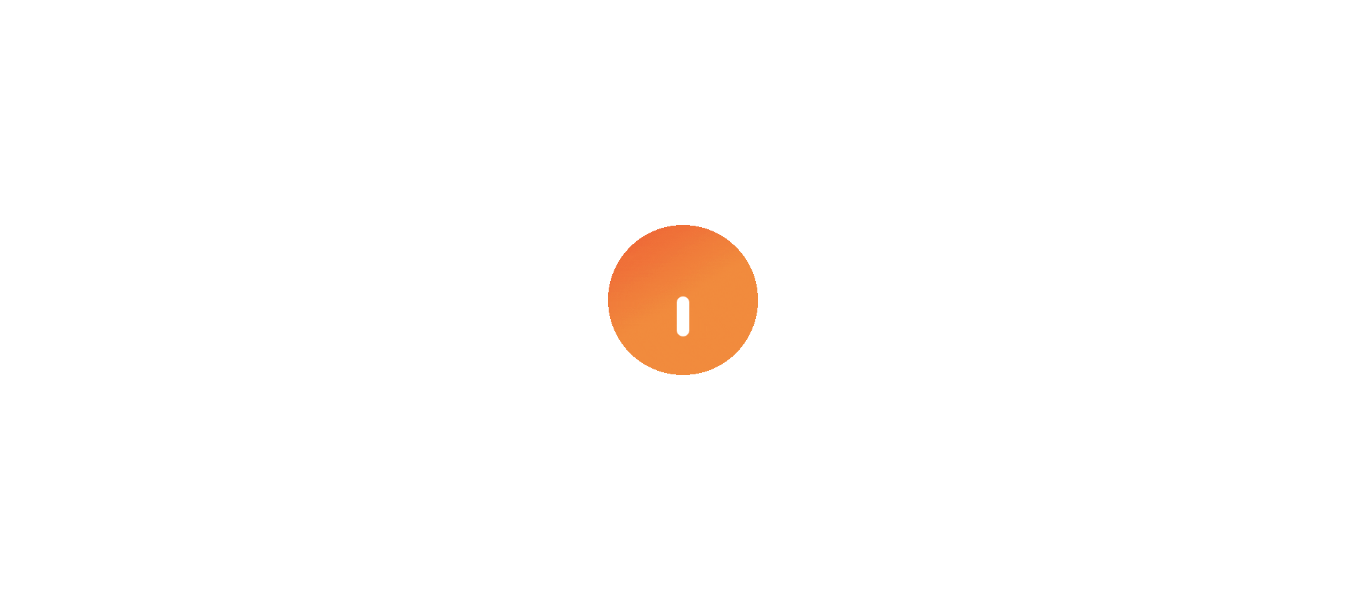 select on "****" 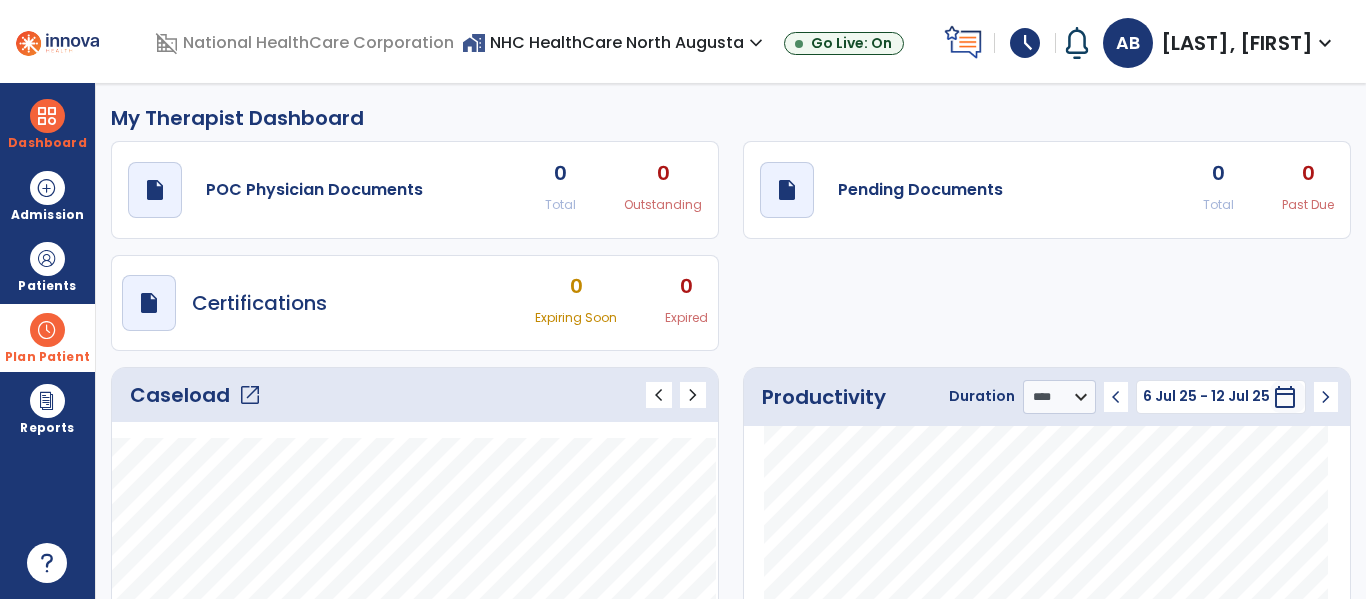 click at bounding box center (47, 330) 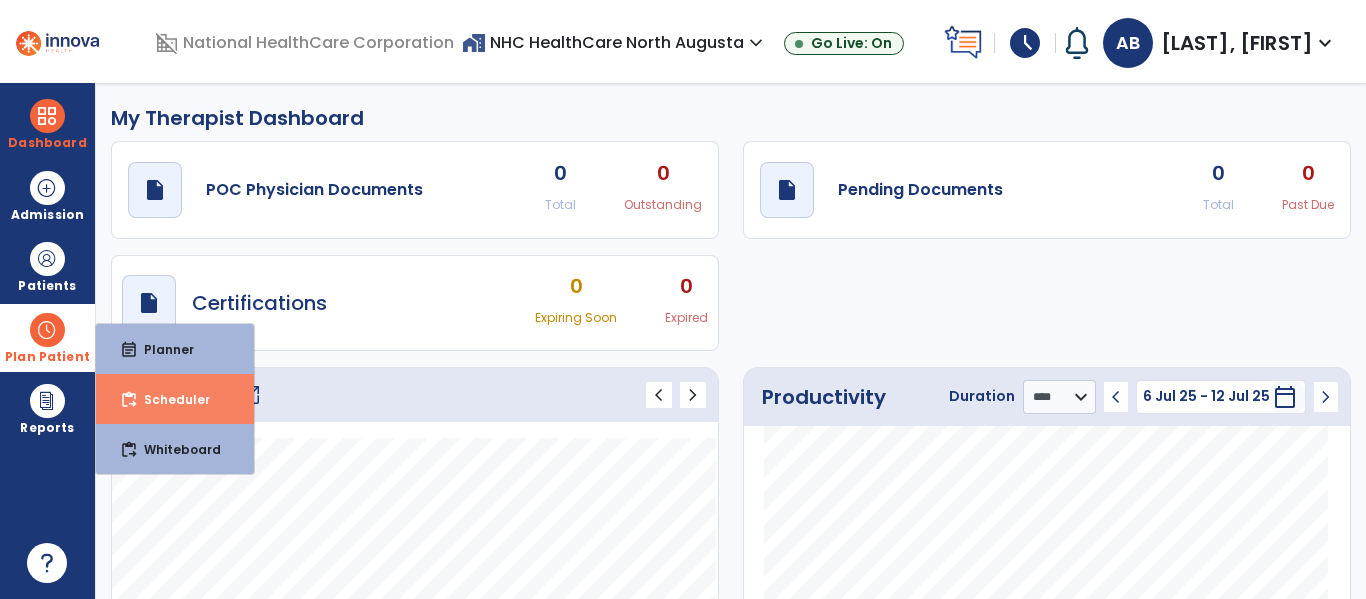 click on "content_paste_go  Scheduler" at bounding box center (175, 399) 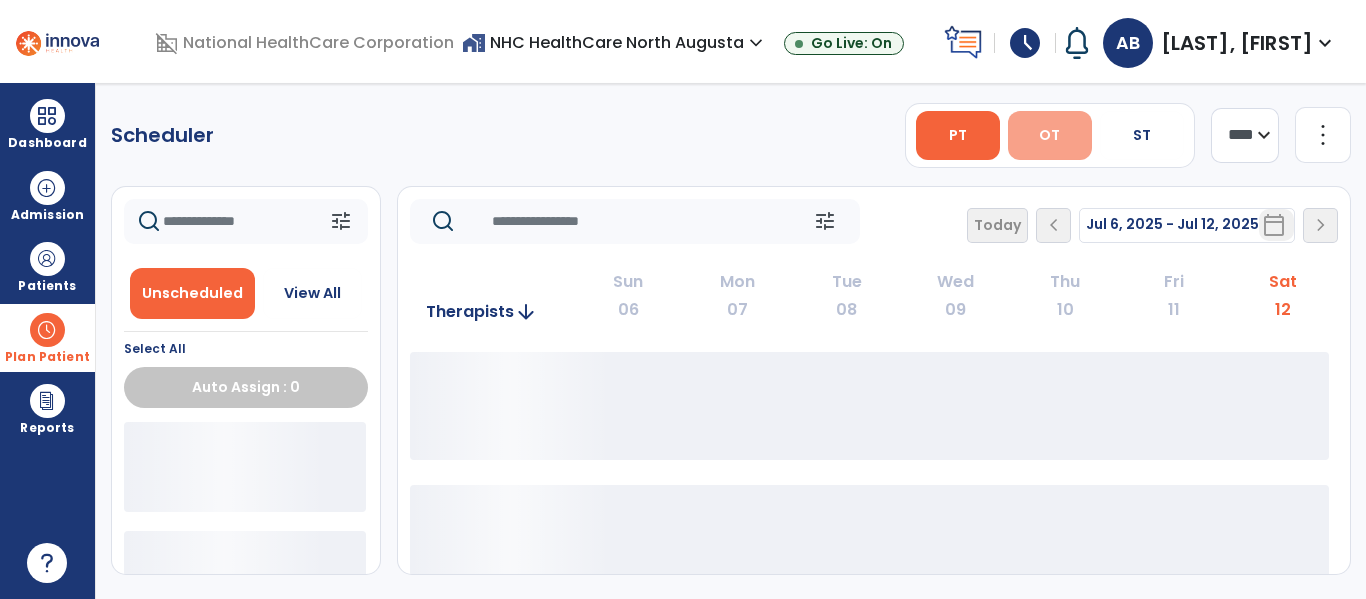 click on "OT" at bounding box center [1050, 135] 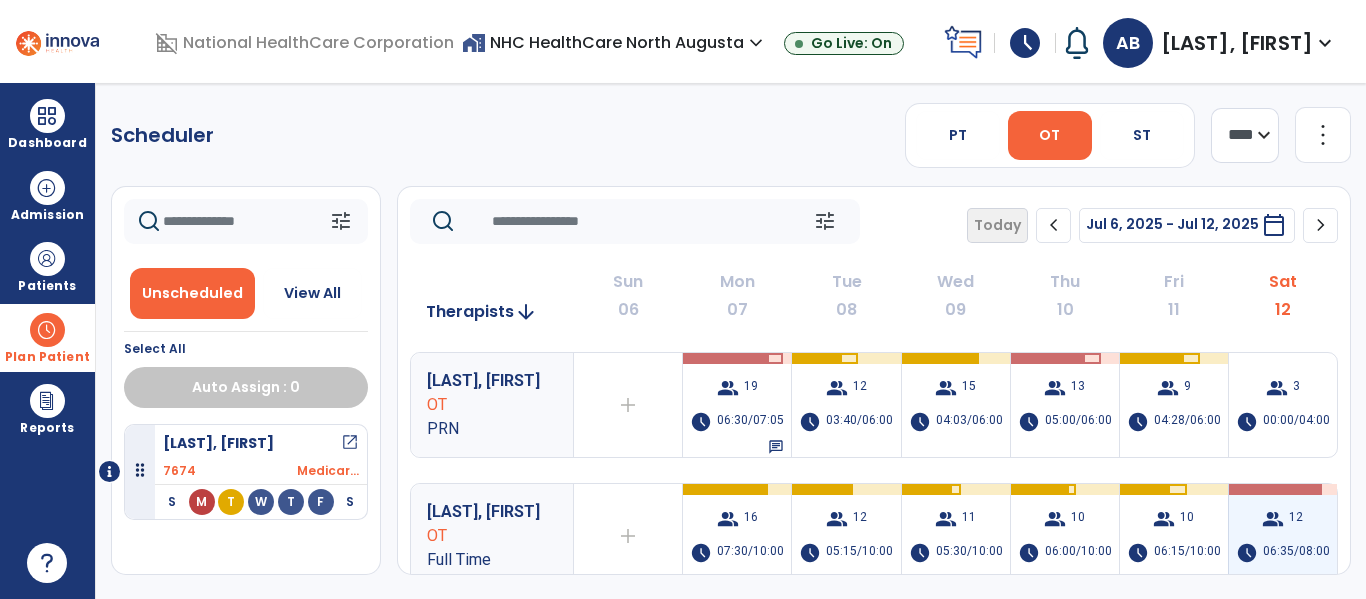 click on "group  12  schedule  06:35/08:00" at bounding box center (1283, 536) 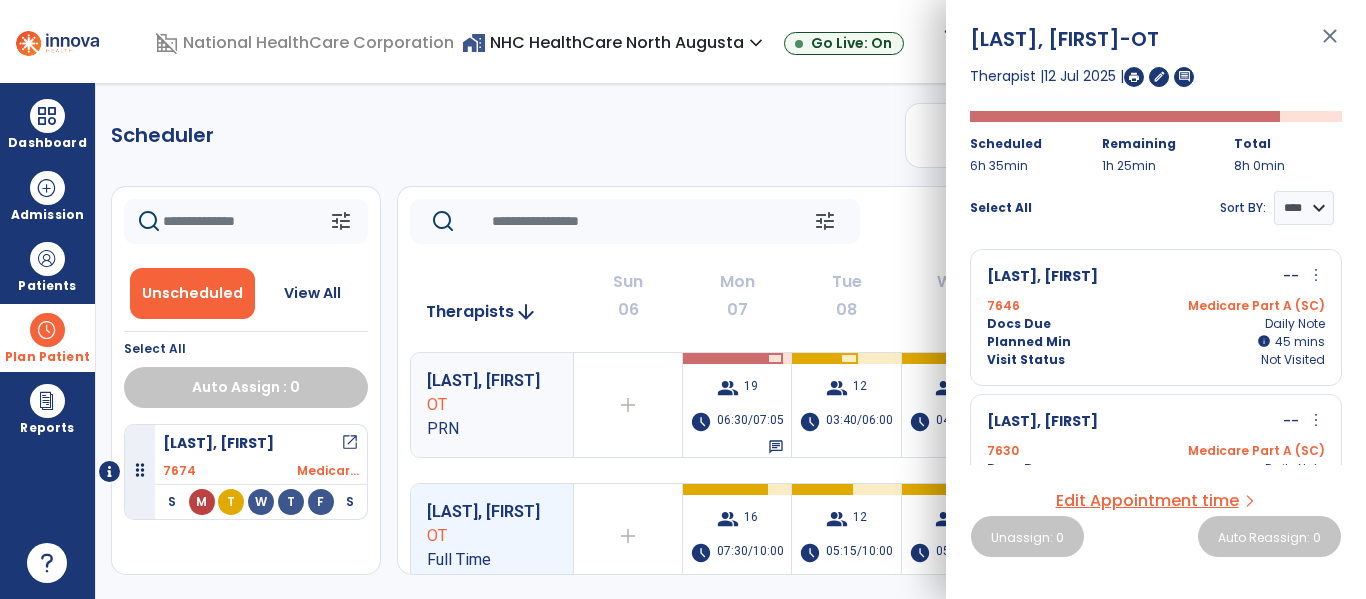 scroll, scrollTop: 200, scrollLeft: 0, axis: vertical 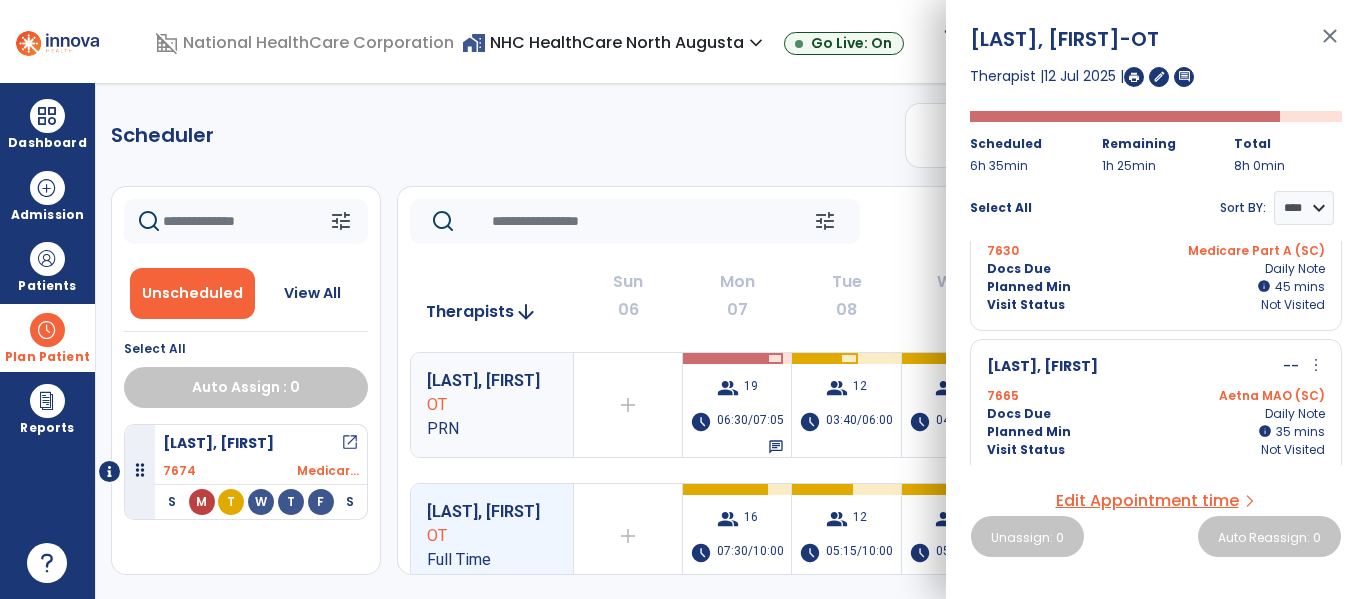 click on "more_vert" at bounding box center [1316, 365] 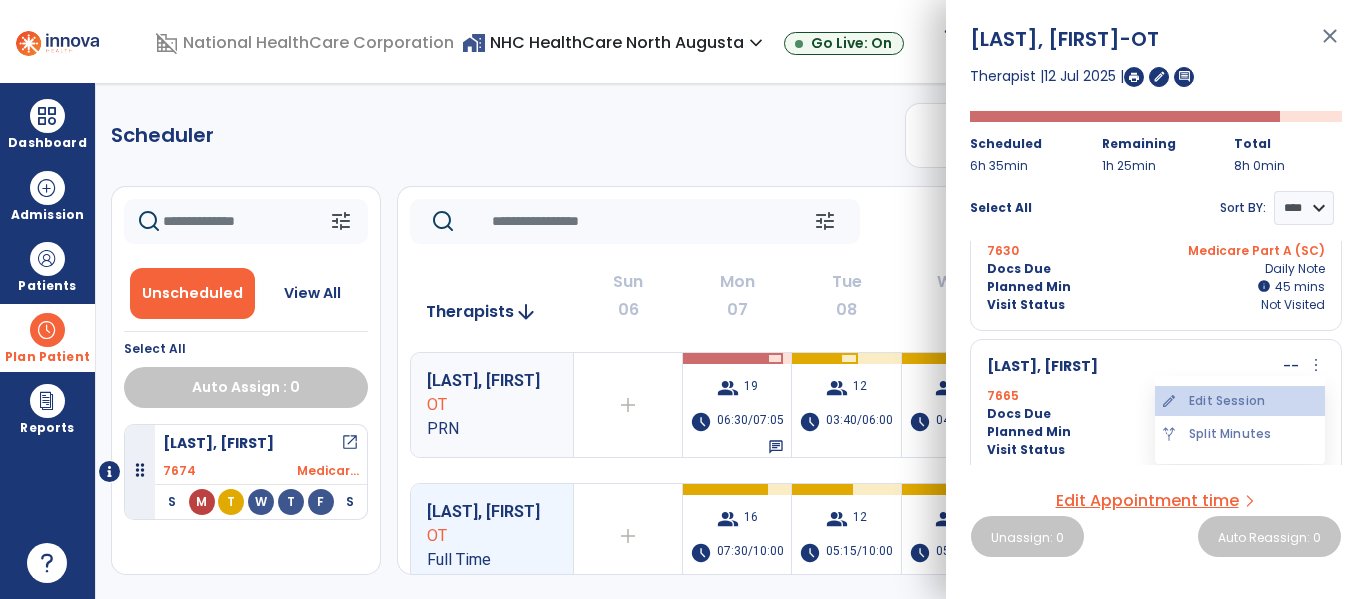click on "edit   Edit Session" at bounding box center (1240, 401) 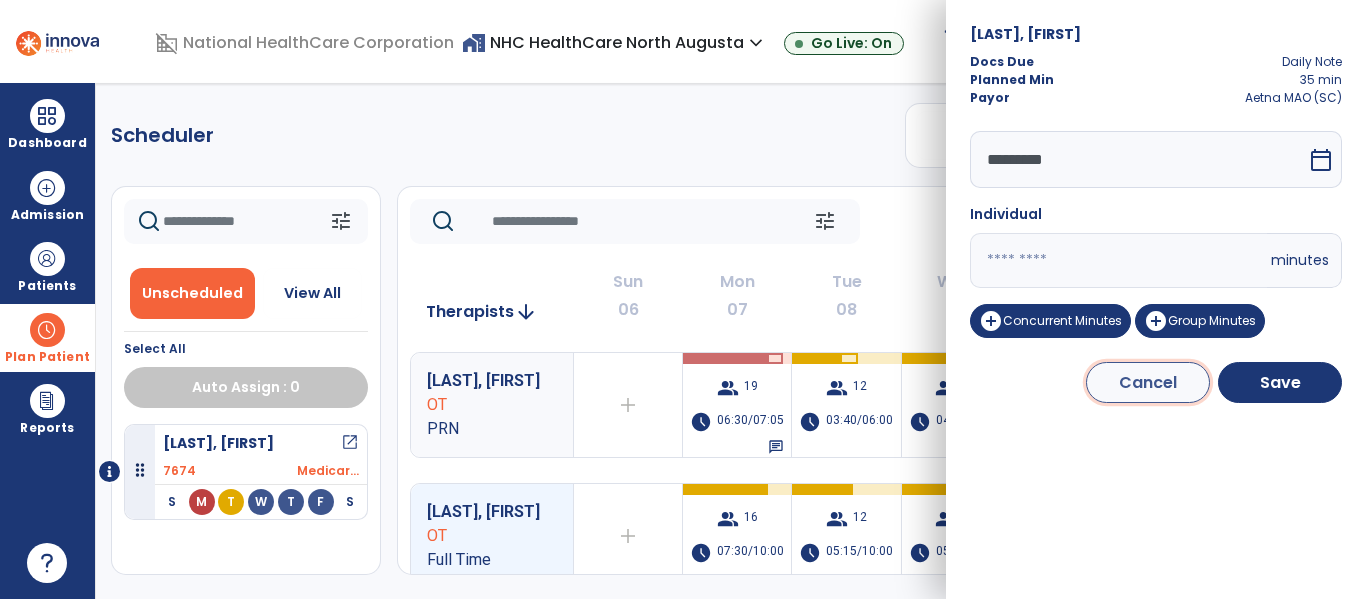 click on "Cancel" at bounding box center (1148, 382) 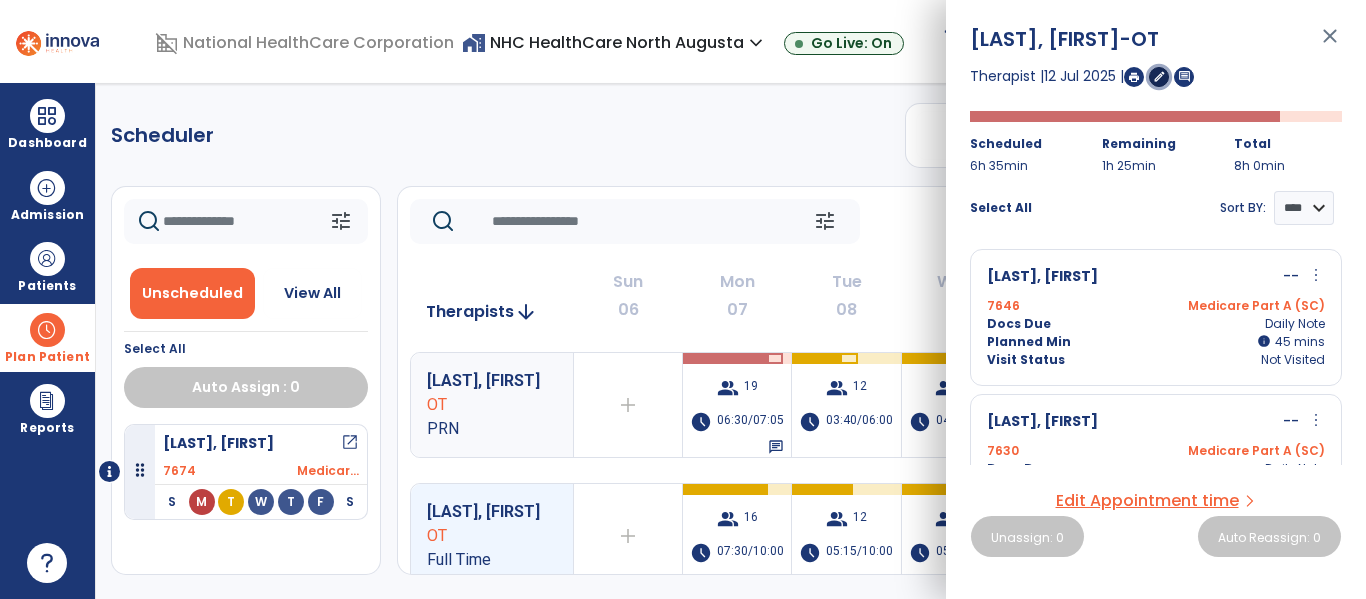 click on "edit" at bounding box center [1159, 77] 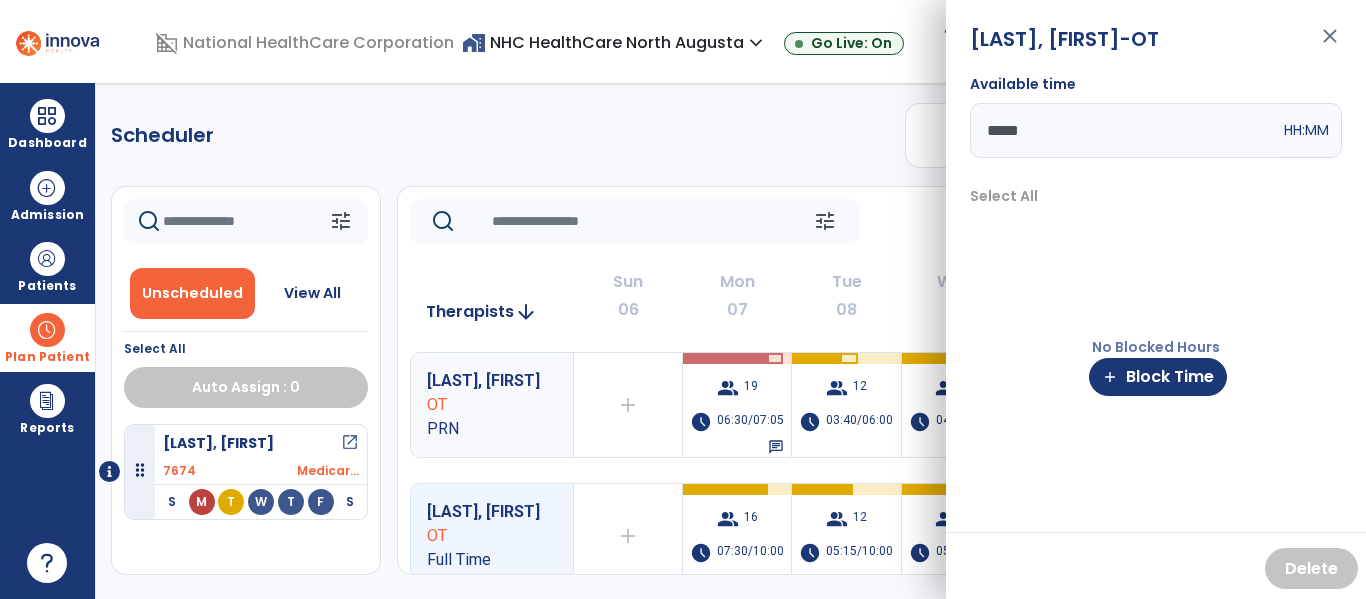 click on "close" at bounding box center (1330, 45) 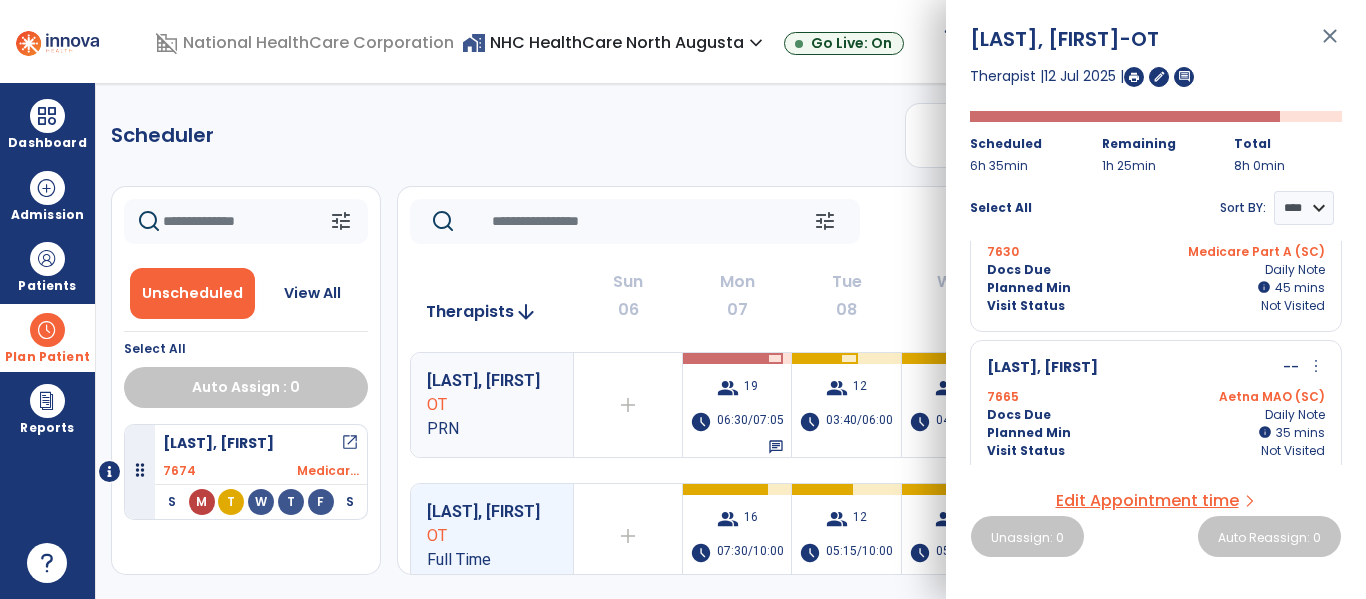 scroll, scrollTop: 200, scrollLeft: 0, axis: vertical 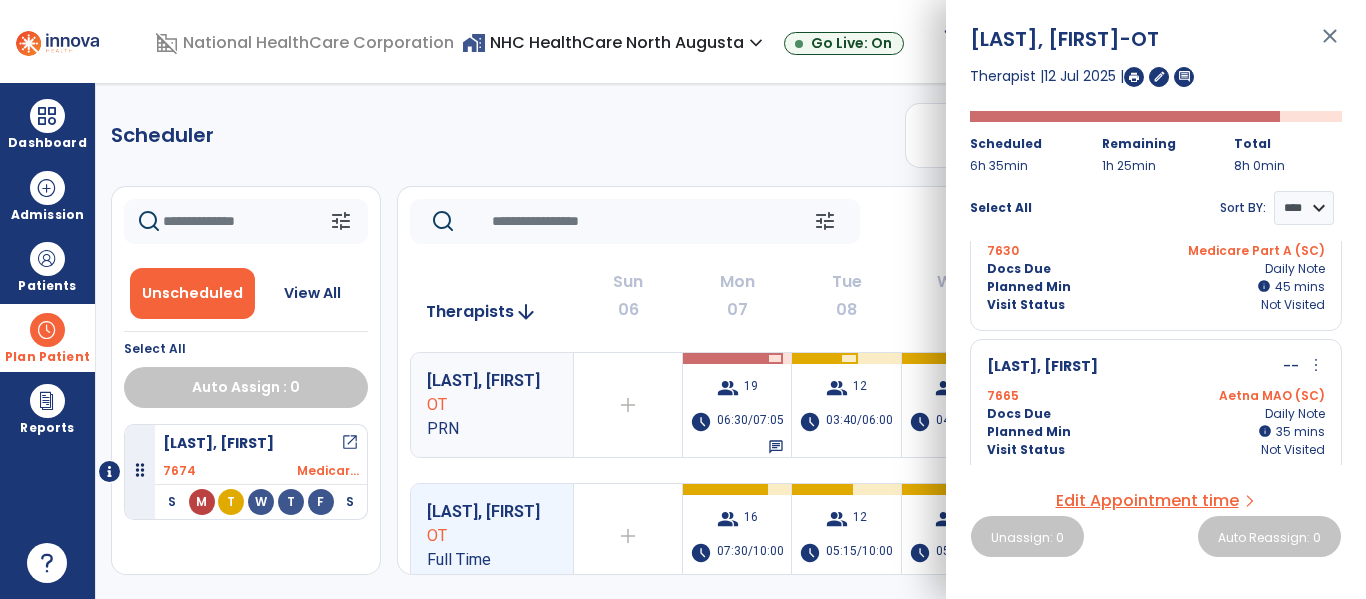click on "Docs Due Daily Note" at bounding box center (1156, 414) 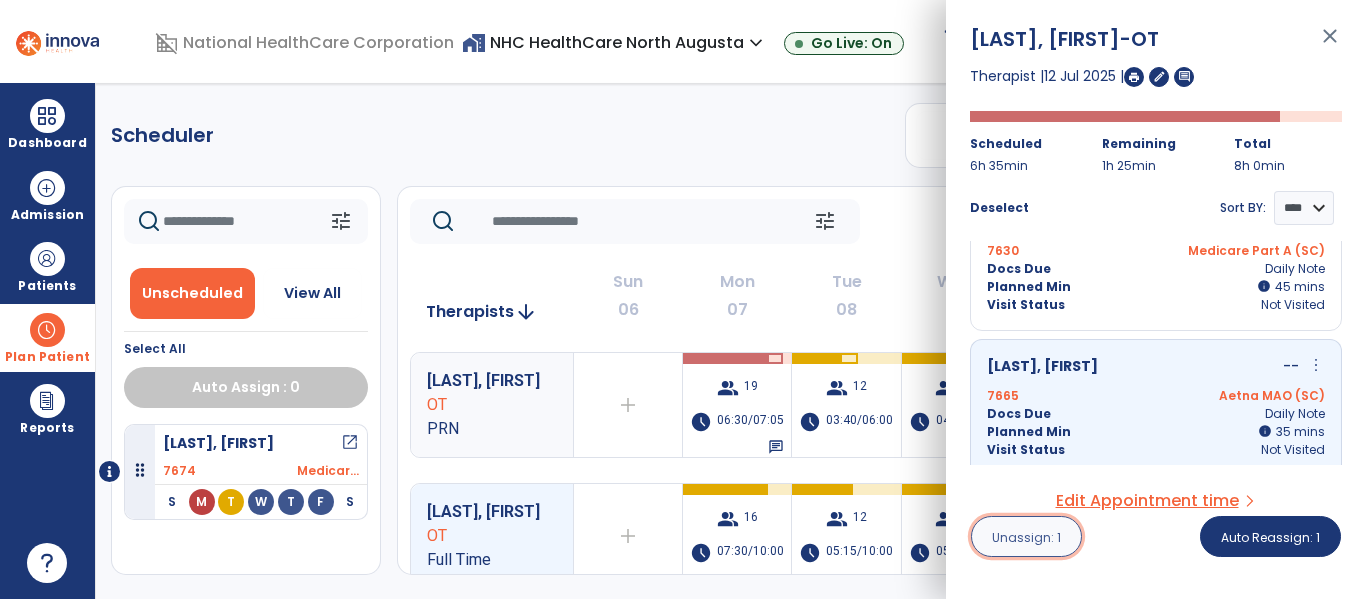 click on "Unassign: 1" at bounding box center (1026, 537) 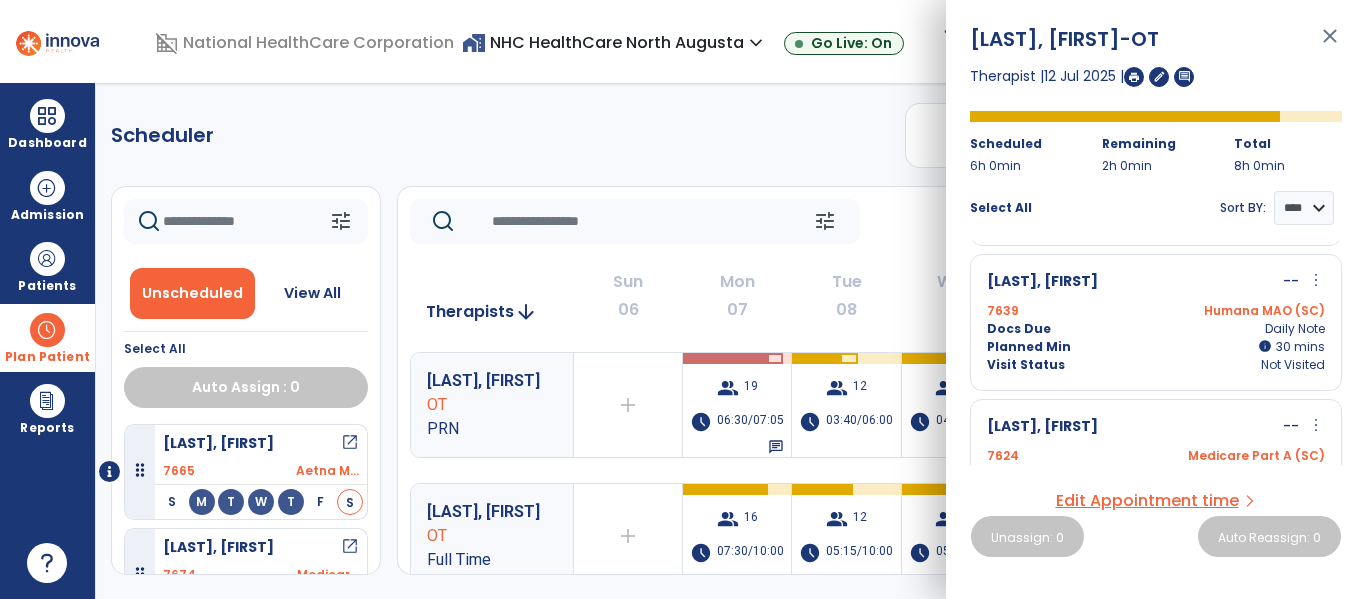 scroll, scrollTop: 1371, scrollLeft: 0, axis: vertical 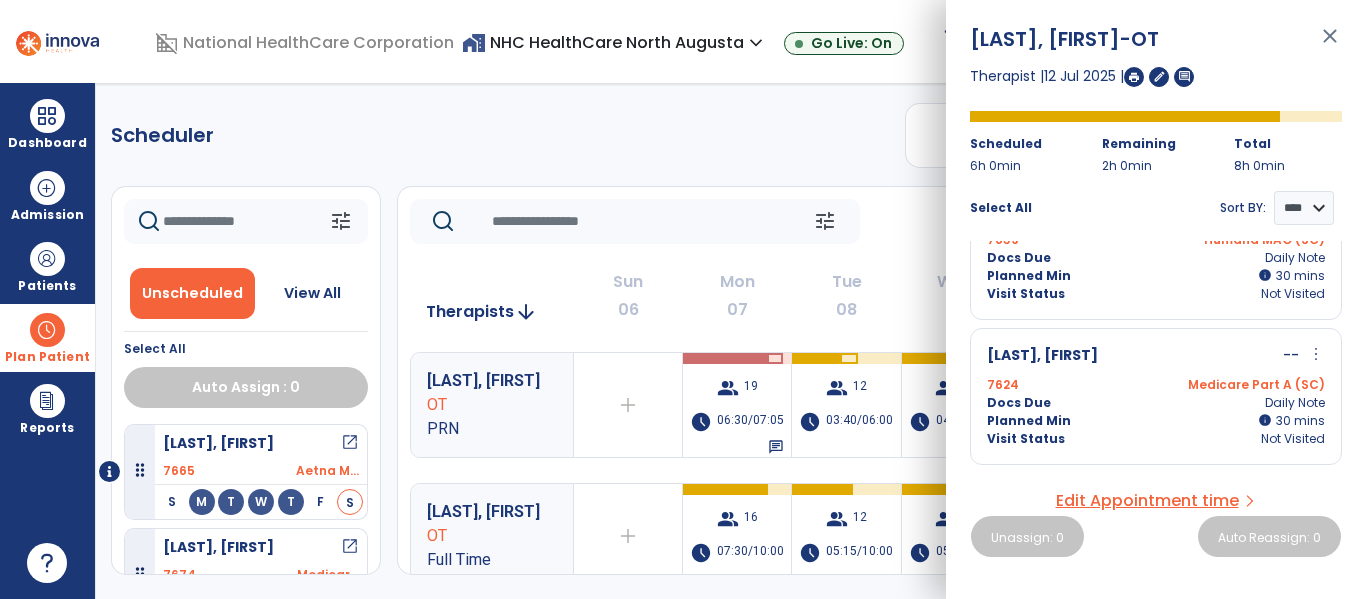 click 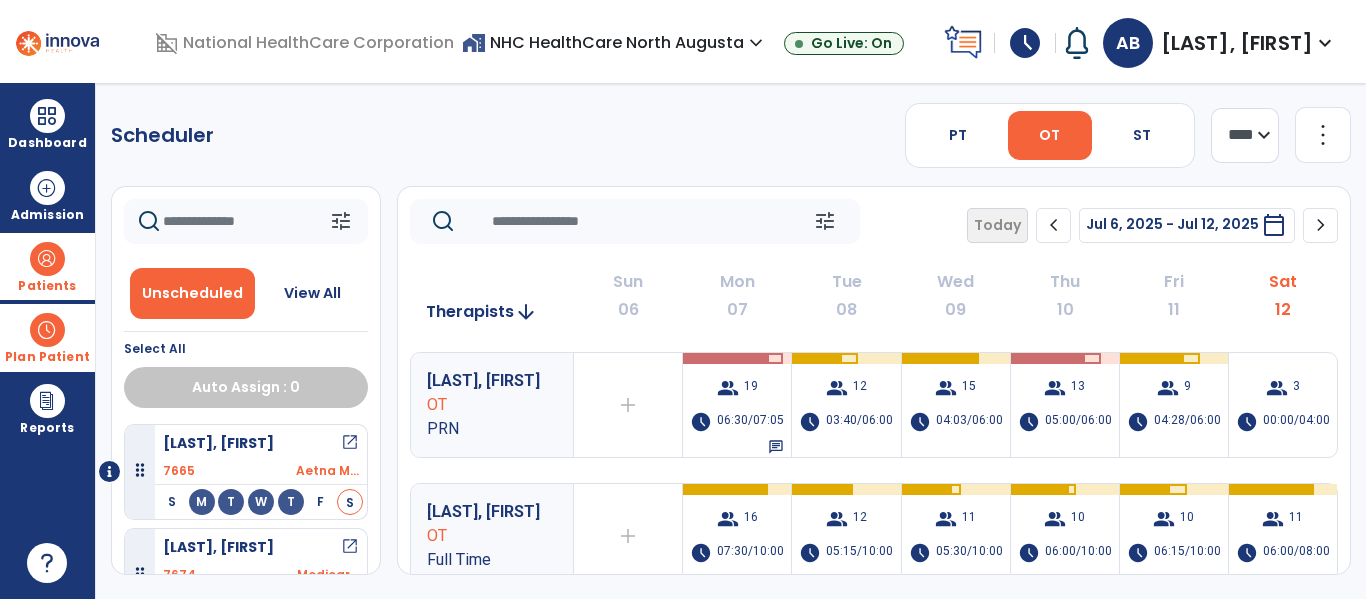 click at bounding box center (47, 259) 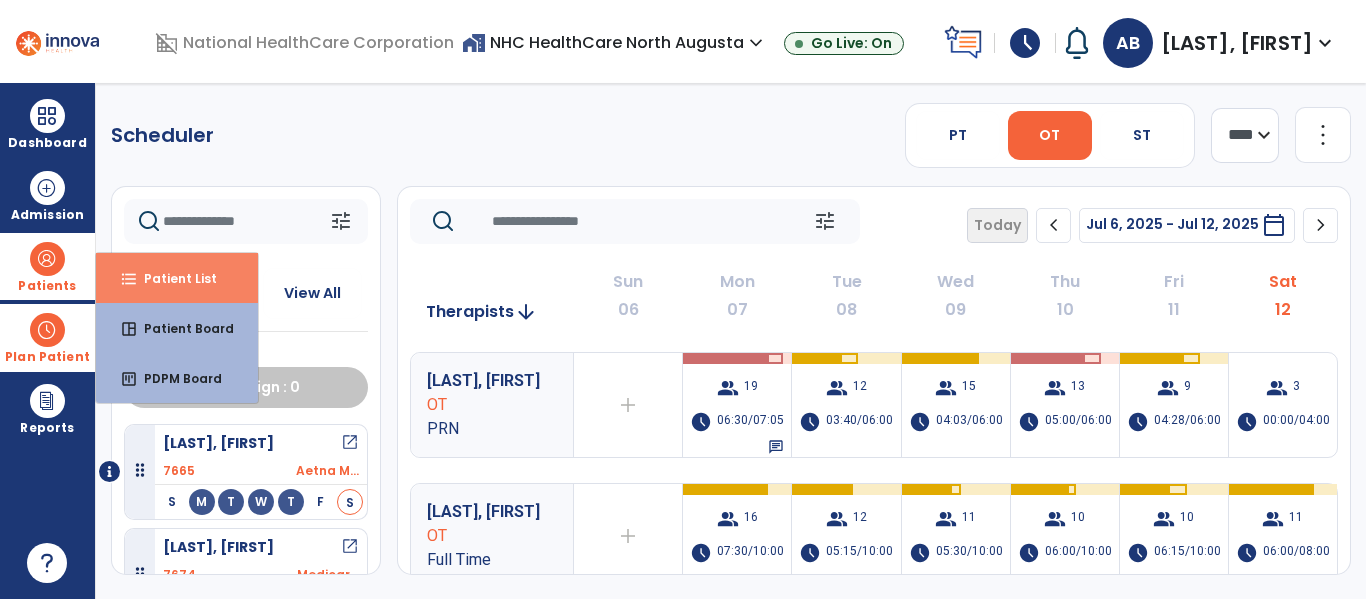 click on "format_list_bulleted  Patient List" at bounding box center [177, 278] 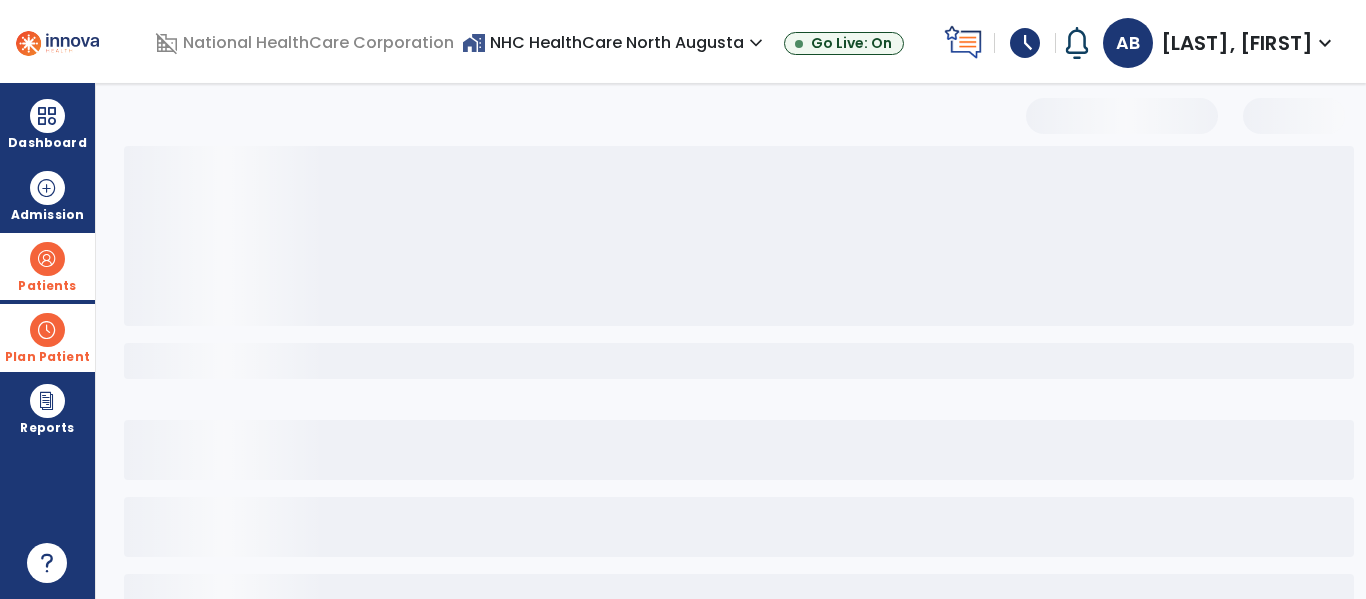 select on "***" 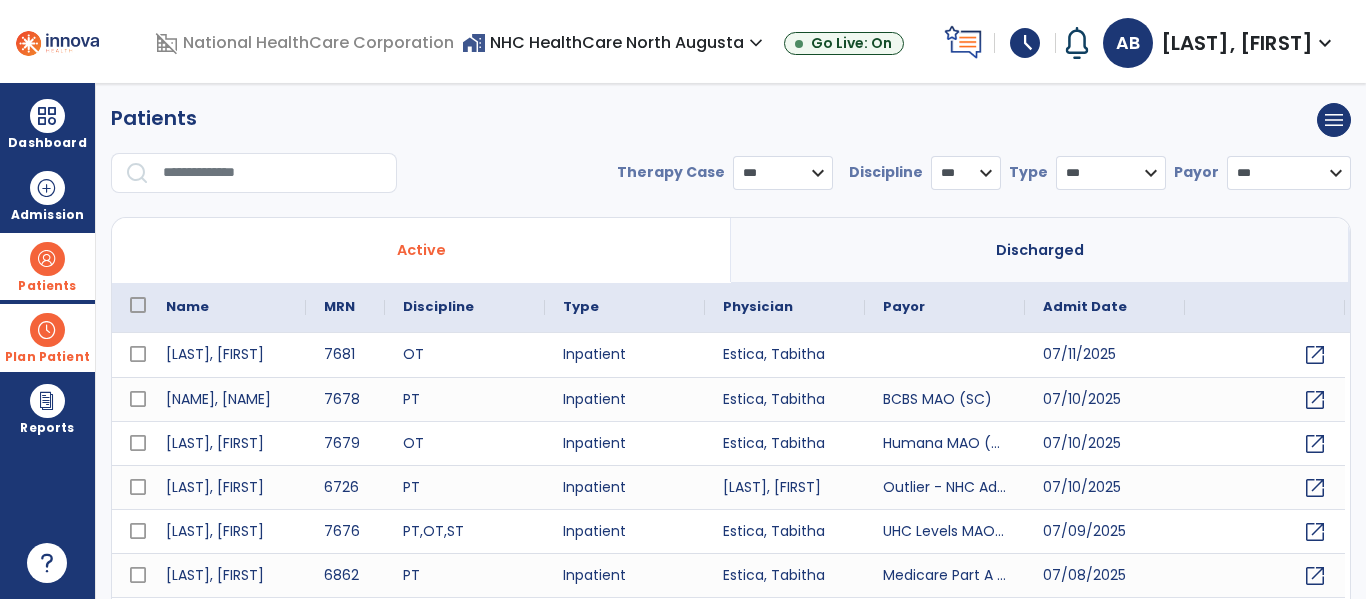 click at bounding box center (273, 173) 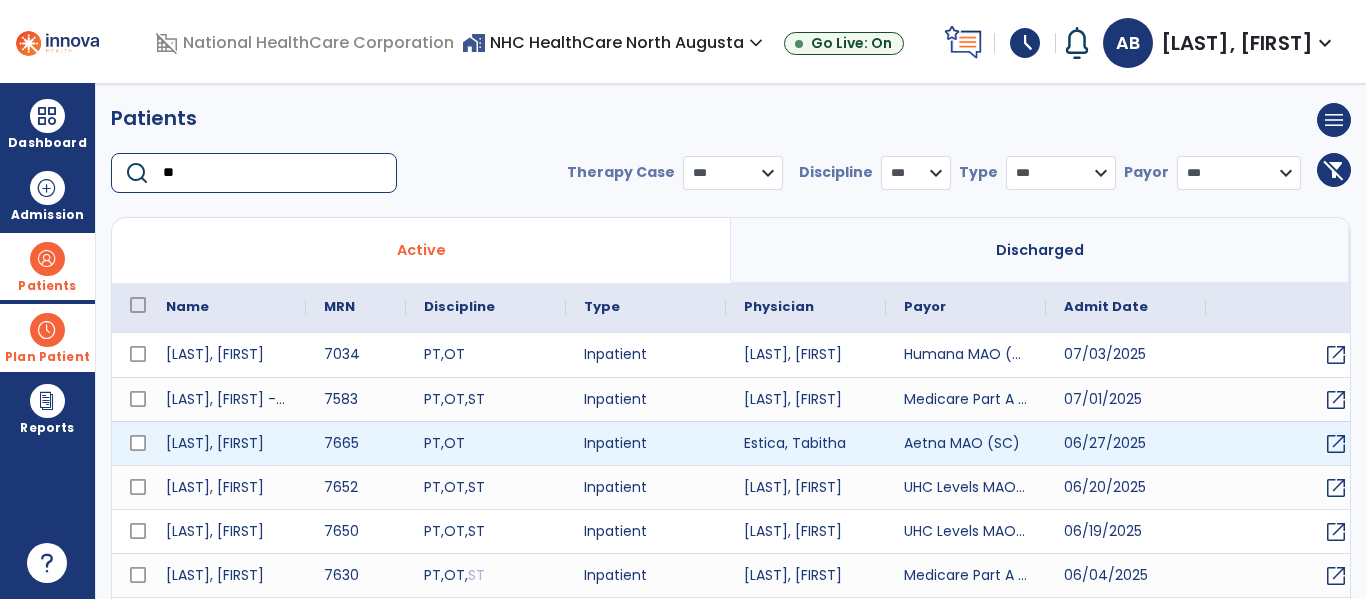type on "**" 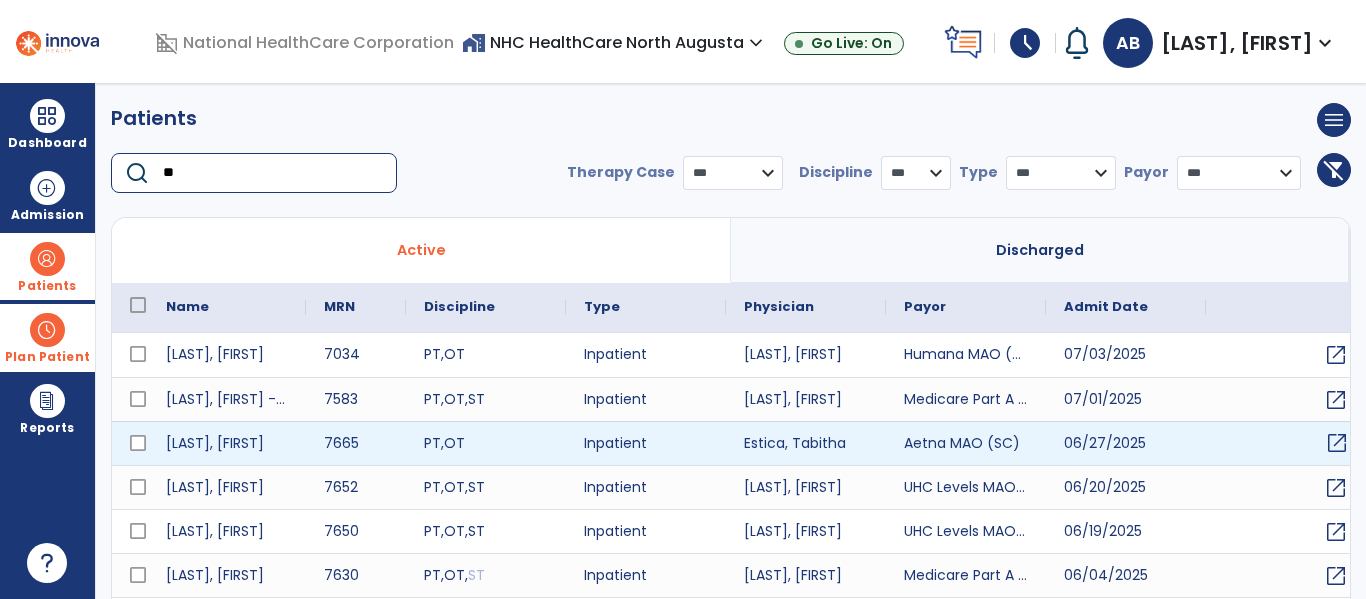 click on "open_in_new" at bounding box center [1337, 443] 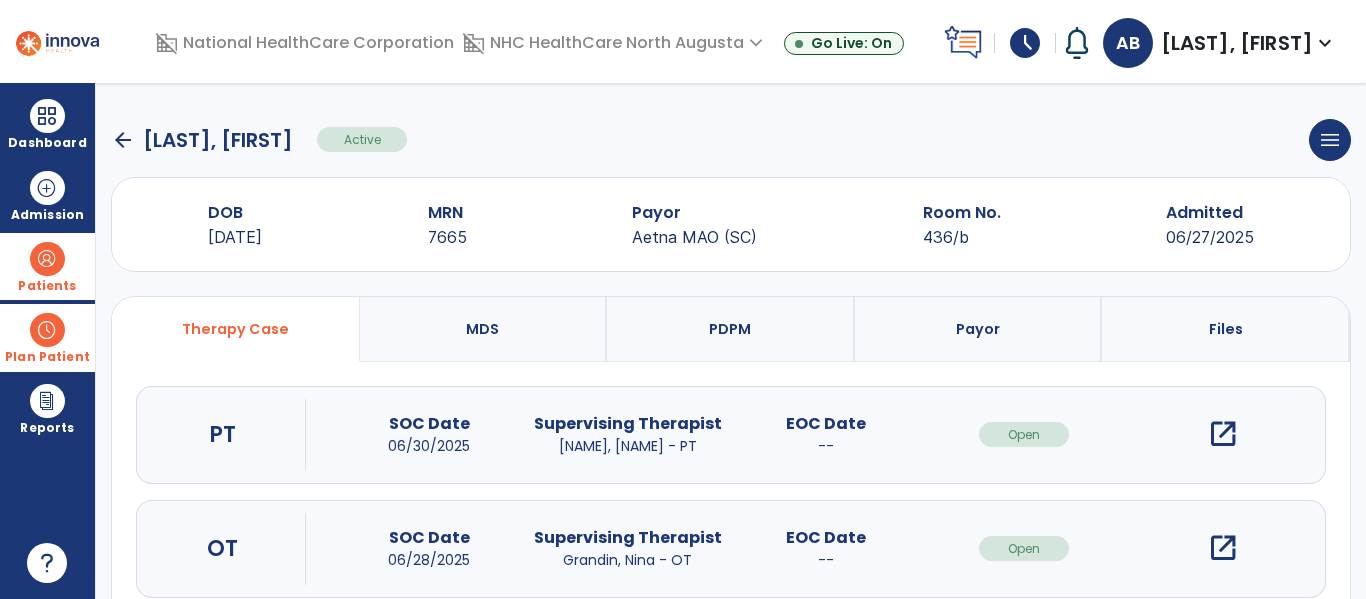 click on "open_in_new" at bounding box center (1223, 548) 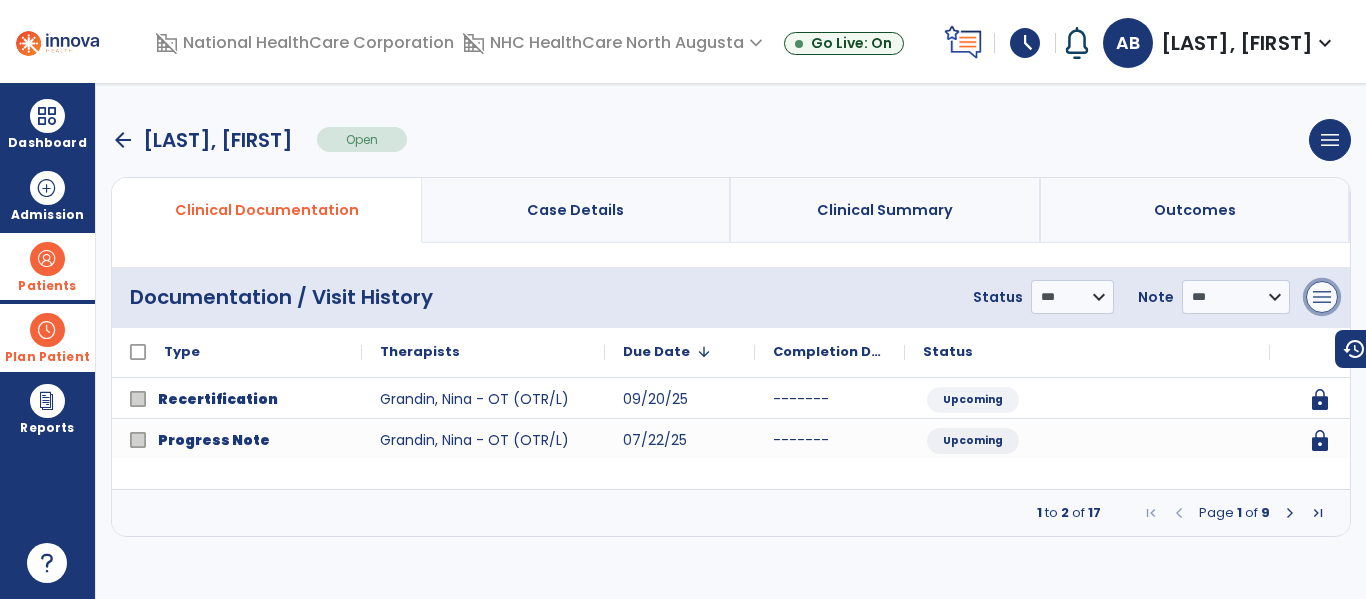 click on "menu" at bounding box center (1322, 297) 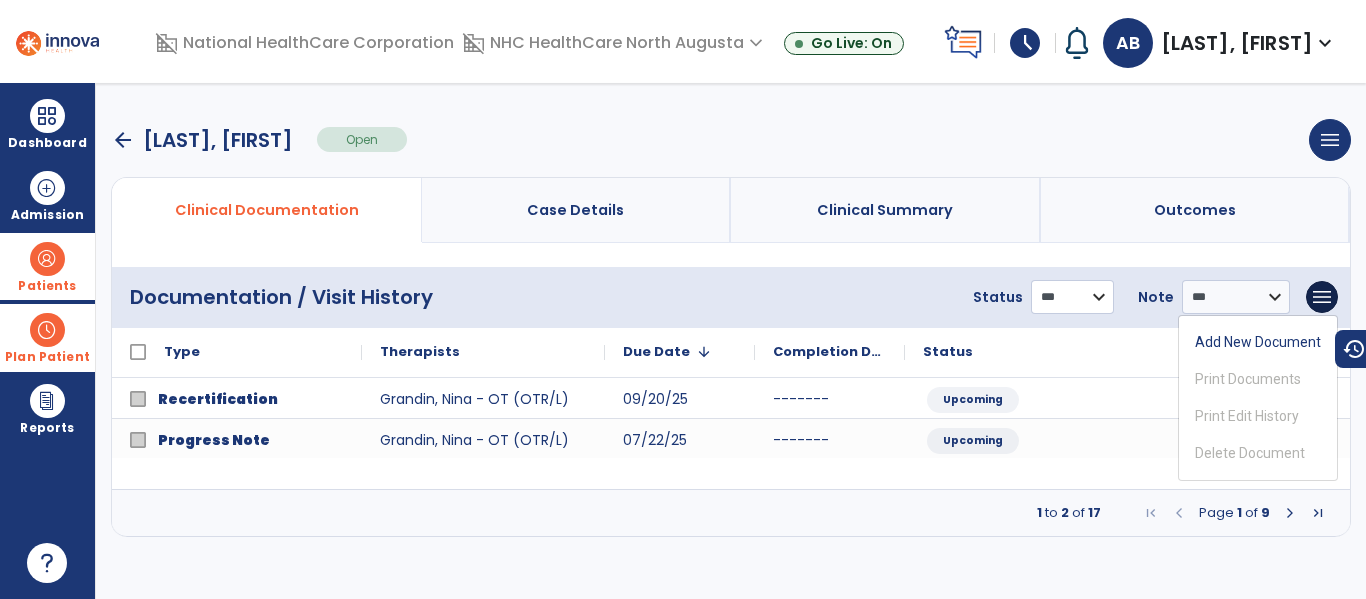 click on "**********" at bounding box center [1072, 297] 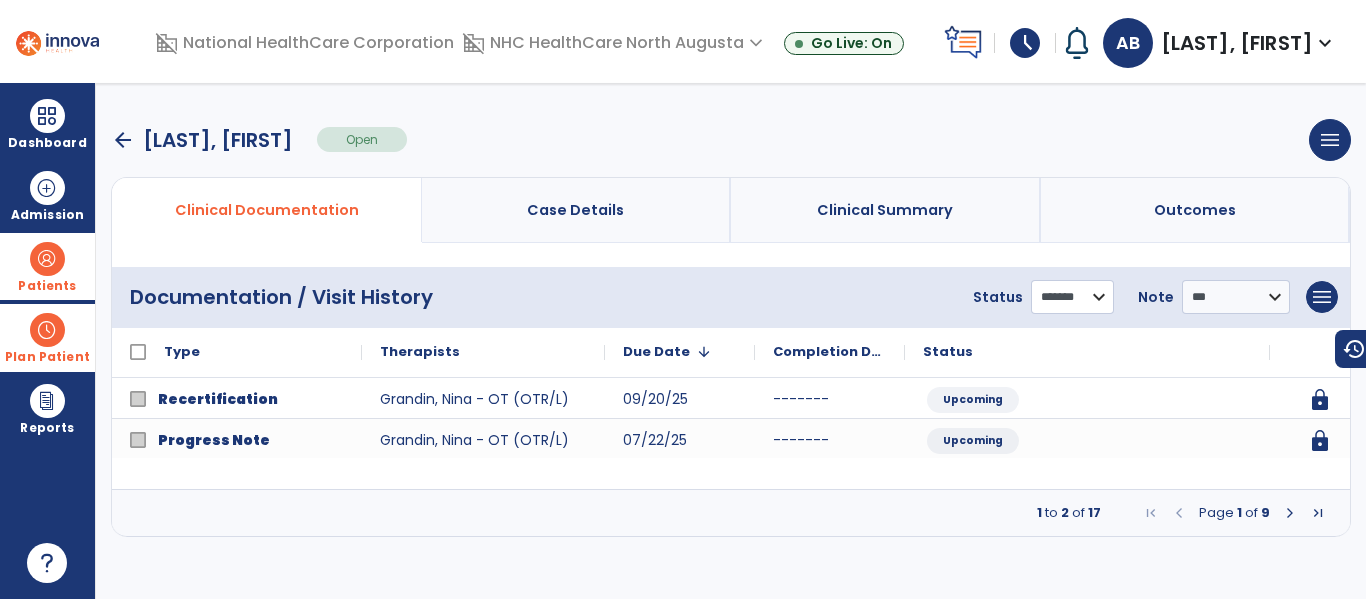 click on "**********" at bounding box center (1072, 297) 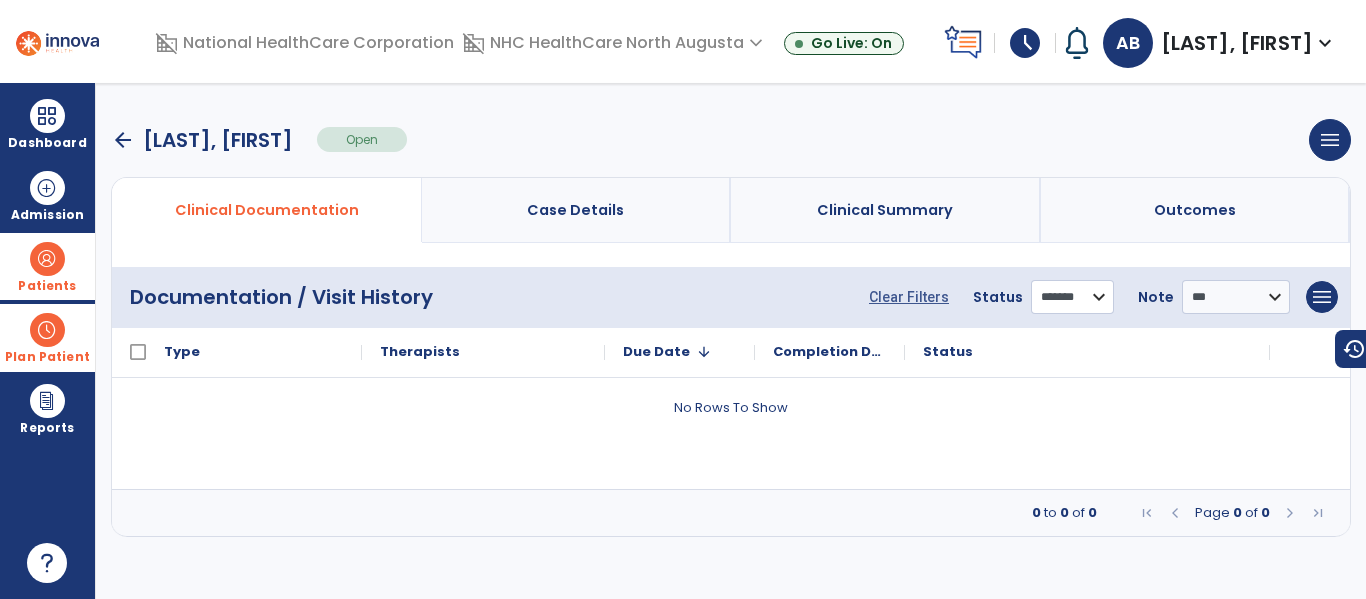 click on "**********" at bounding box center (1072, 297) 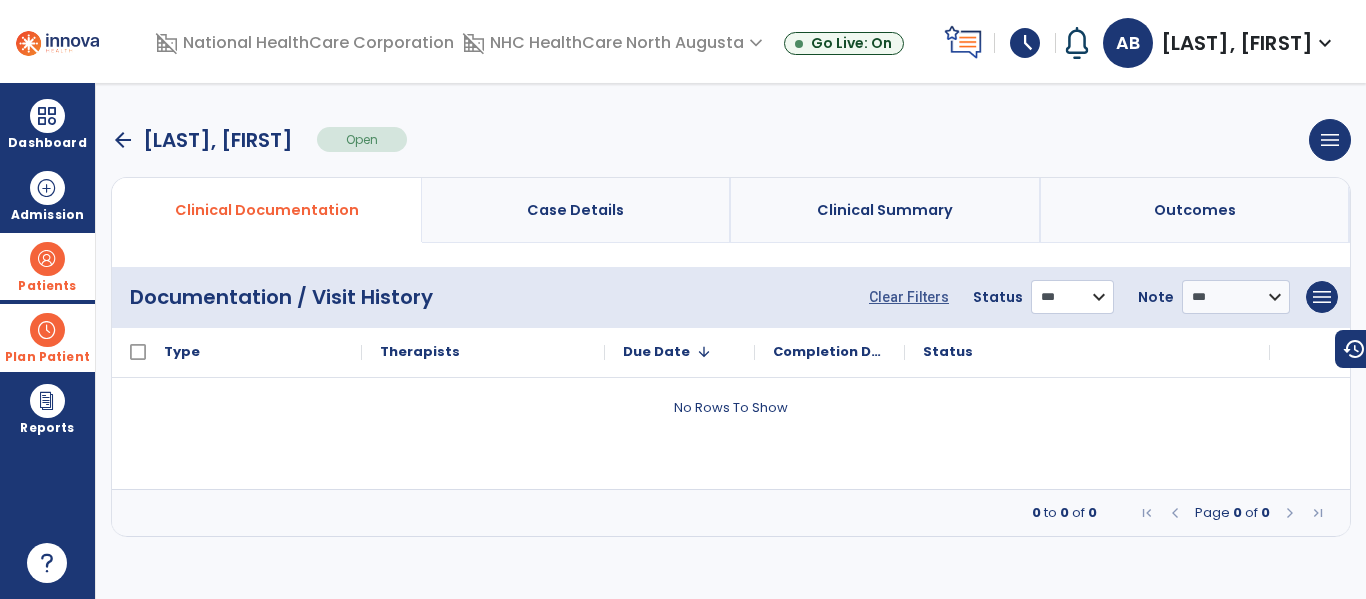 click on "**********" at bounding box center [1072, 297] 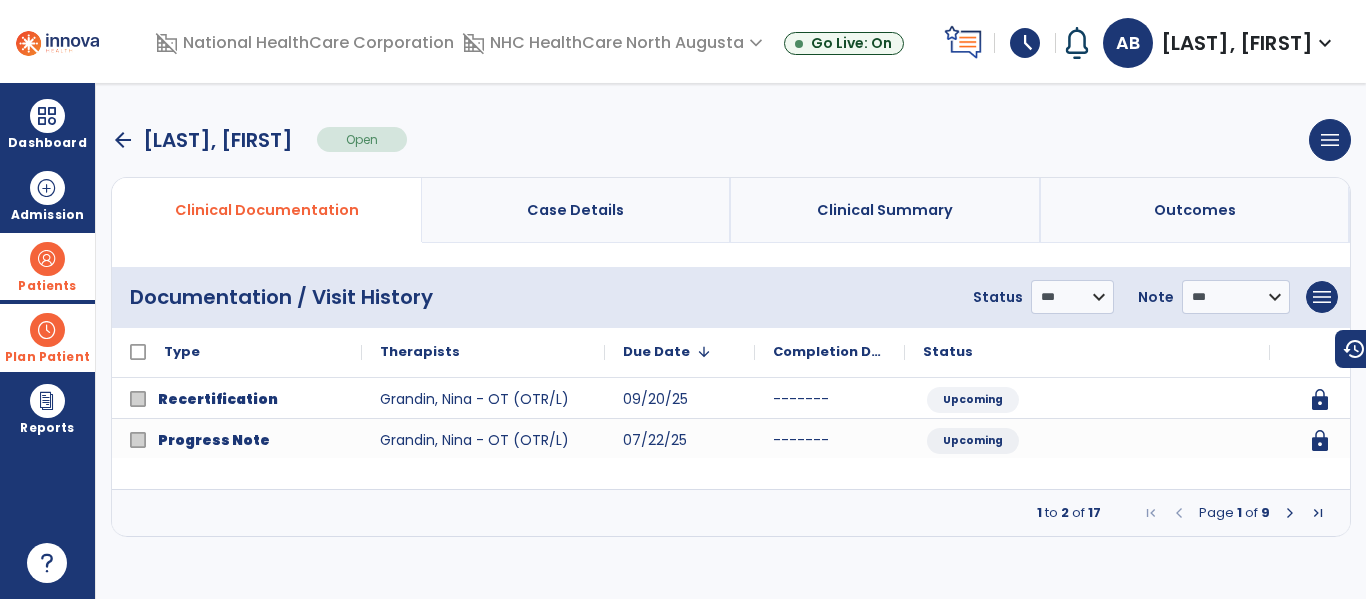 click on "arrow_back [LAST], [FIRST] Open menu Edit Therapy Case Delete Therapy Case Close Therapy Case" at bounding box center (731, 140) 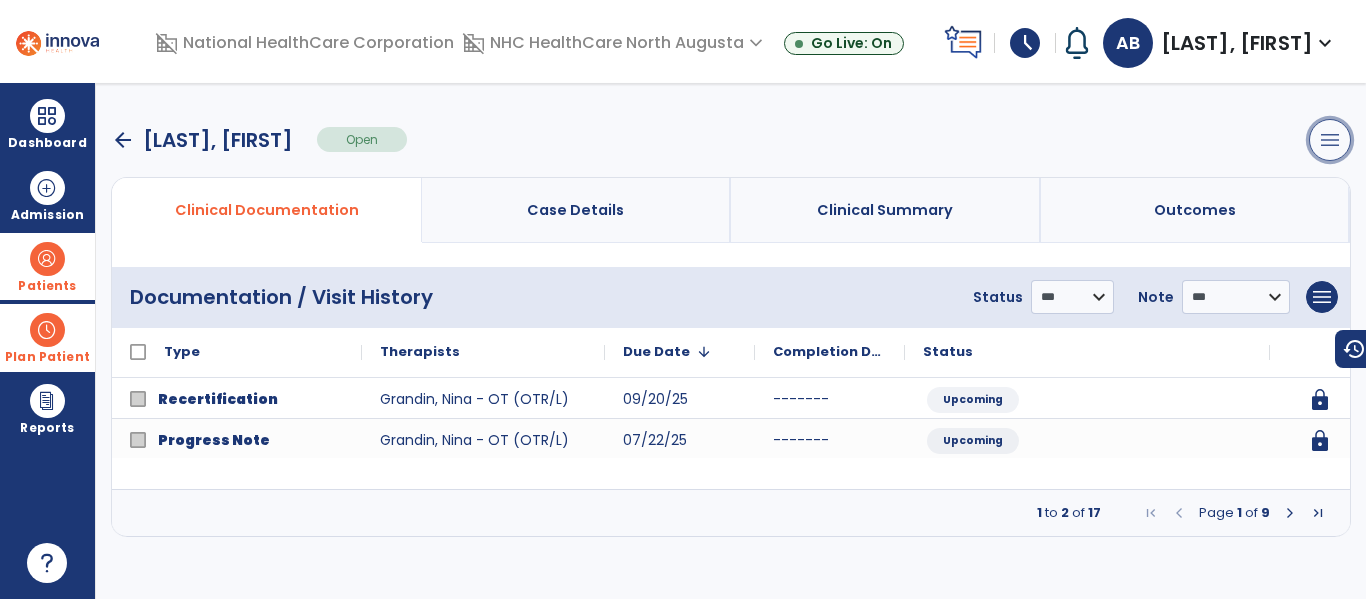 click on "menu" at bounding box center (1330, 140) 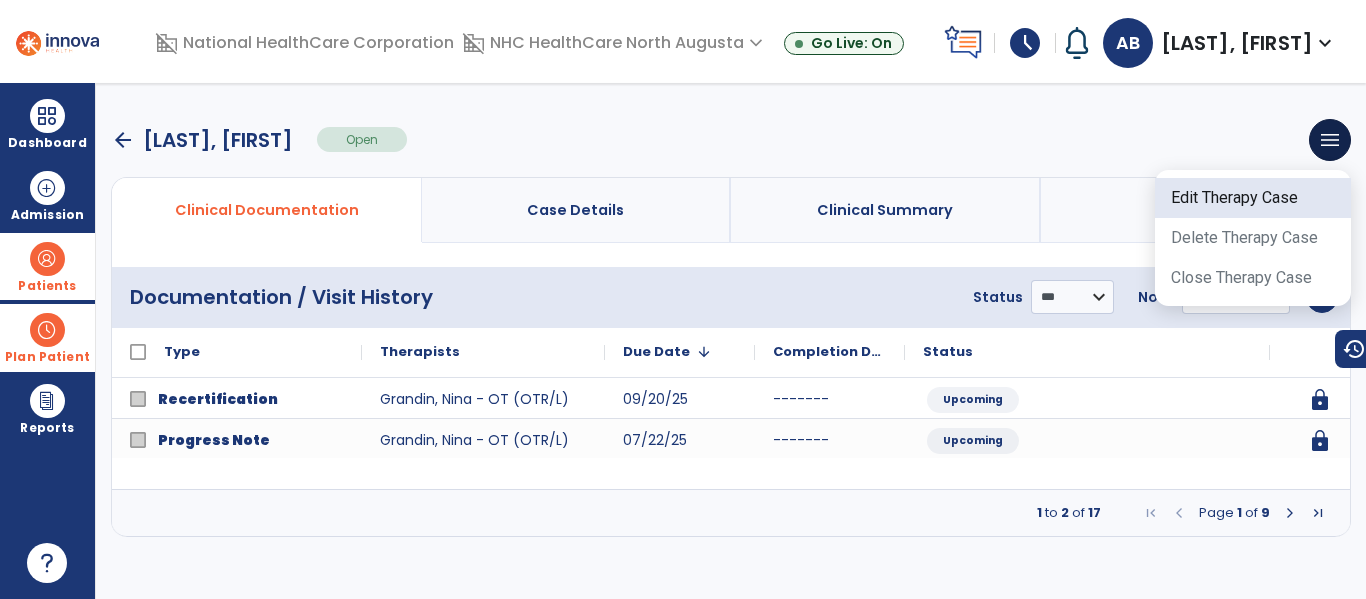 click on "Edit Therapy Case" at bounding box center [1253, 198] 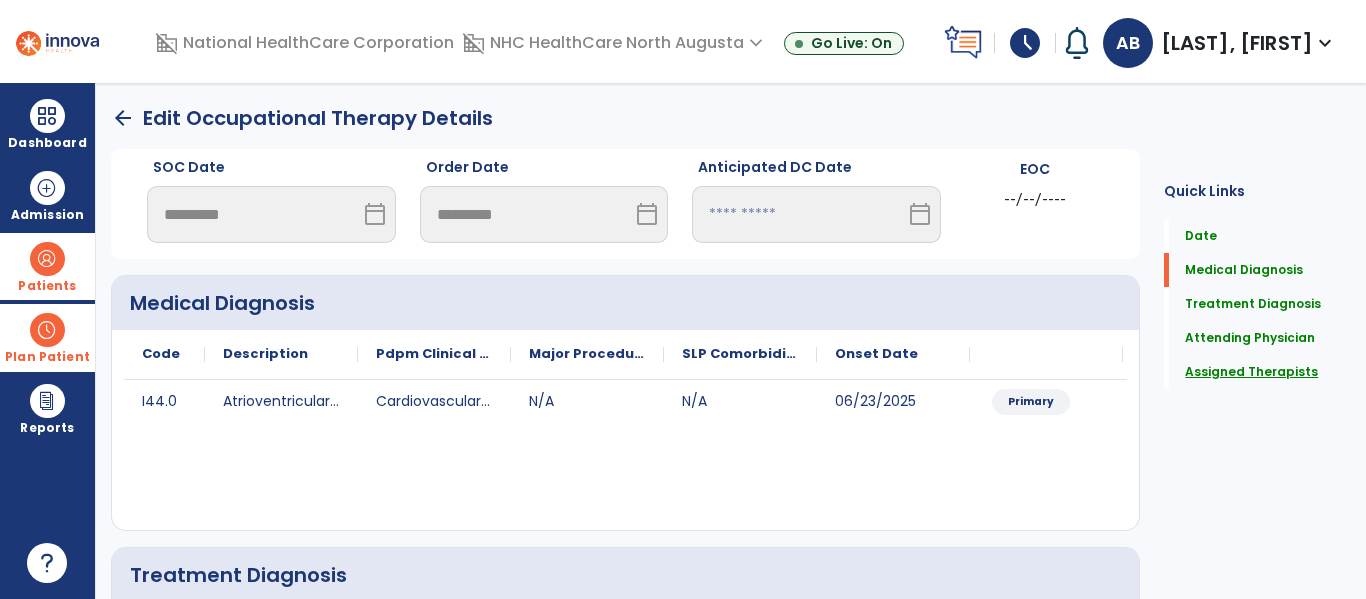 click on "Assigned Therapists" 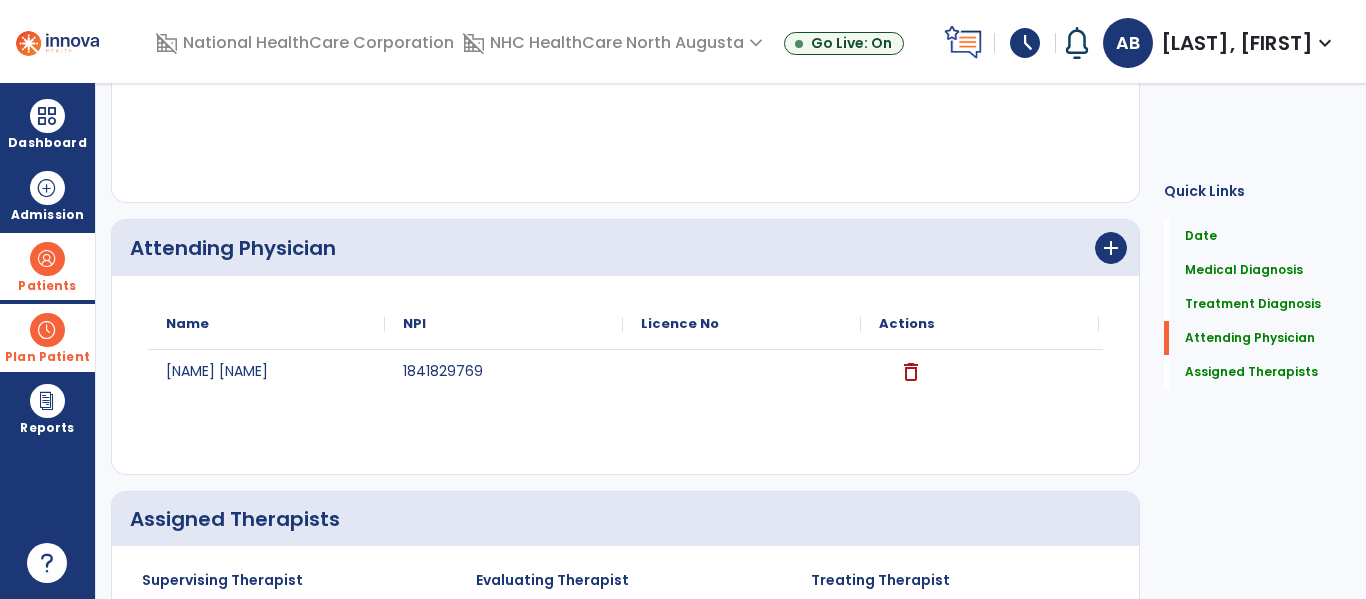 scroll, scrollTop: 789, scrollLeft: 0, axis: vertical 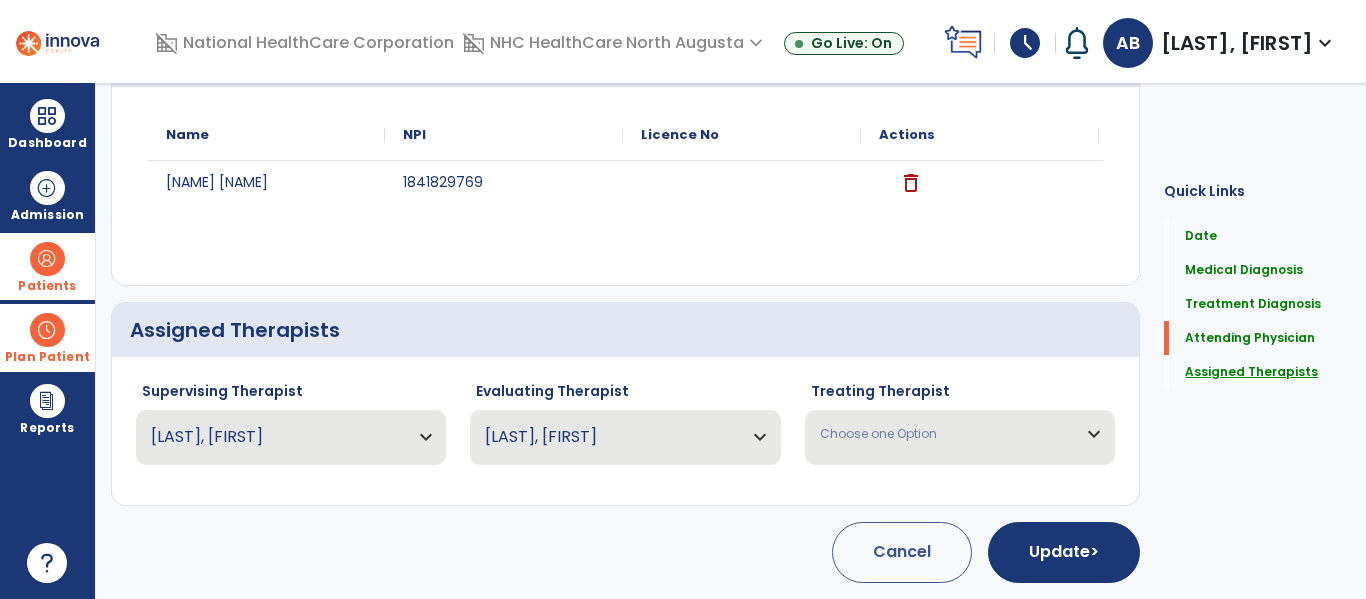 click on "Assigned Therapists" 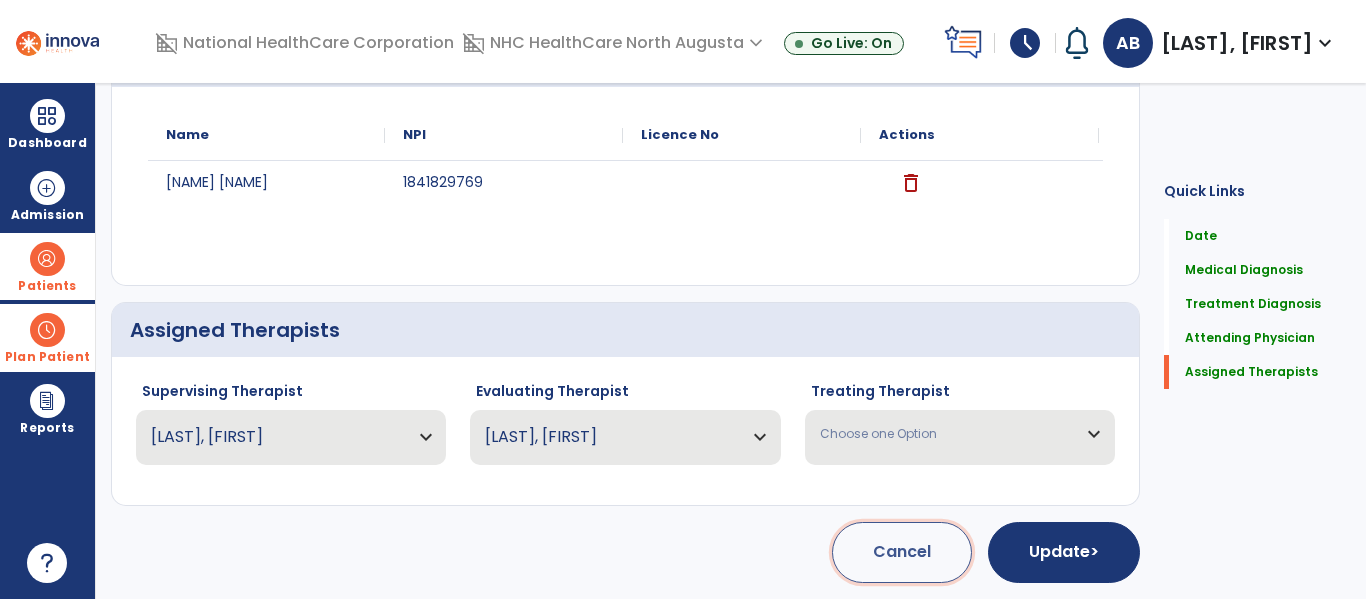 click on "Cancel" 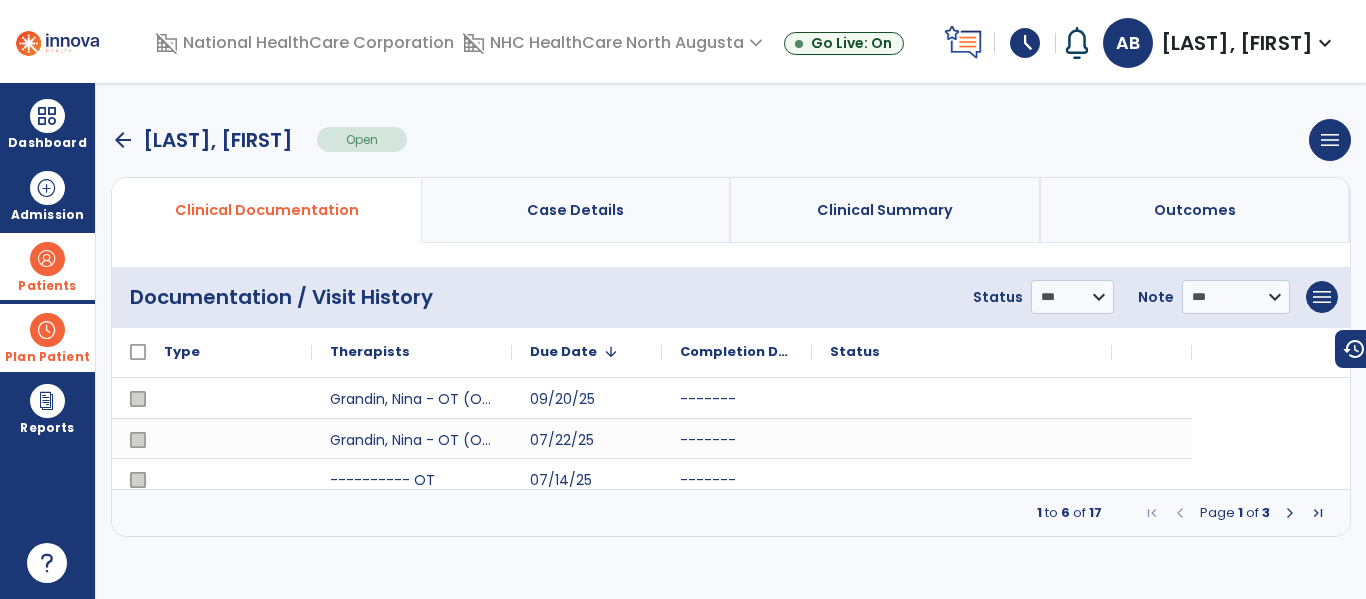 scroll, scrollTop: 0, scrollLeft: 0, axis: both 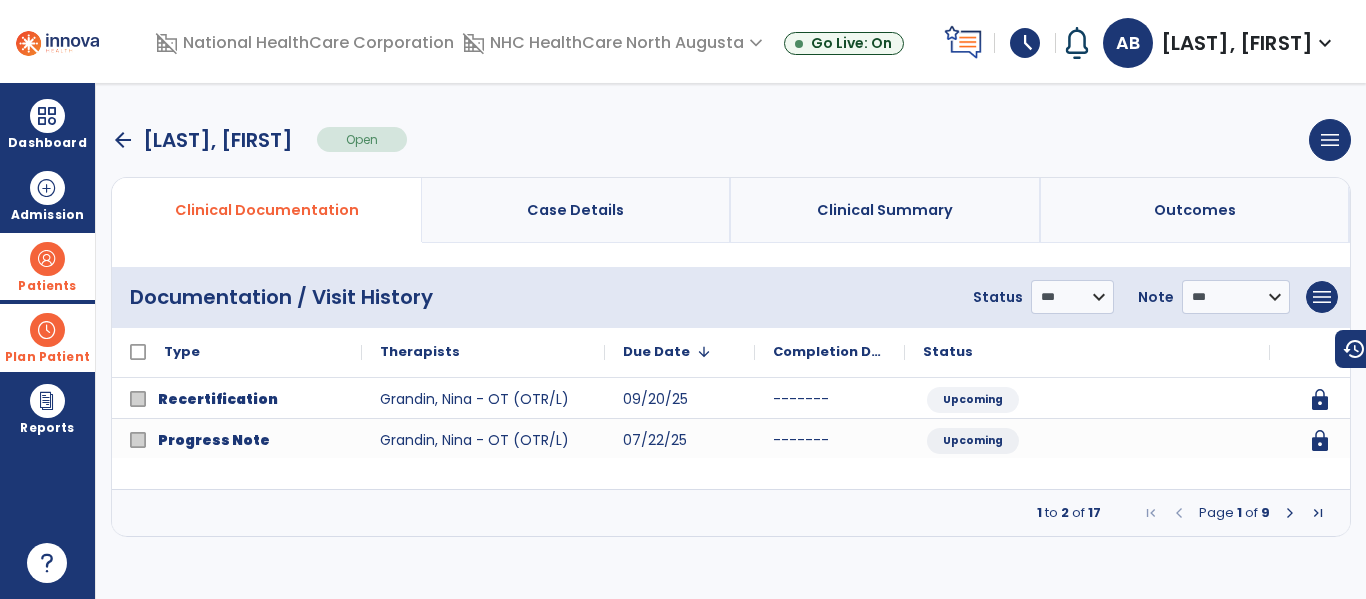 click on "Case Details" at bounding box center [577, 210] 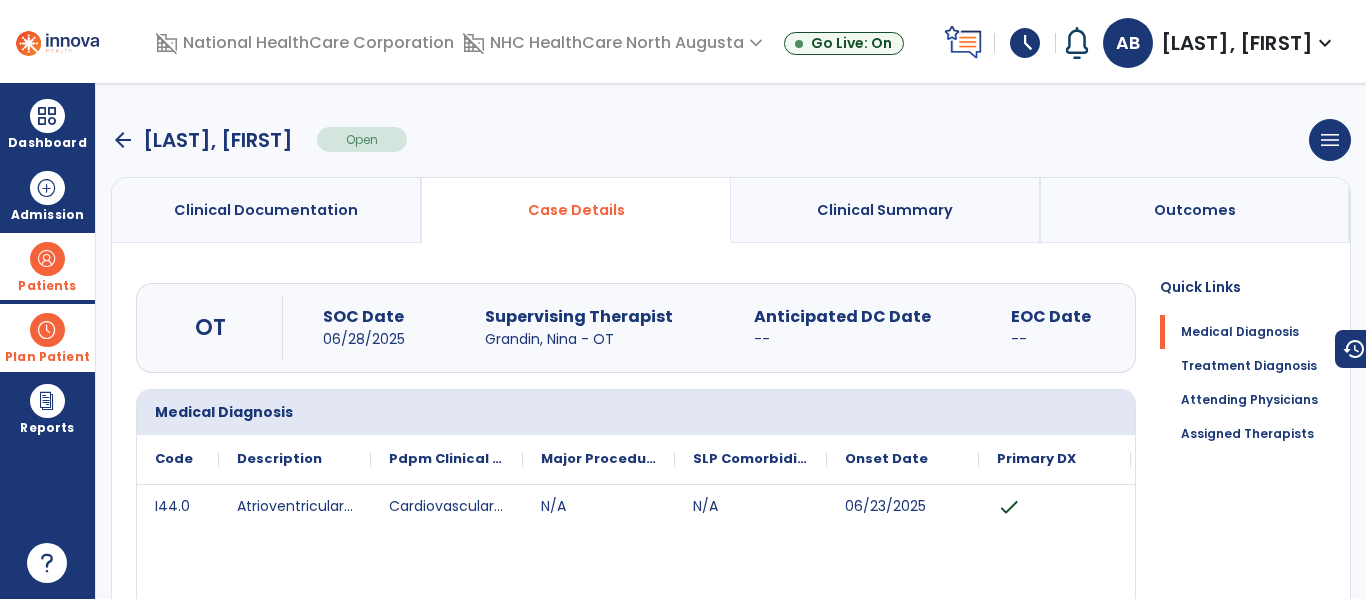 drag, startPoint x: 813, startPoint y: 208, endPoint x: 858, endPoint y: 224, distance: 47.759815 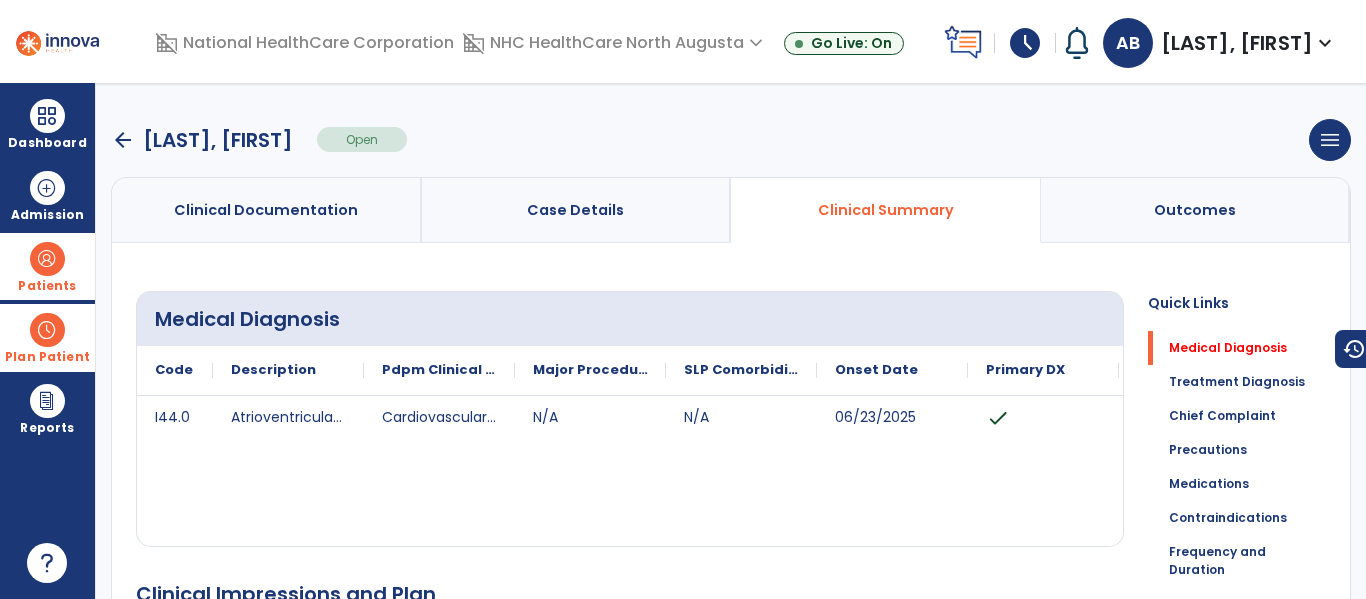 click on "Outcomes" at bounding box center (1196, 210) 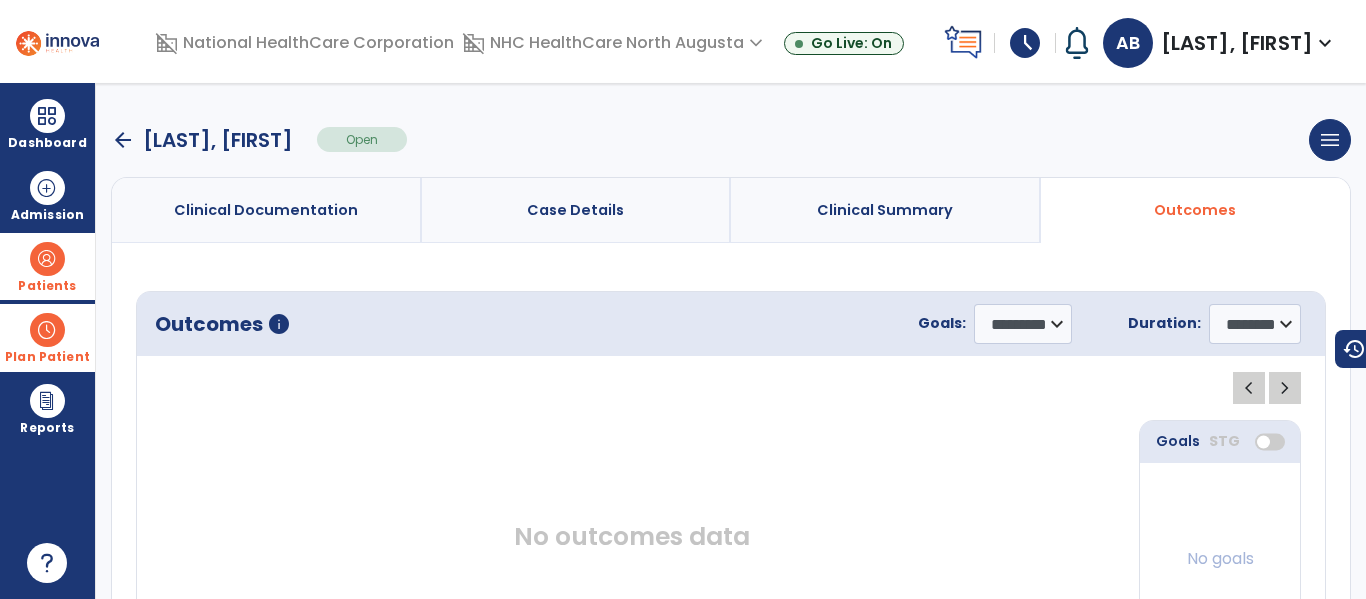 click on "Clinical Documentation" at bounding box center [267, 210] 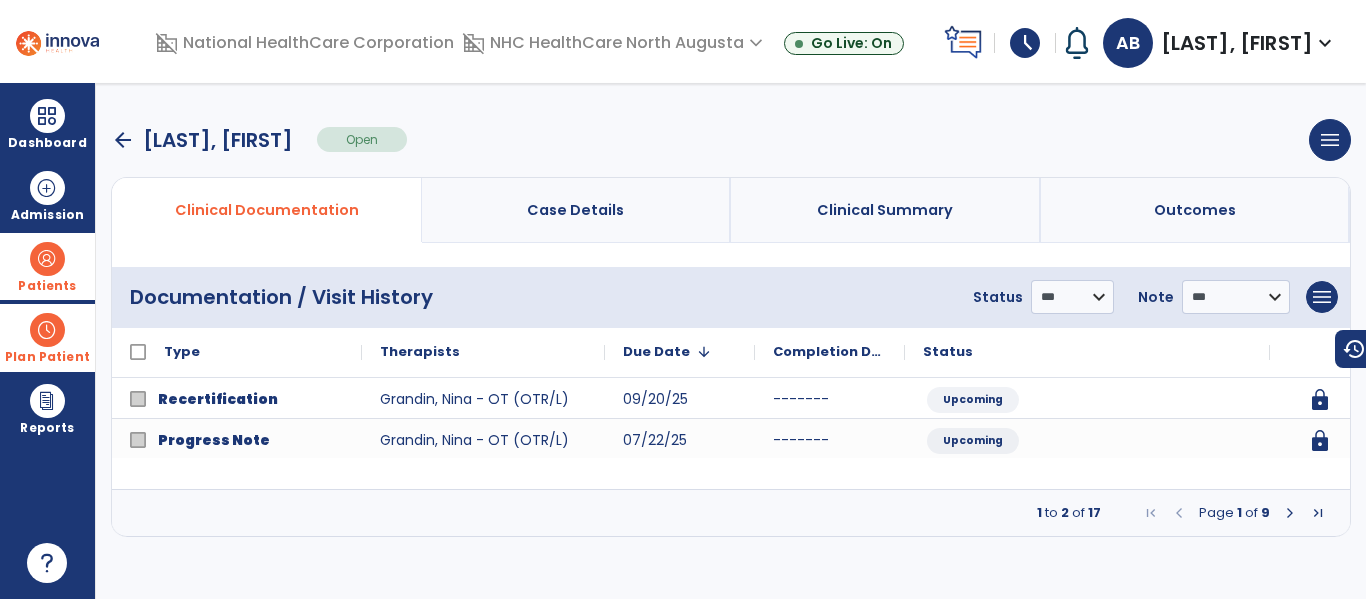 click at bounding box center (1290, 513) 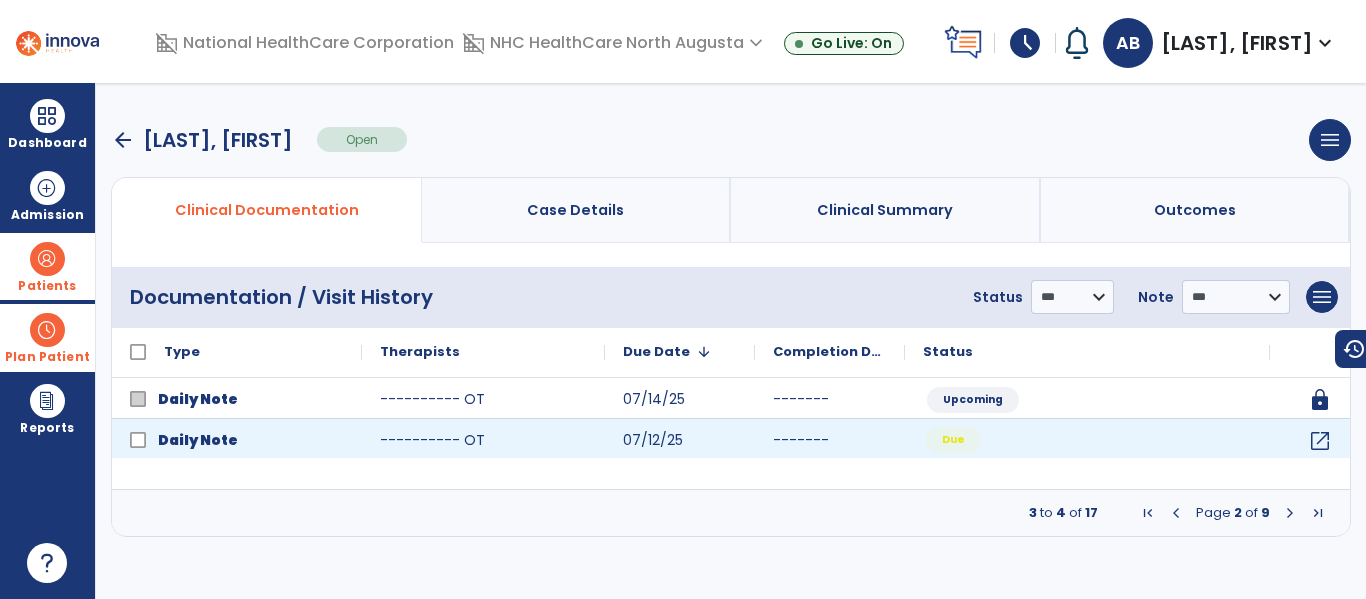 click on "Due" 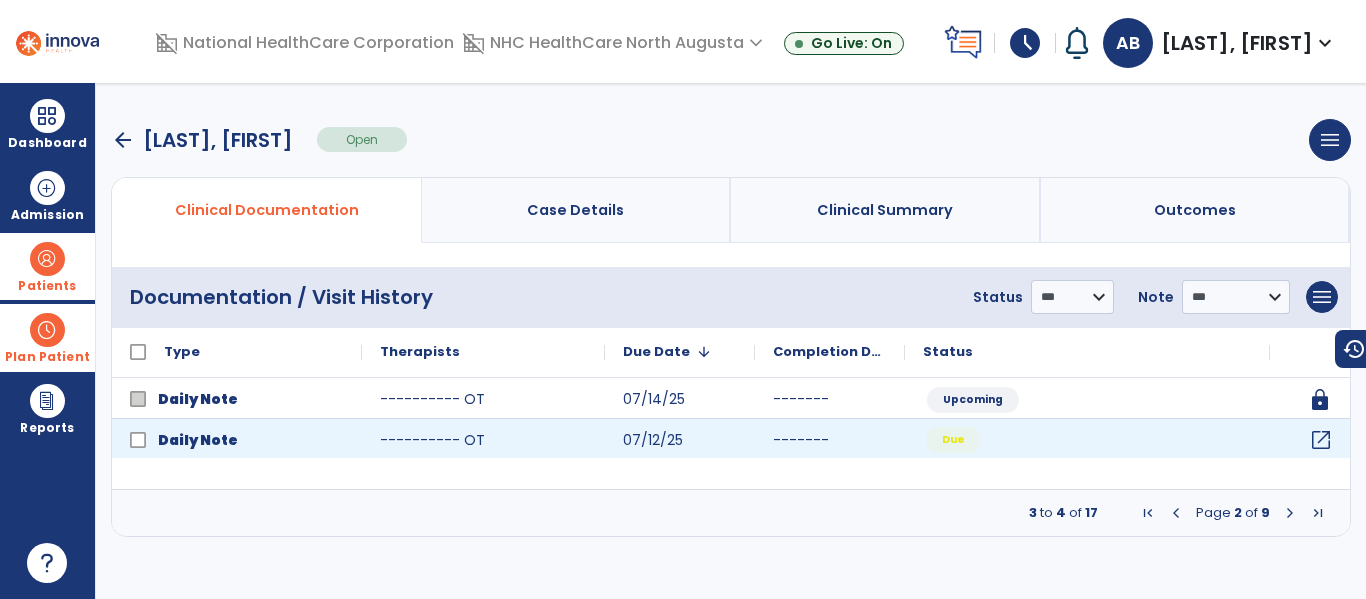 click on "open_in_new" 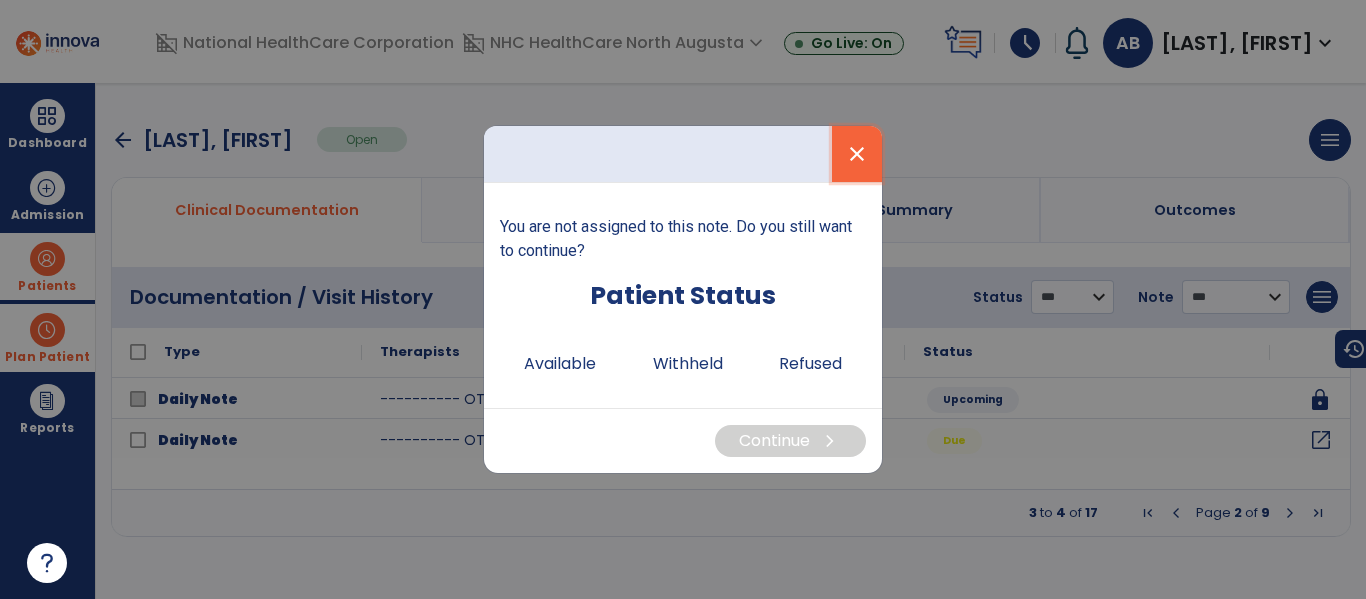 click on "close" at bounding box center [857, 154] 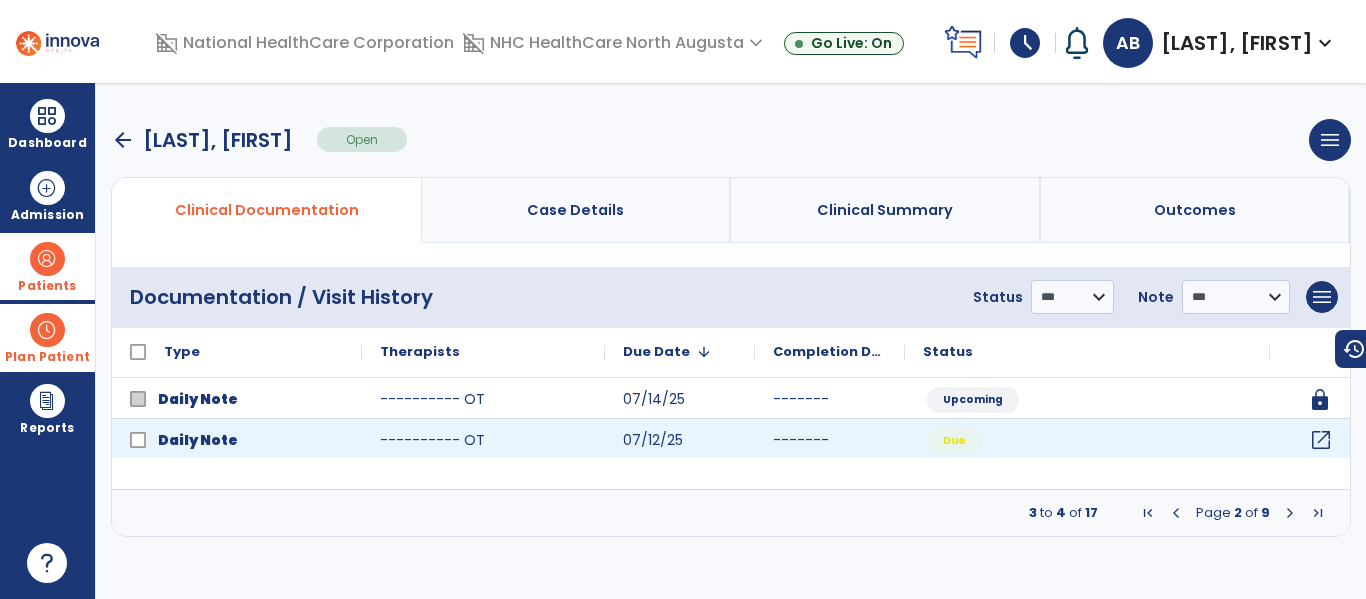 click on "open_in_new" 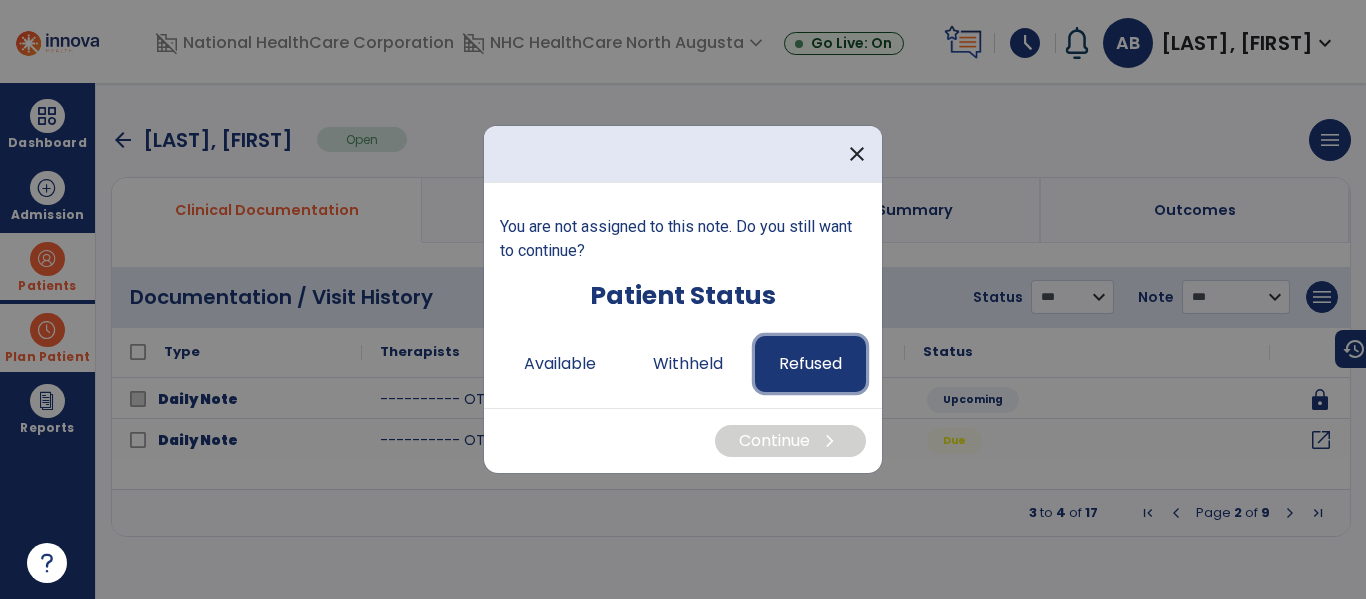 click on "Refused" at bounding box center (810, 364) 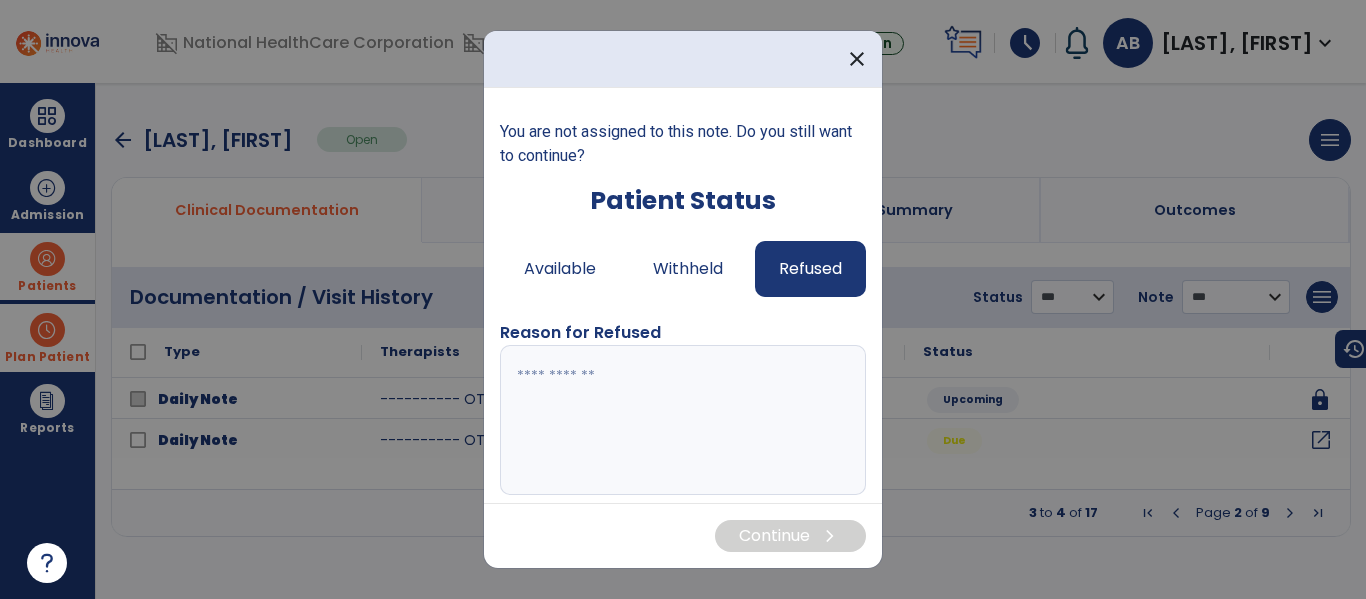 click at bounding box center (680, 420) 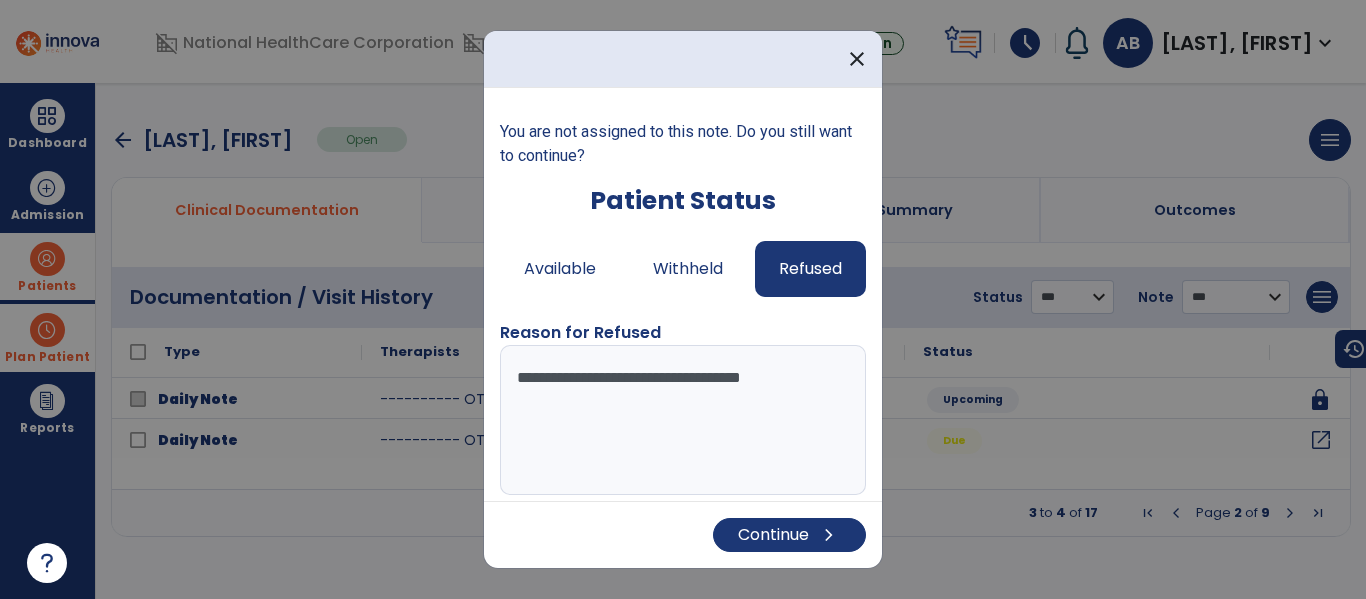 click on "**********" at bounding box center [680, 420] 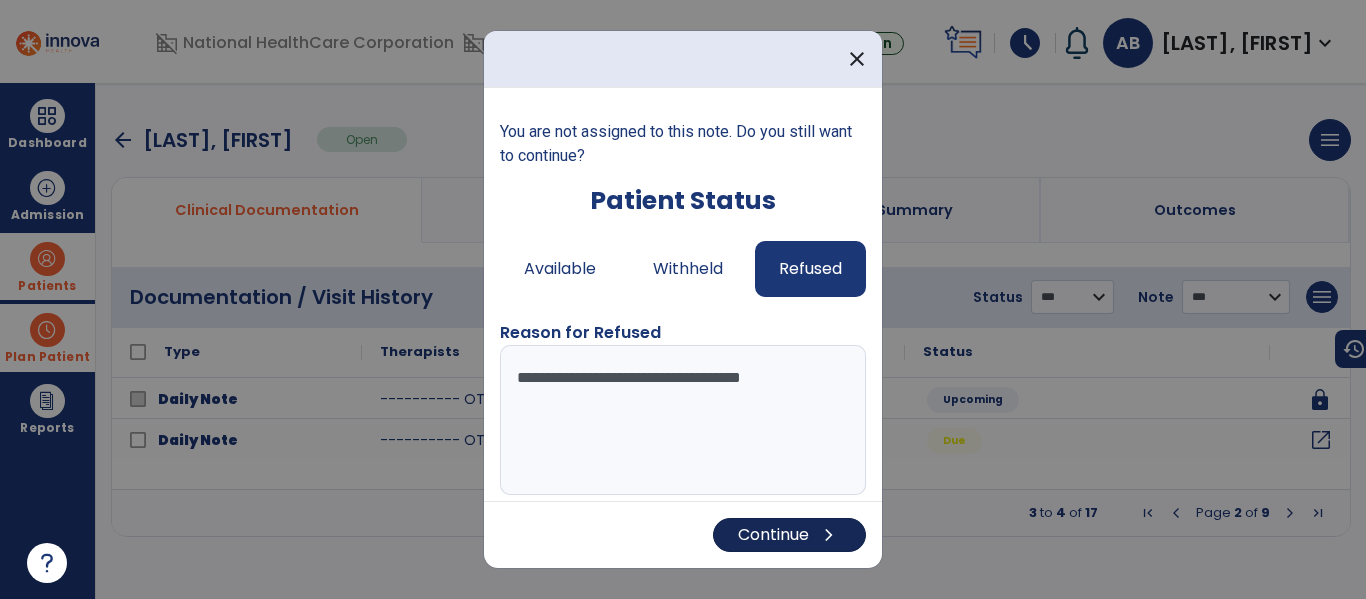 type on "**********" 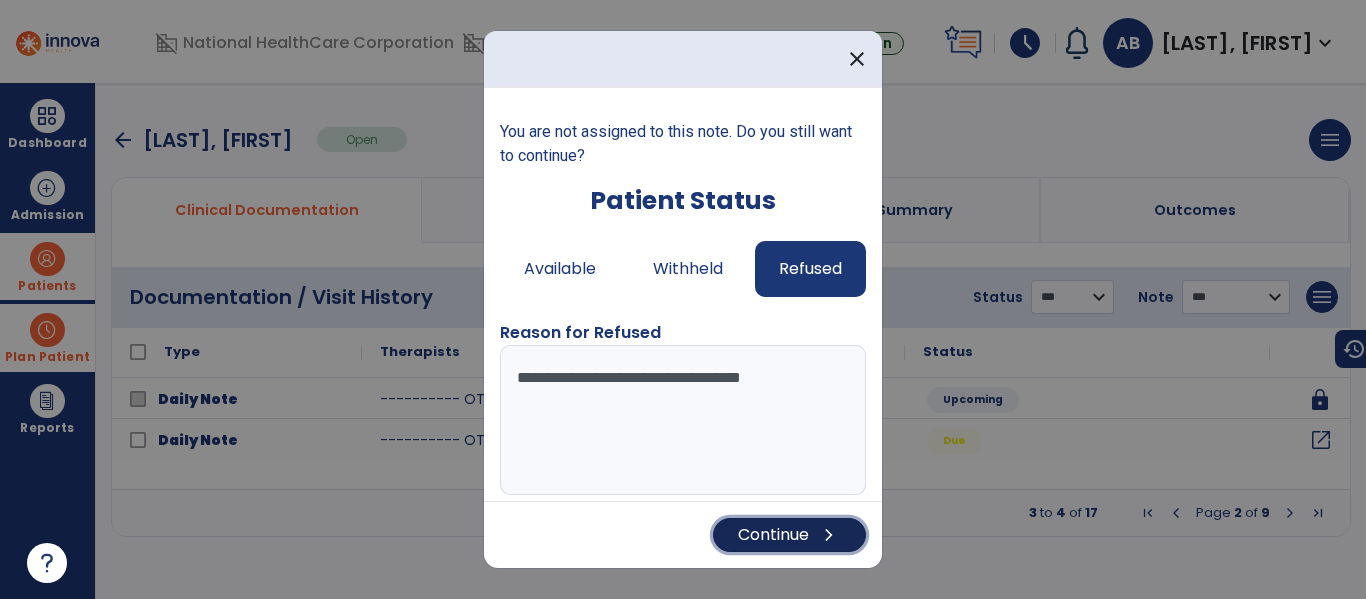 click on "Continue   chevron_right" at bounding box center [789, 535] 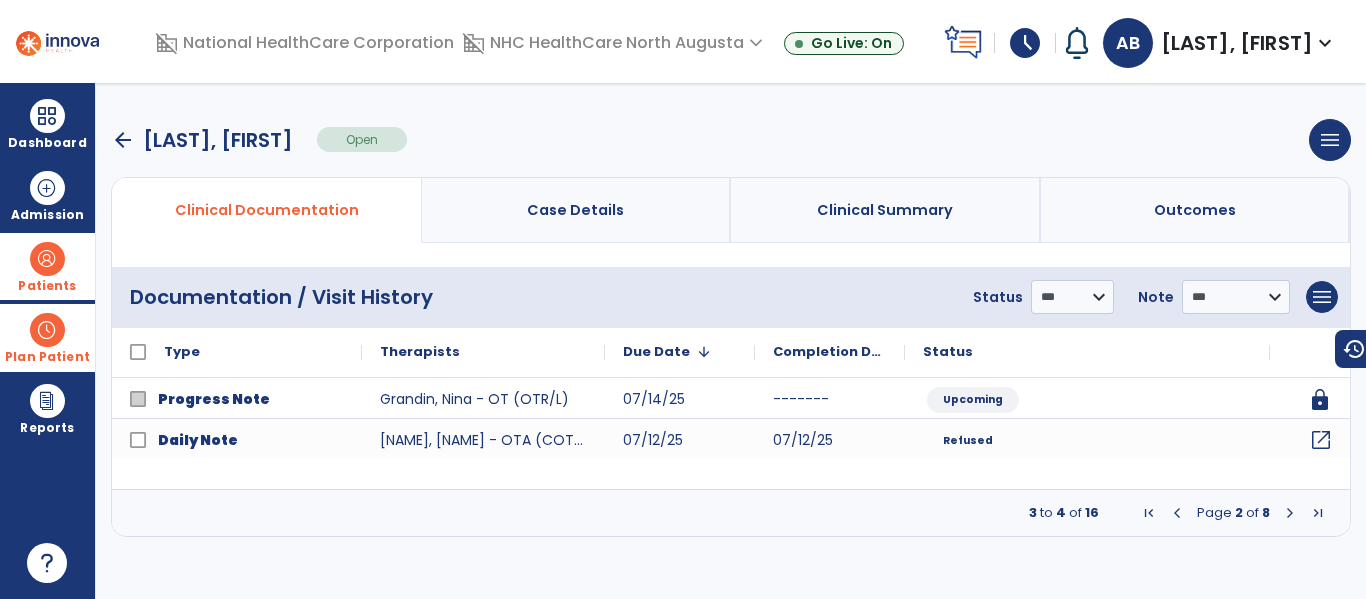 click on "arrow_back" at bounding box center [123, 140] 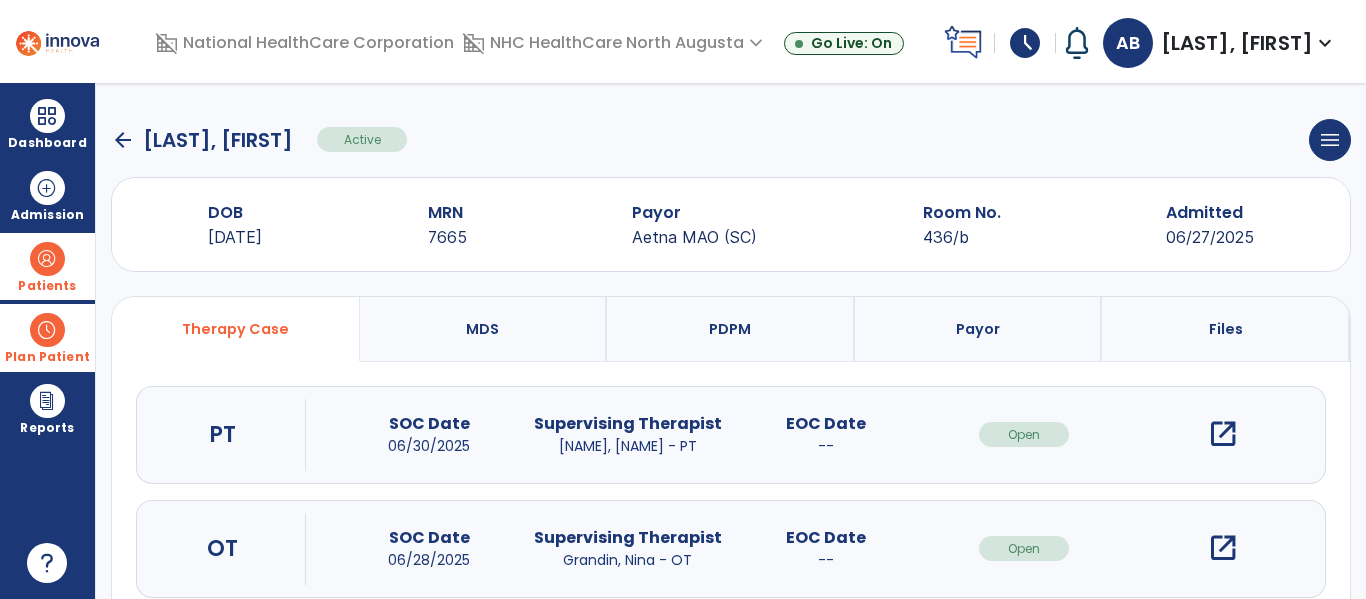 click on "arrow_back" 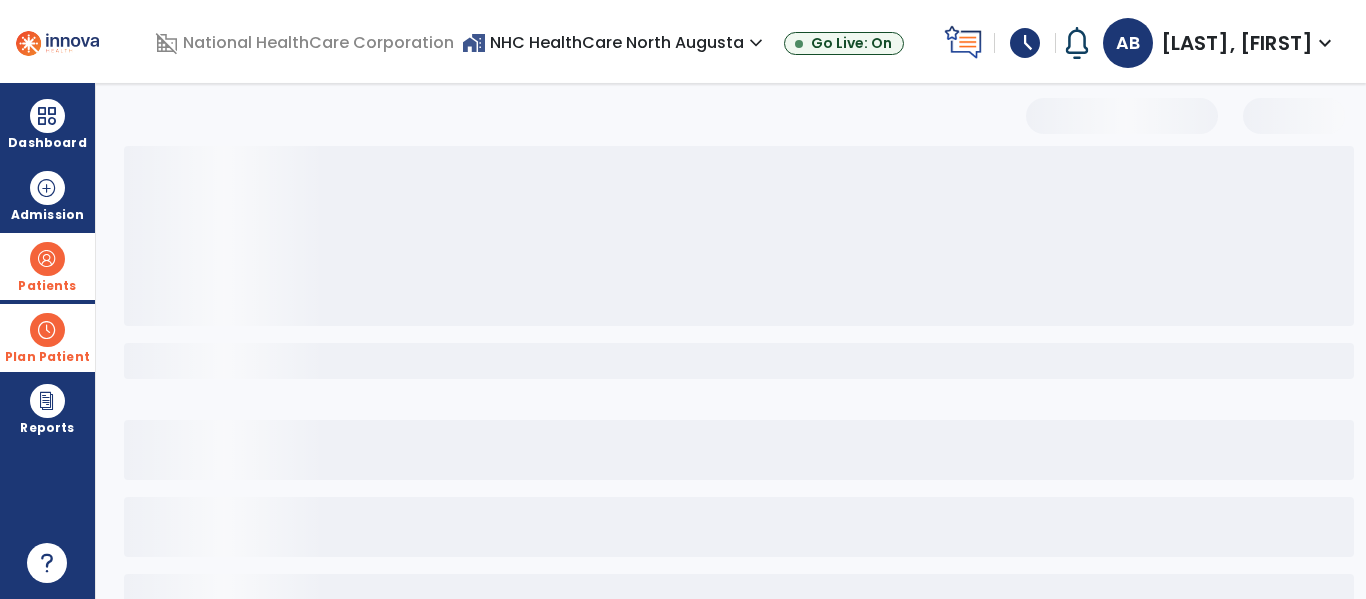 select on "***" 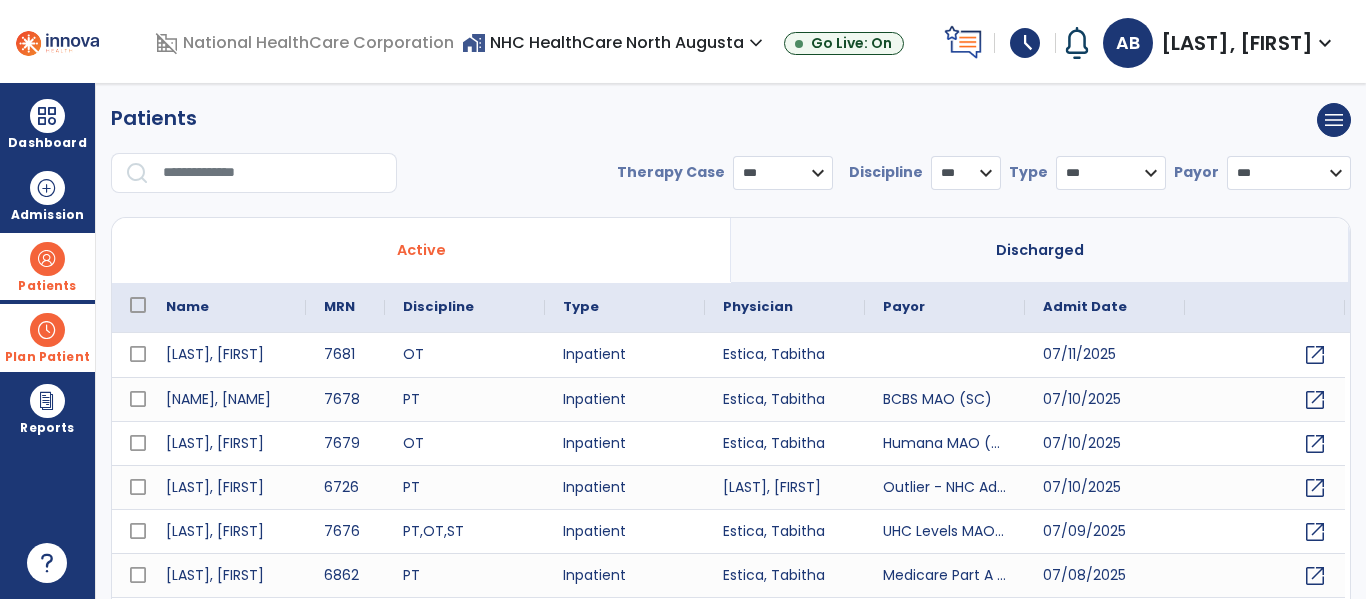 click at bounding box center (273, 173) 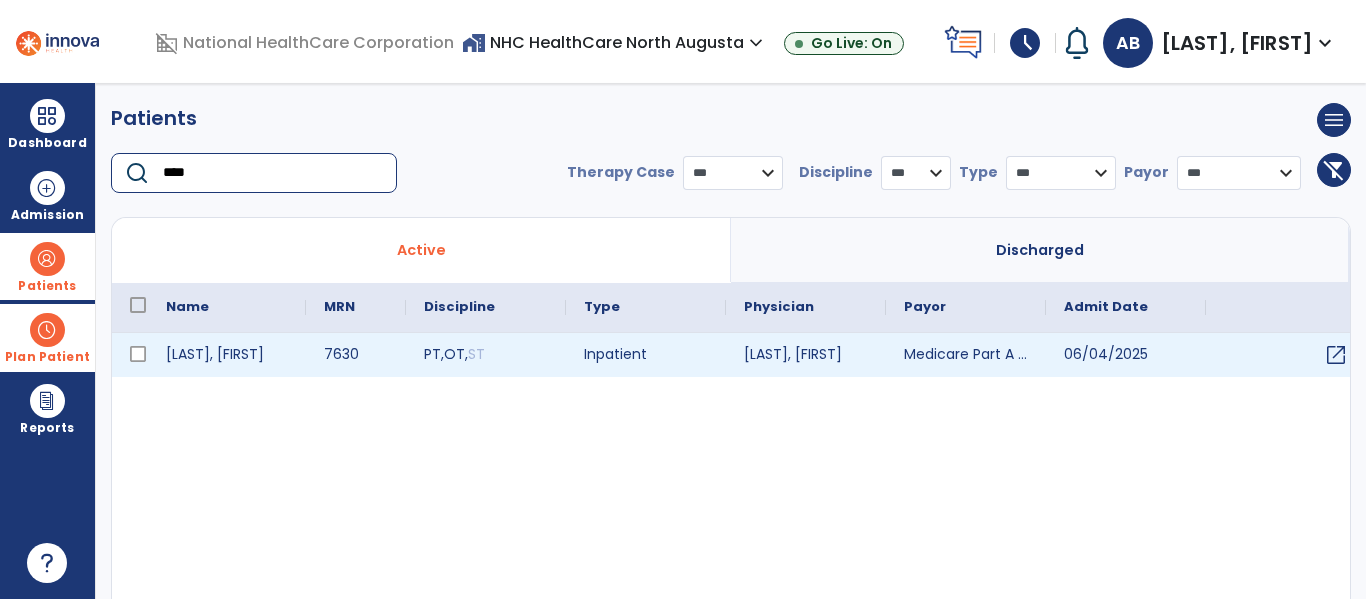 type on "****" 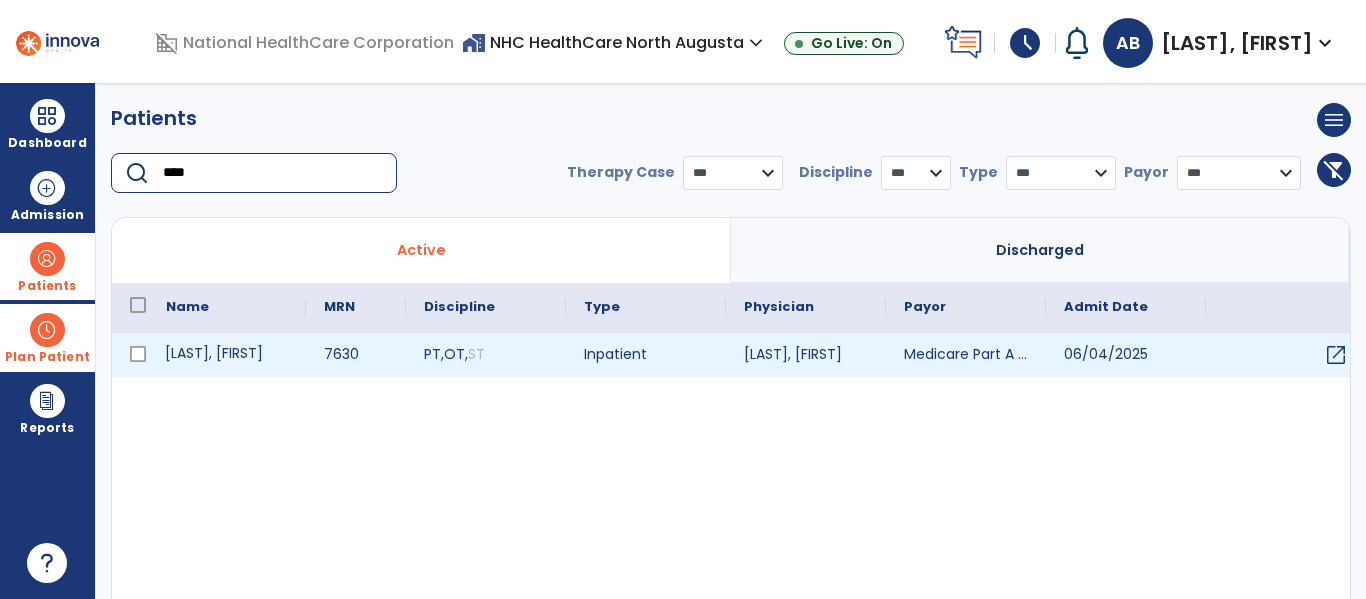 click on "[LAST], [FIRST]" at bounding box center (227, 355) 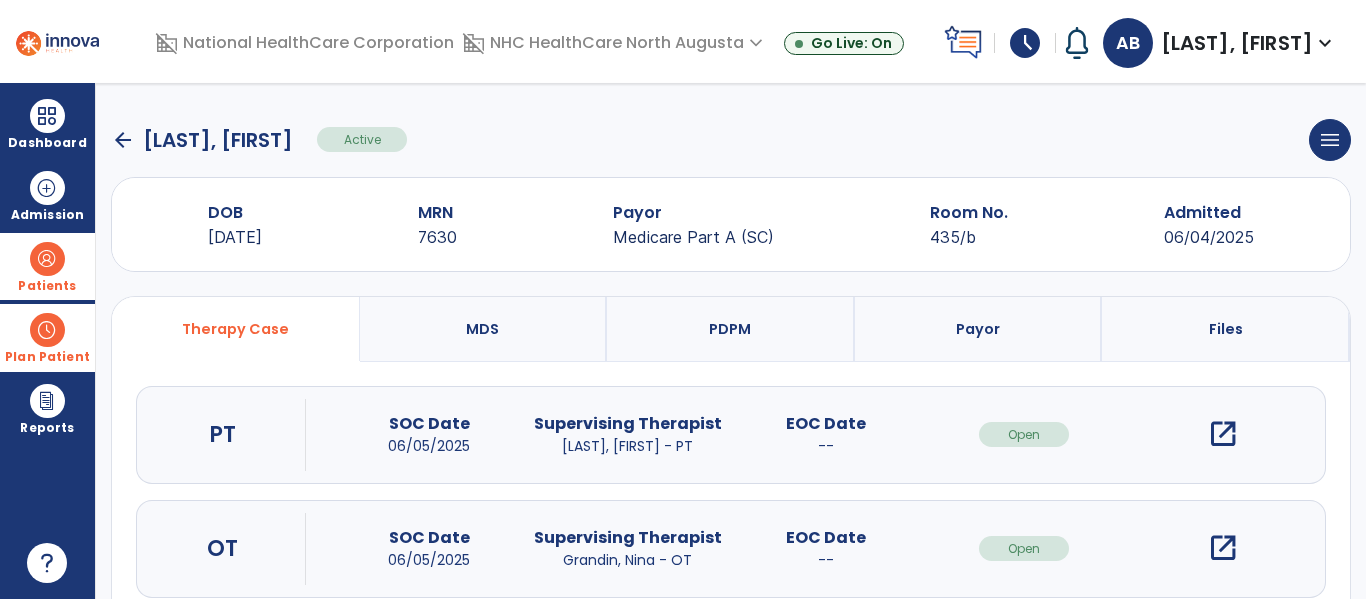click on "open_in_new" at bounding box center [1223, 548] 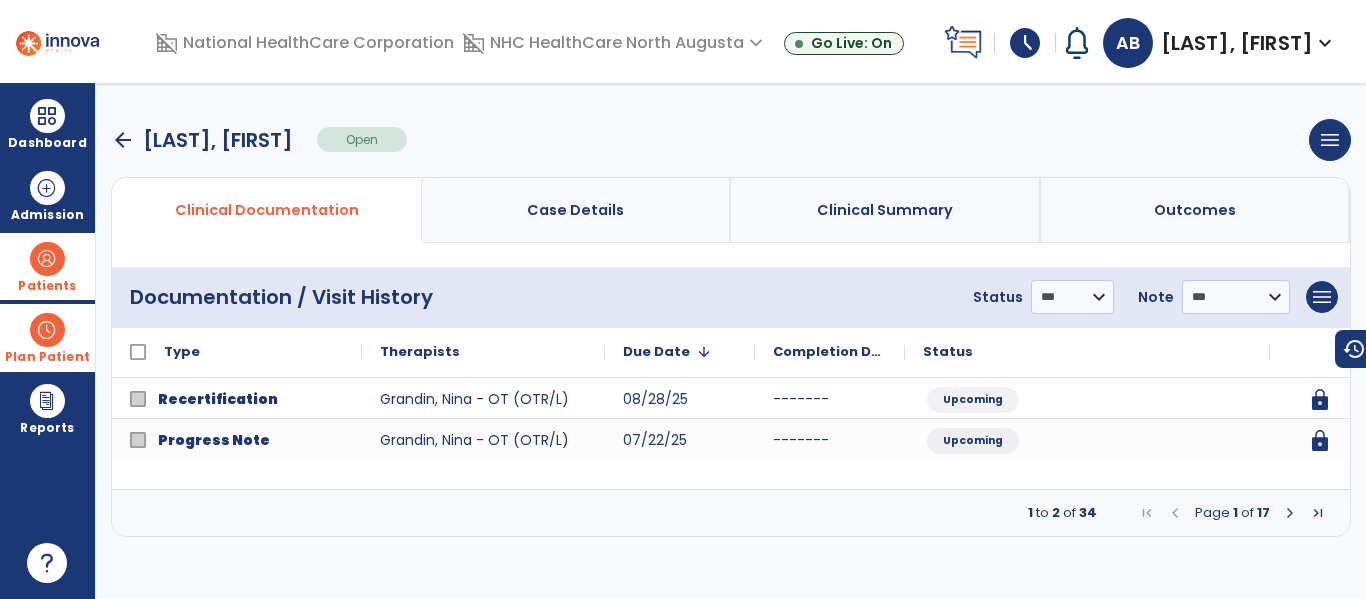 click at bounding box center (1290, 513) 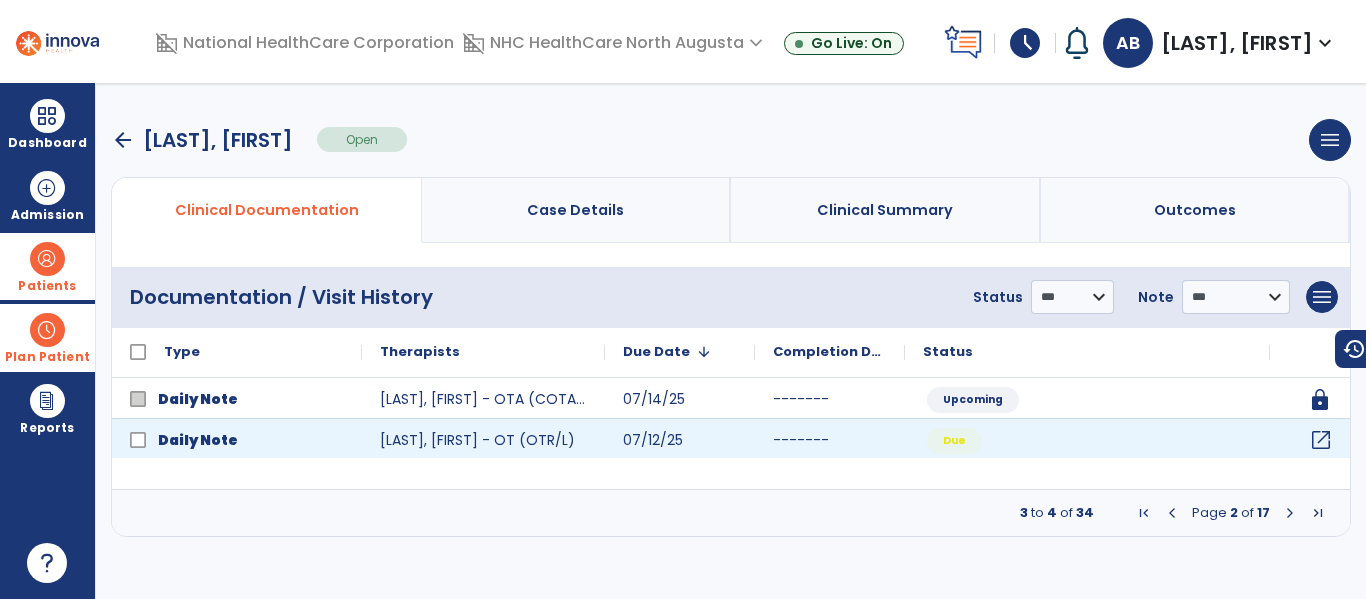 click on "open_in_new" 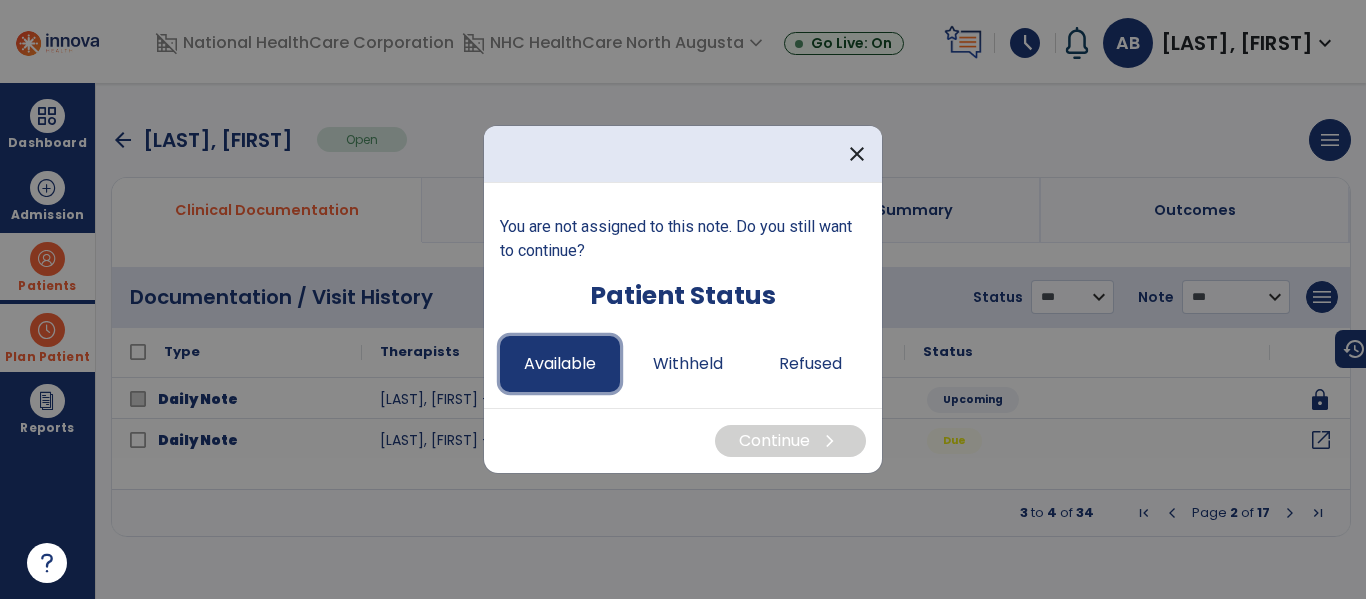 click on "Available" at bounding box center [560, 364] 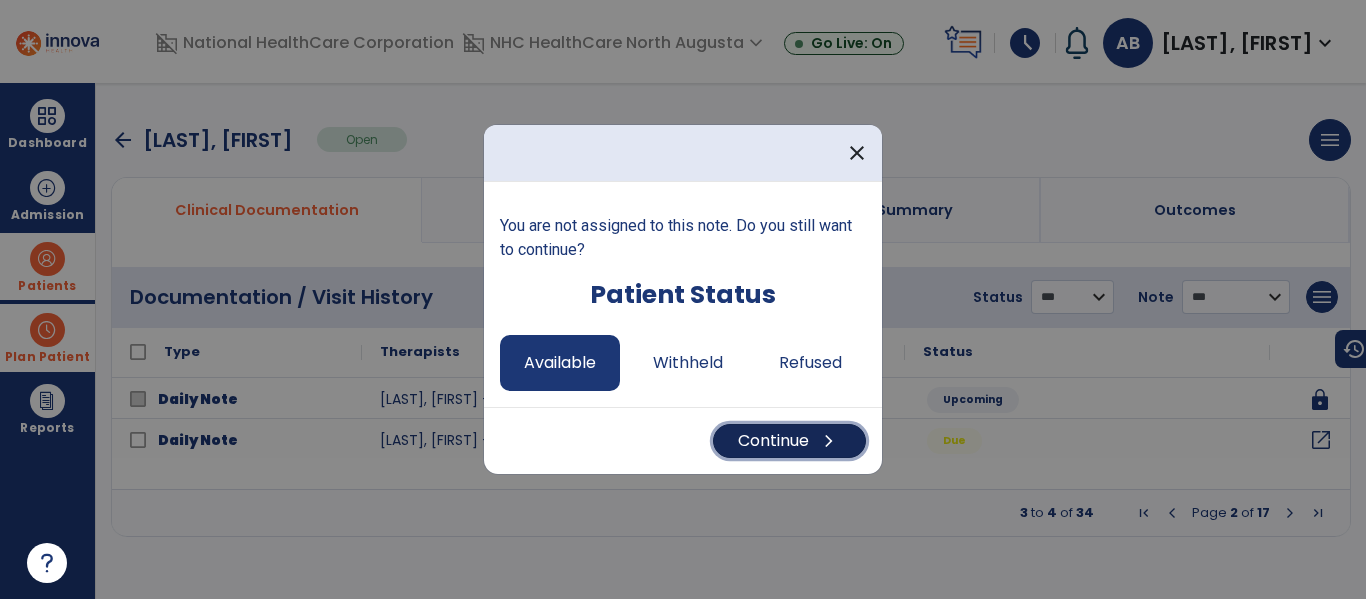 click on "Continue   chevron_right" at bounding box center [789, 441] 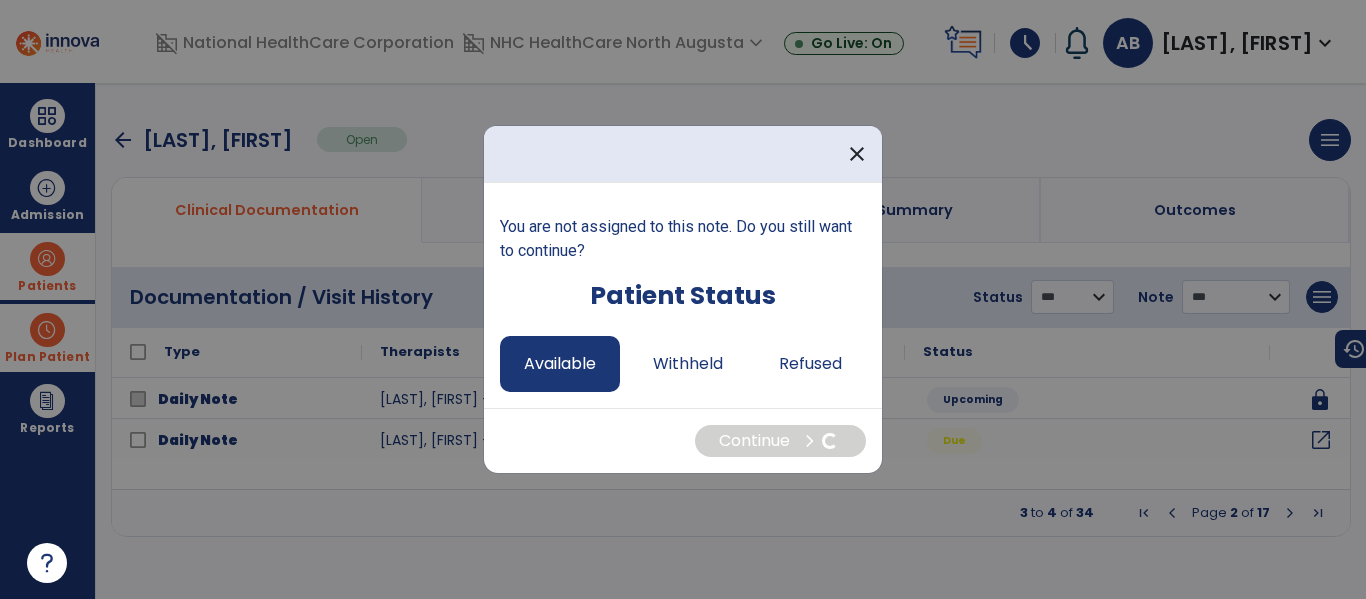 select on "*" 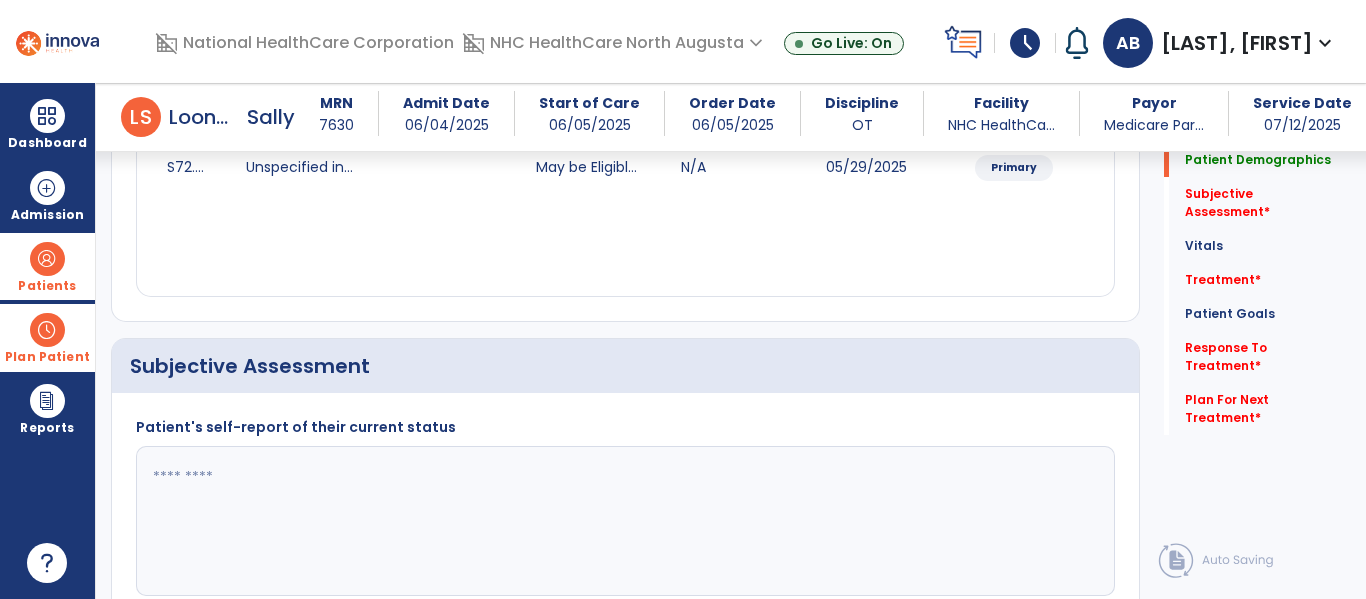 scroll, scrollTop: 400, scrollLeft: 0, axis: vertical 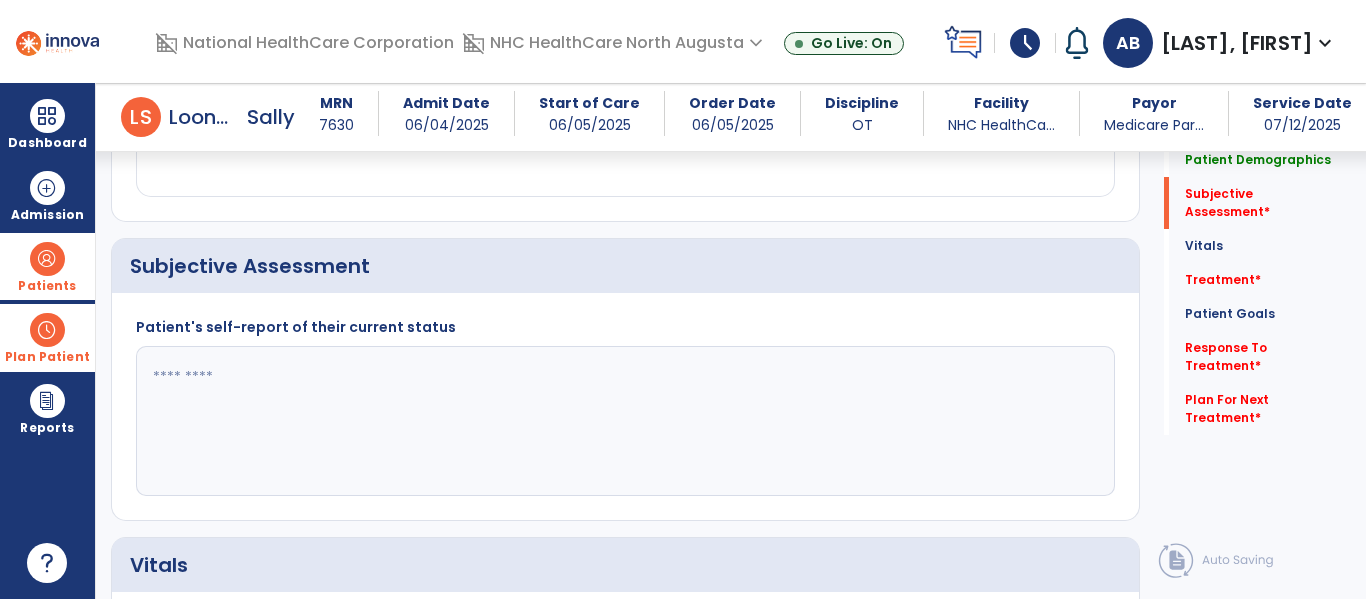 click 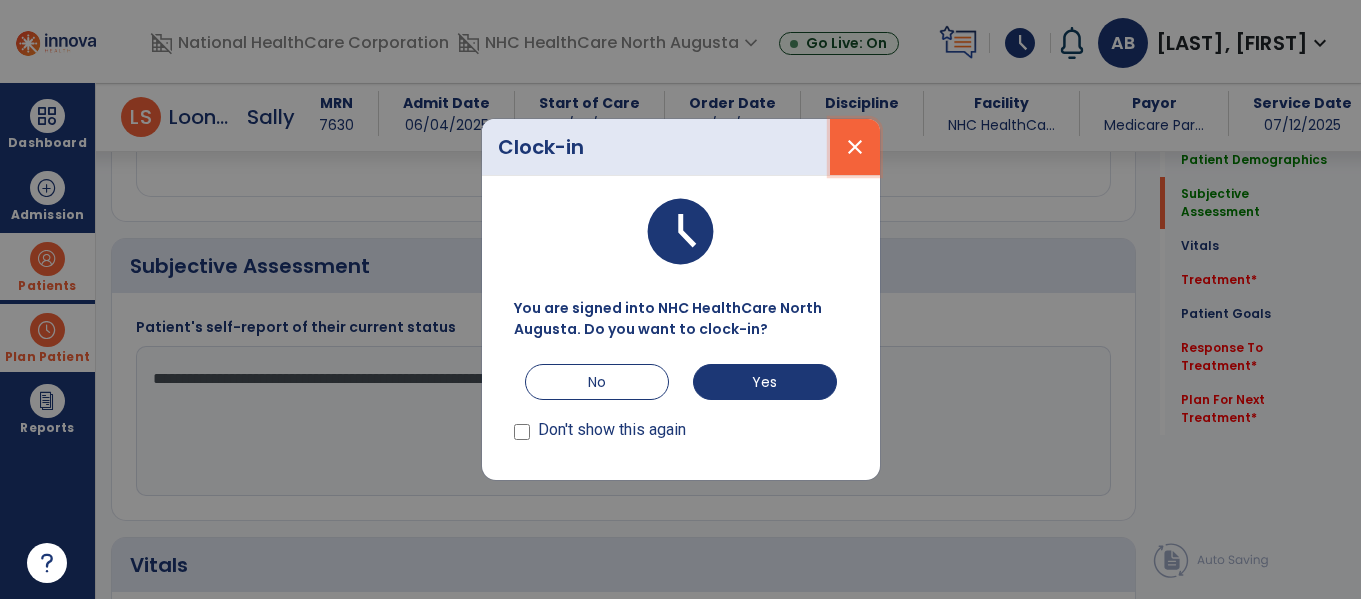click on "close" at bounding box center (855, 147) 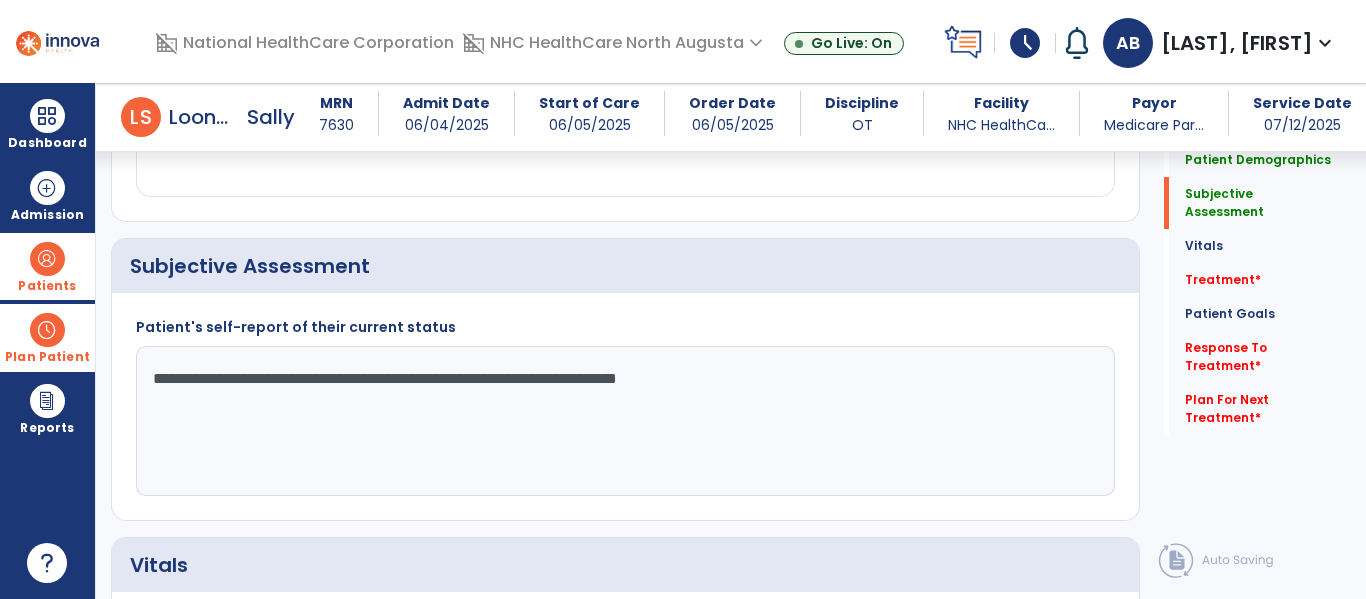 click on "**********" 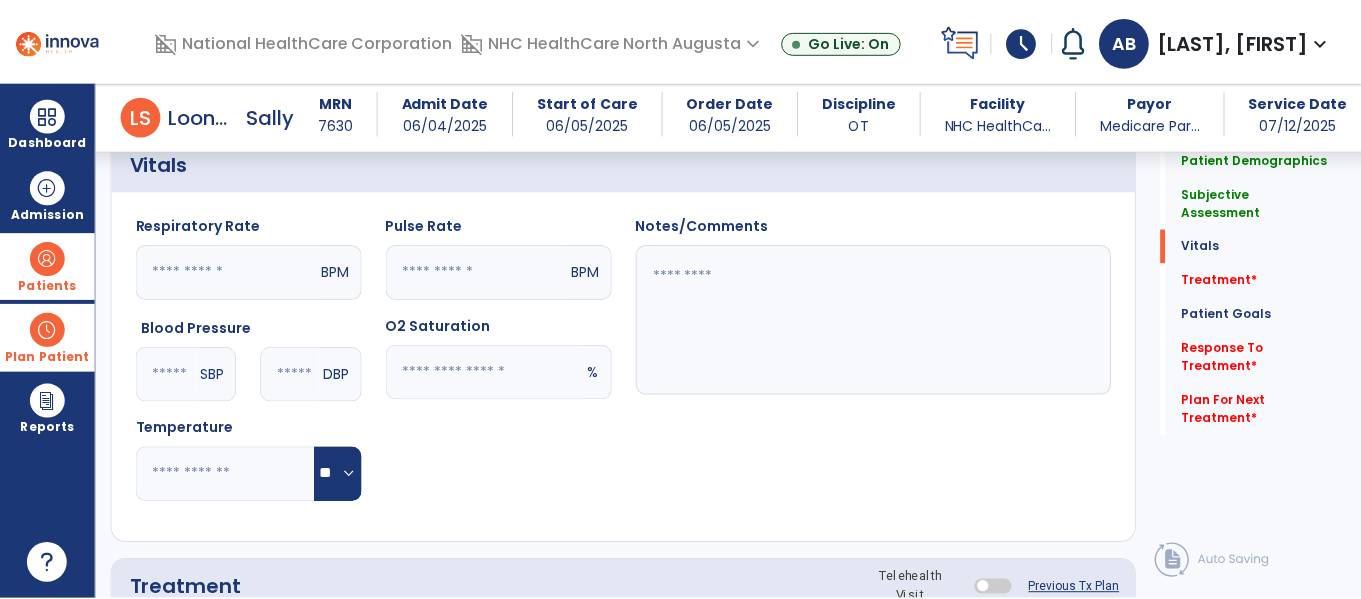 scroll, scrollTop: 1100, scrollLeft: 0, axis: vertical 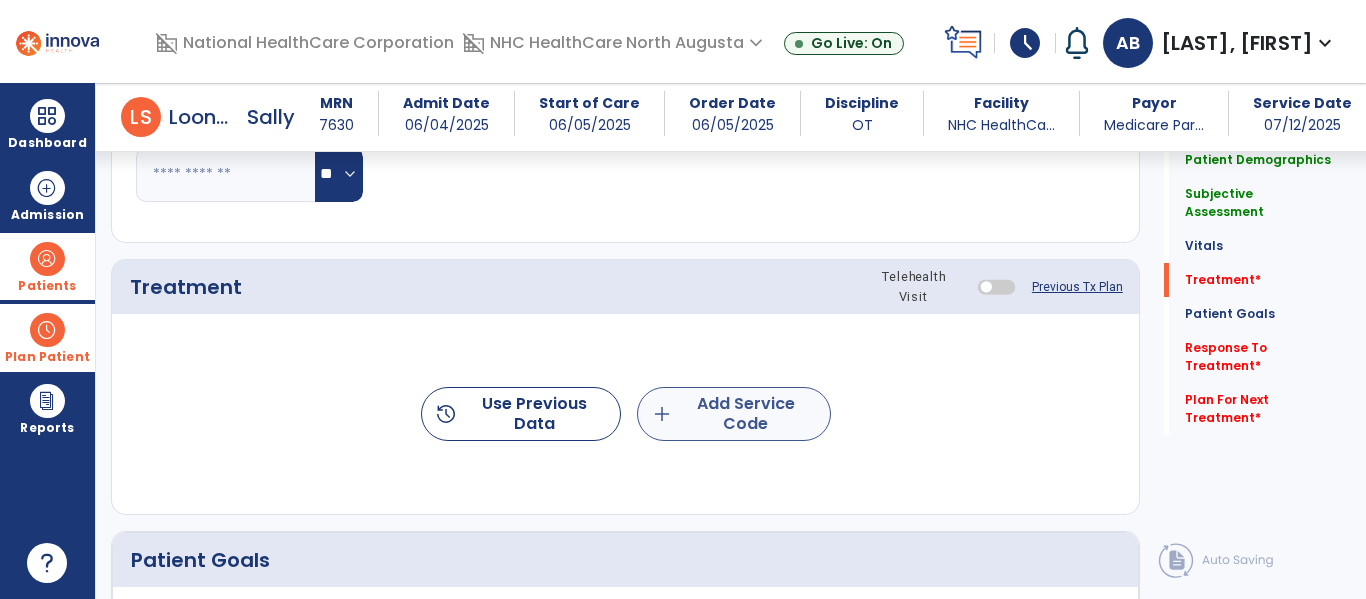 type on "**********" 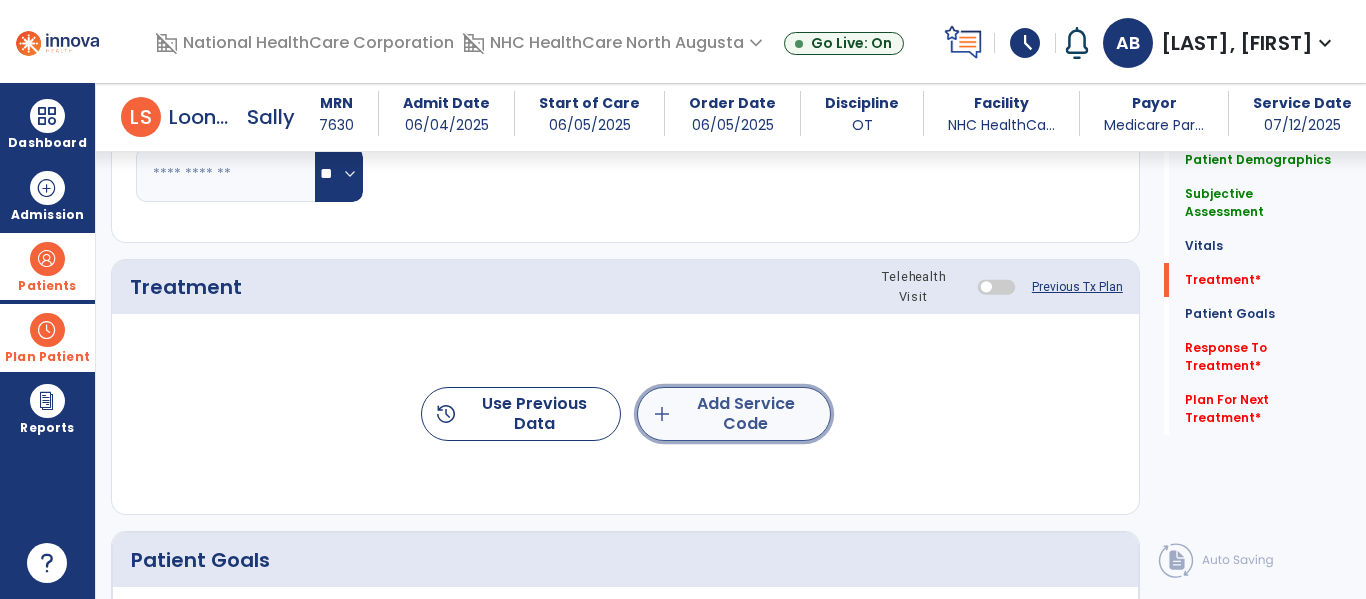 click on "add  Add Service Code" 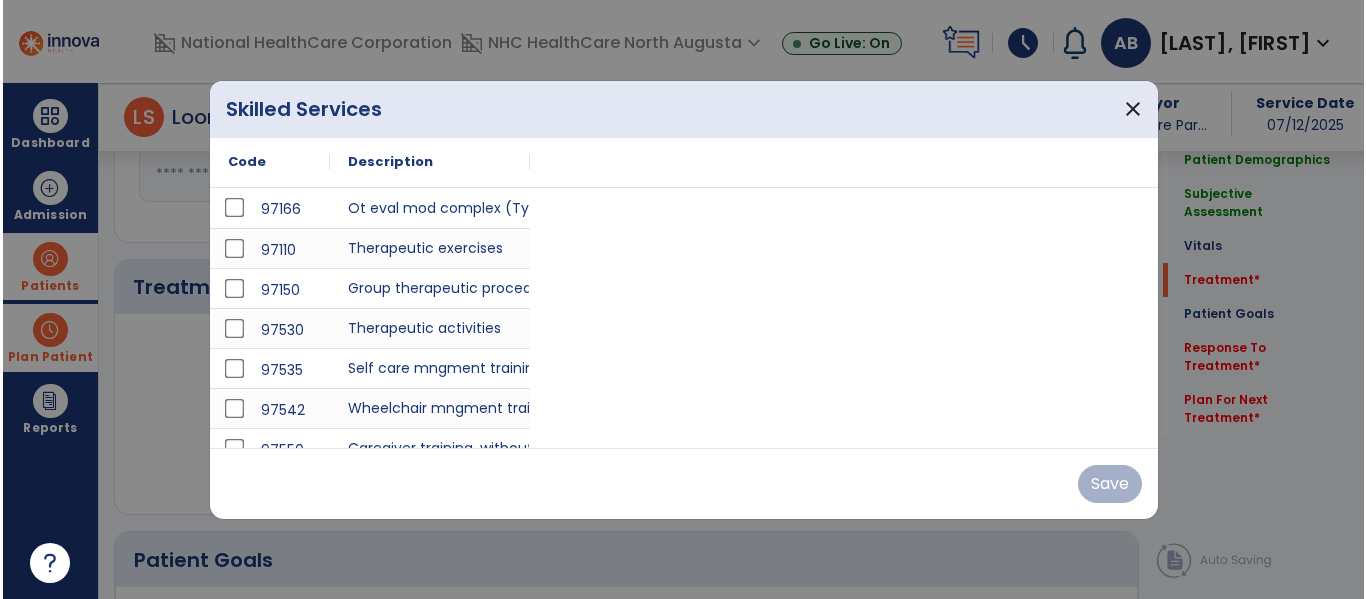 scroll, scrollTop: 1100, scrollLeft: 0, axis: vertical 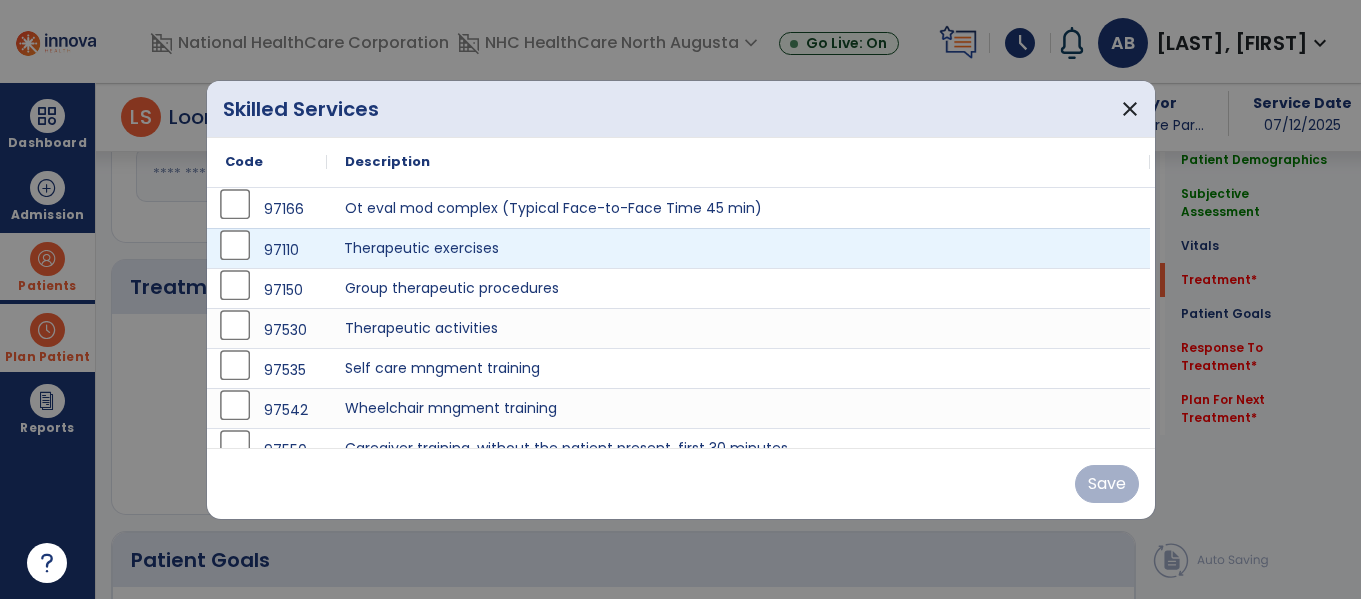 click on "Therapeutic exercises" at bounding box center [738, 248] 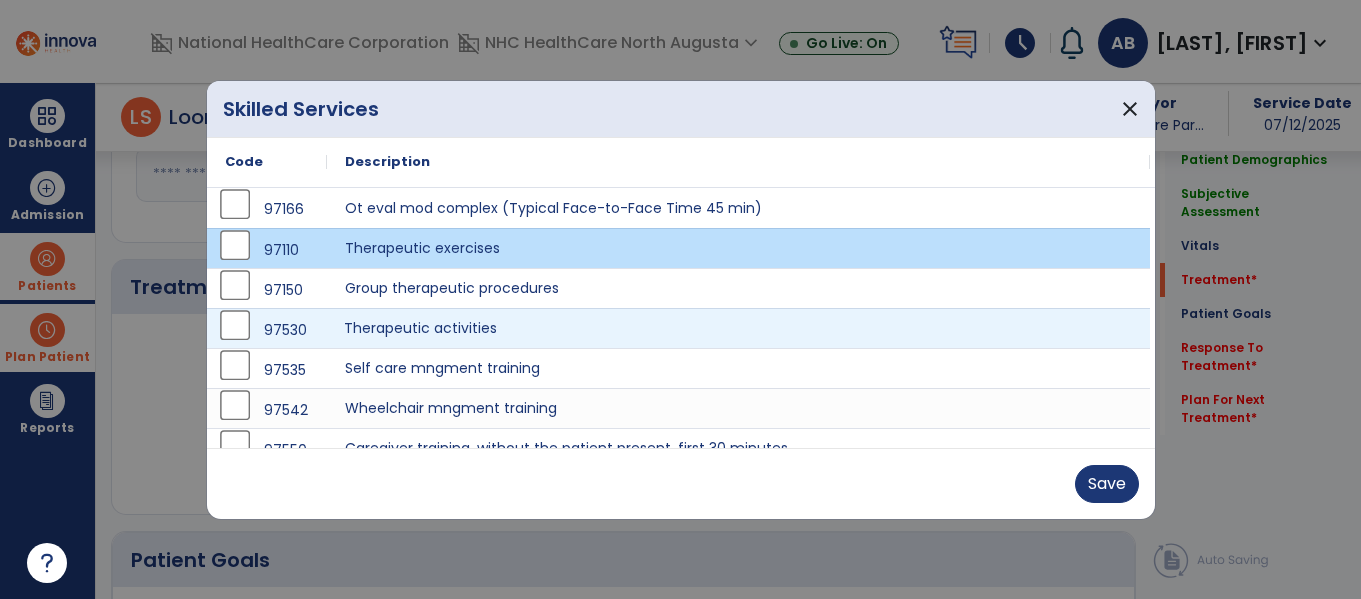 click on "Therapeutic activities" at bounding box center (738, 328) 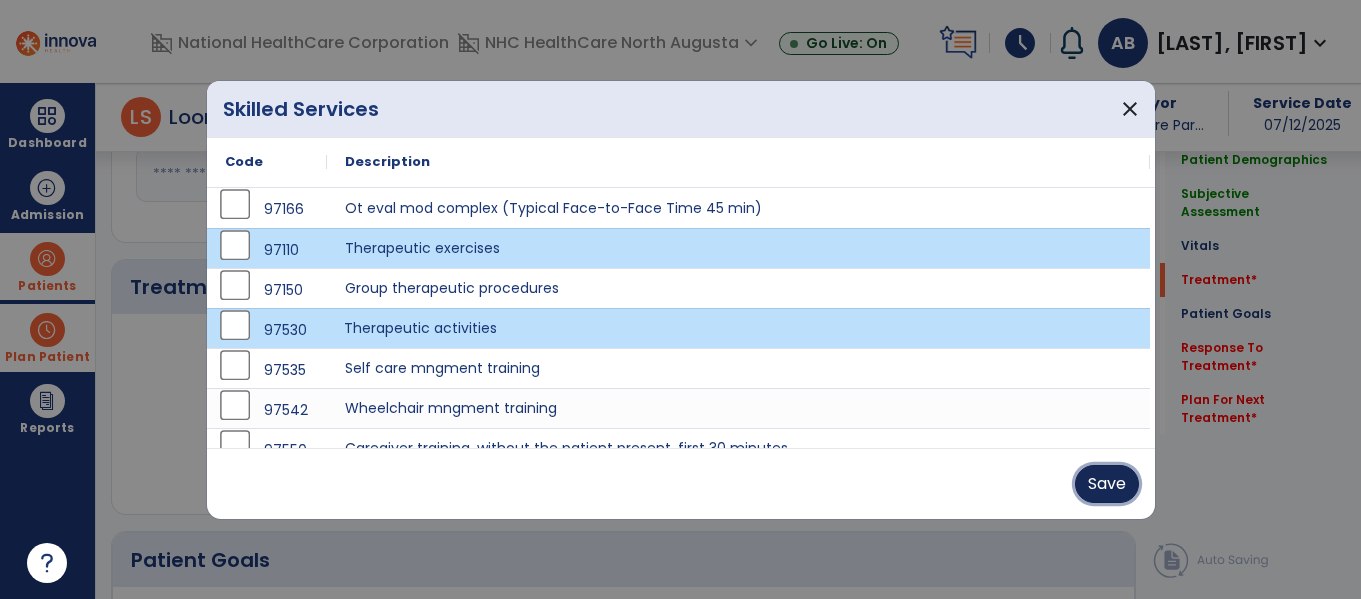 click on "Save" at bounding box center [1107, 484] 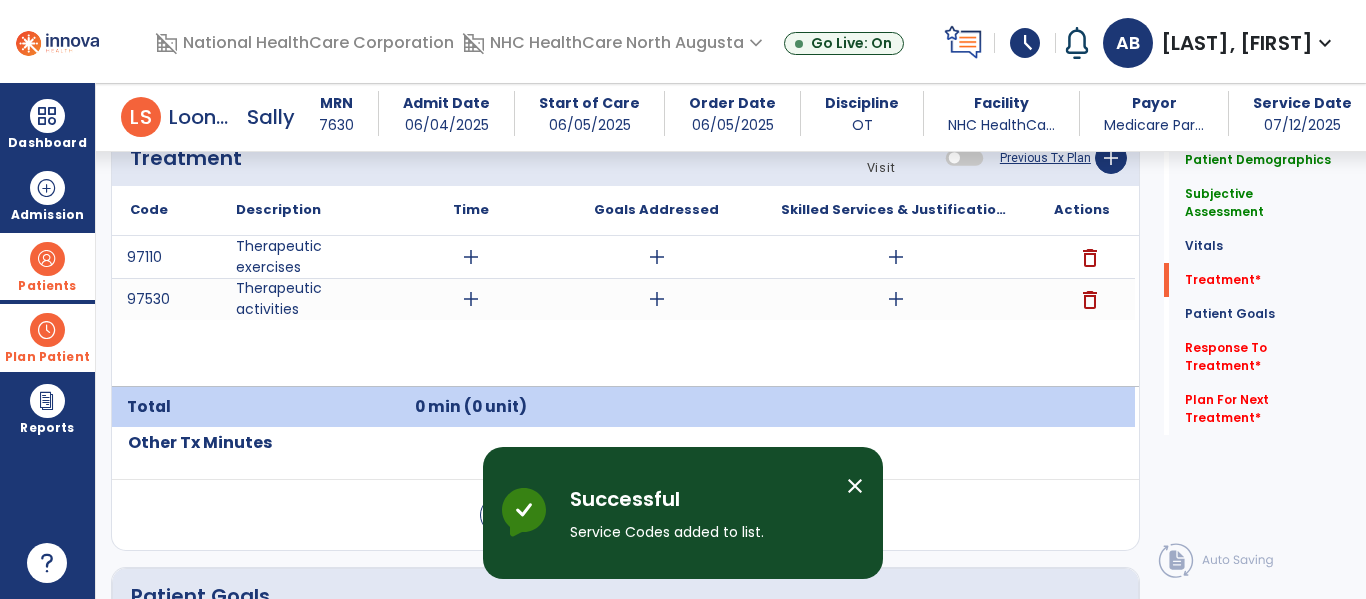 scroll, scrollTop: 1200, scrollLeft: 0, axis: vertical 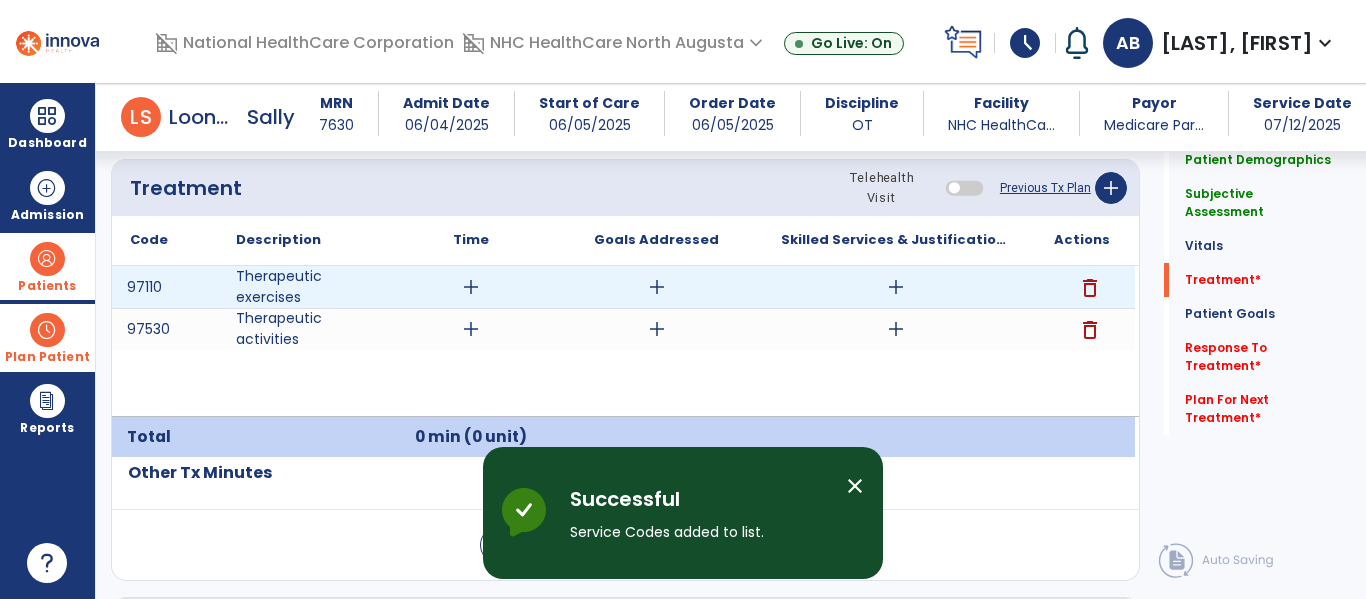 click on "add" at bounding box center [471, 287] 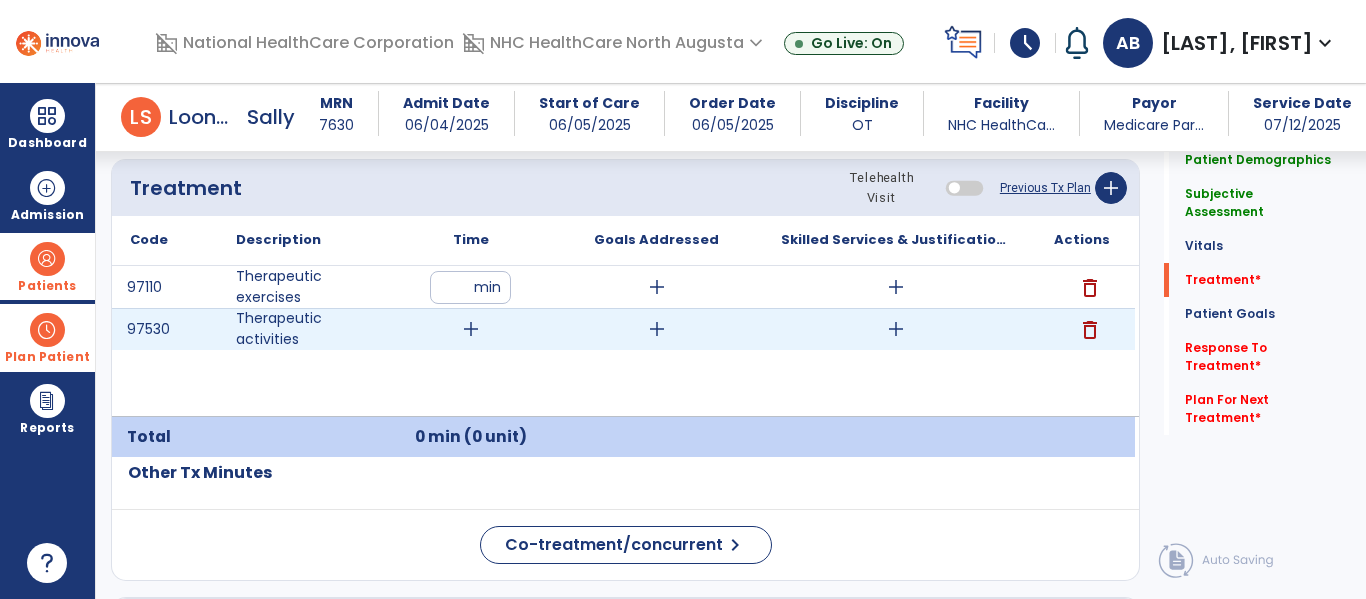 type on "**" 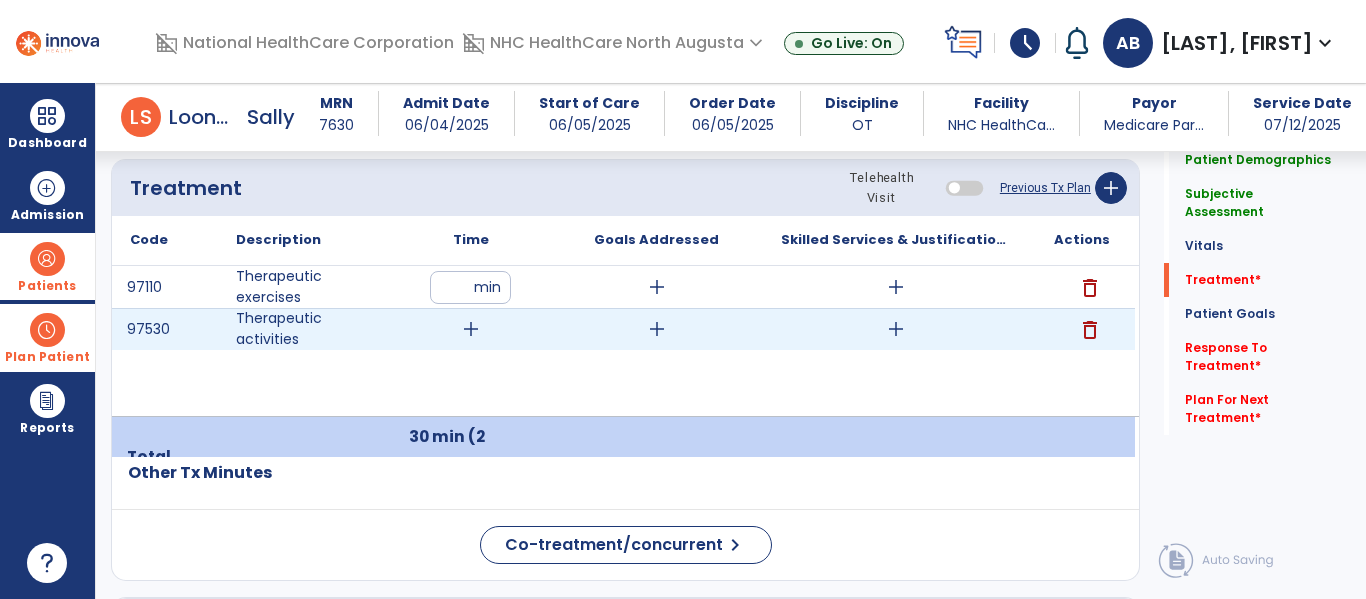 click on "add" at bounding box center (471, 329) 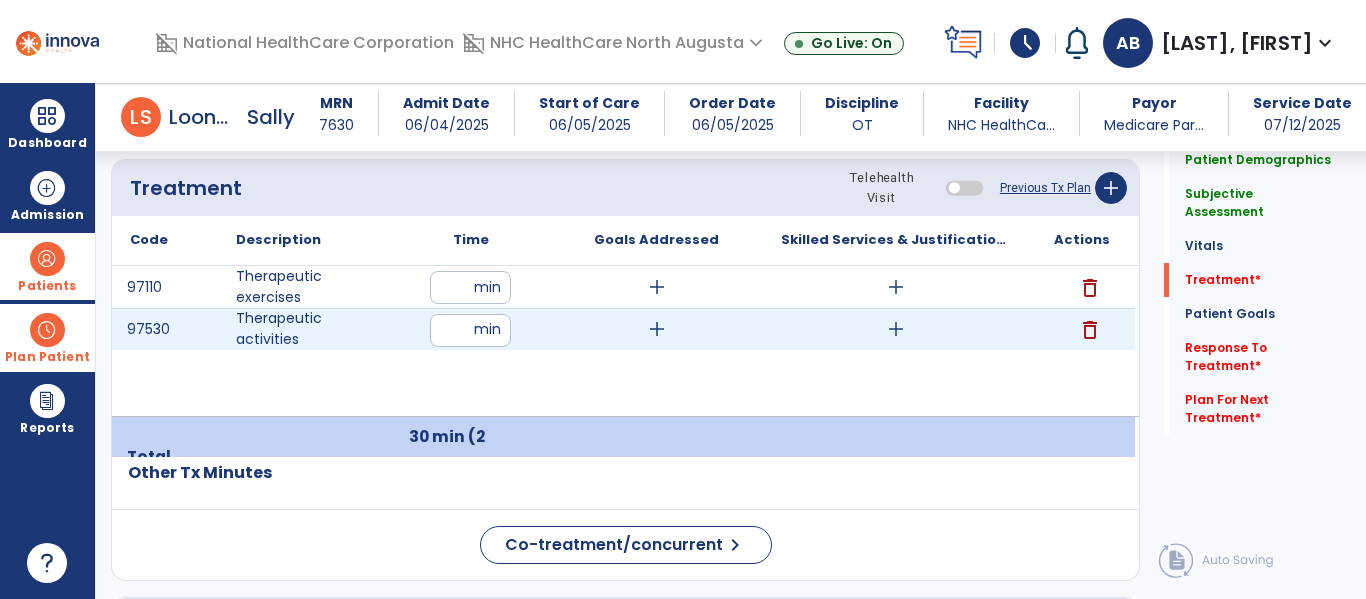 type on "**" 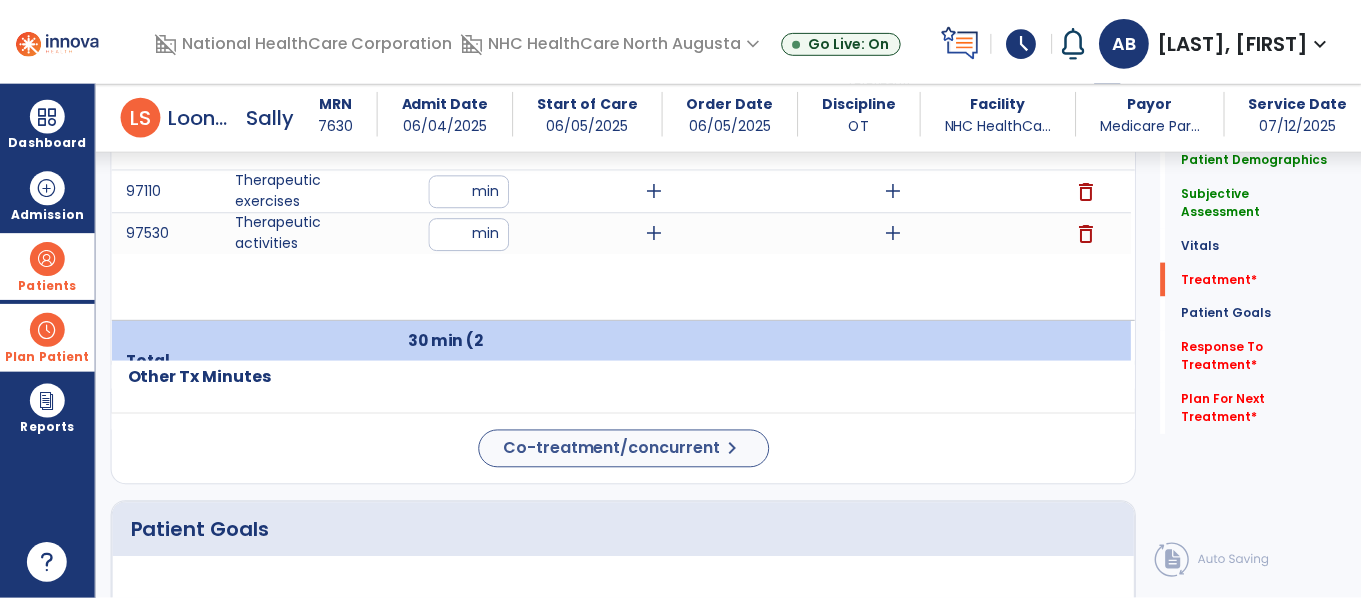 scroll, scrollTop: 1100, scrollLeft: 0, axis: vertical 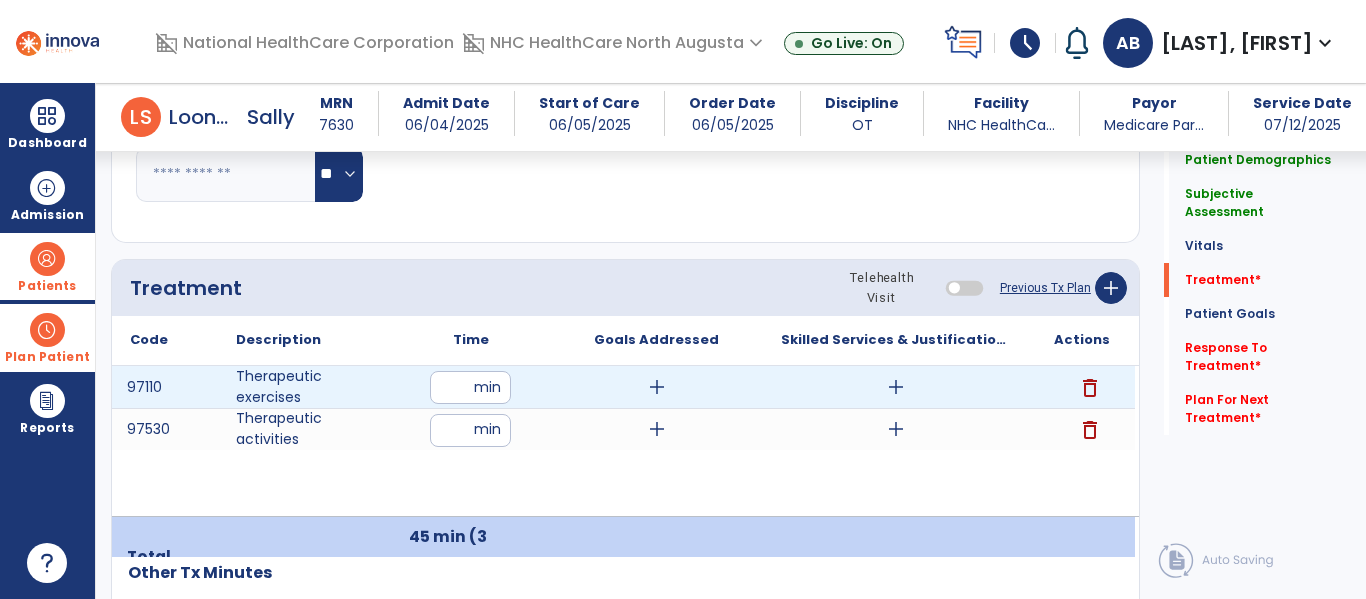 click on "add" at bounding box center (657, 387) 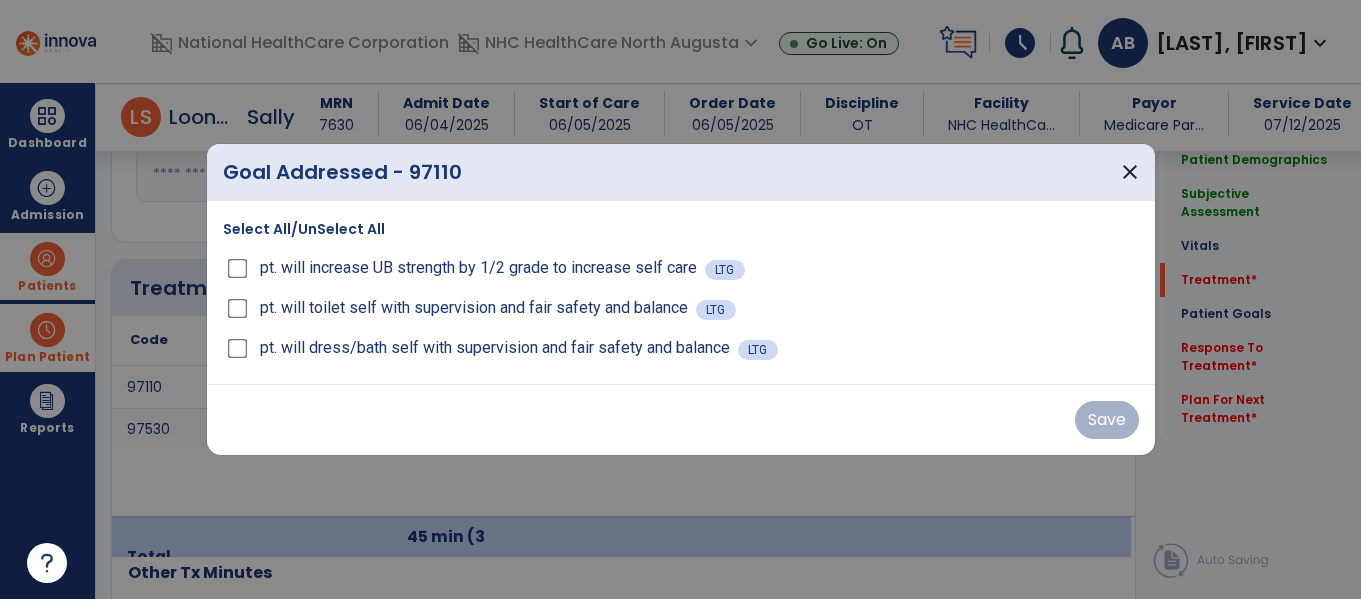 scroll, scrollTop: 1100, scrollLeft: 0, axis: vertical 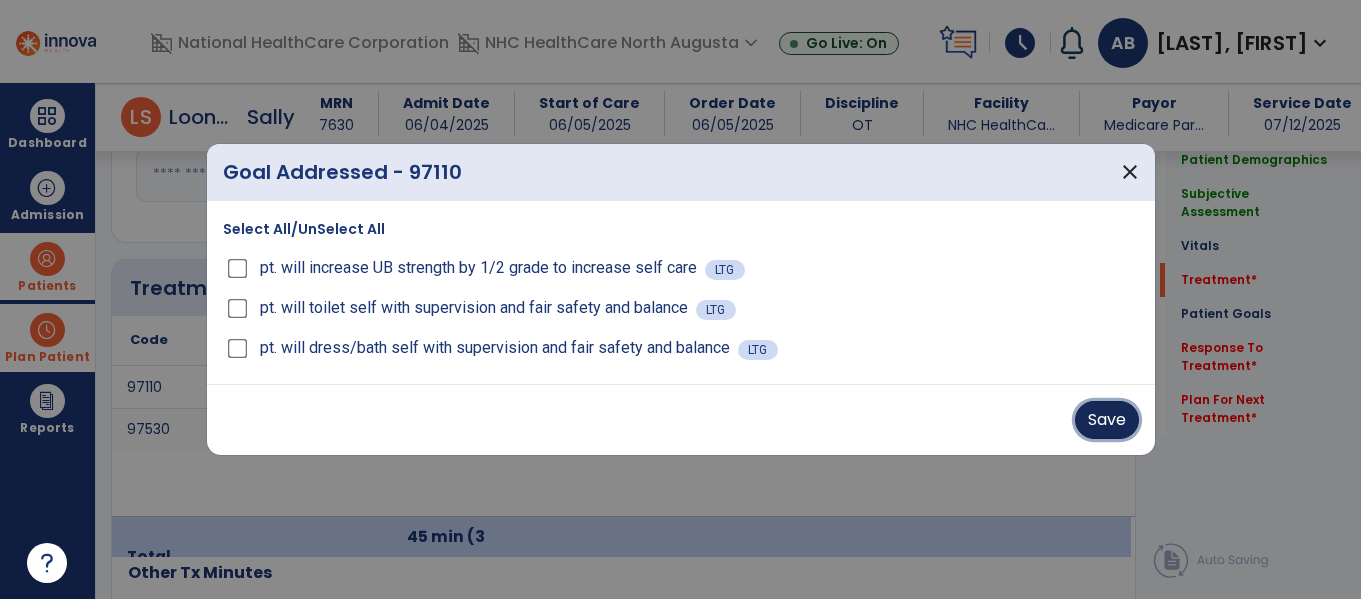 click on "Save" at bounding box center (1107, 420) 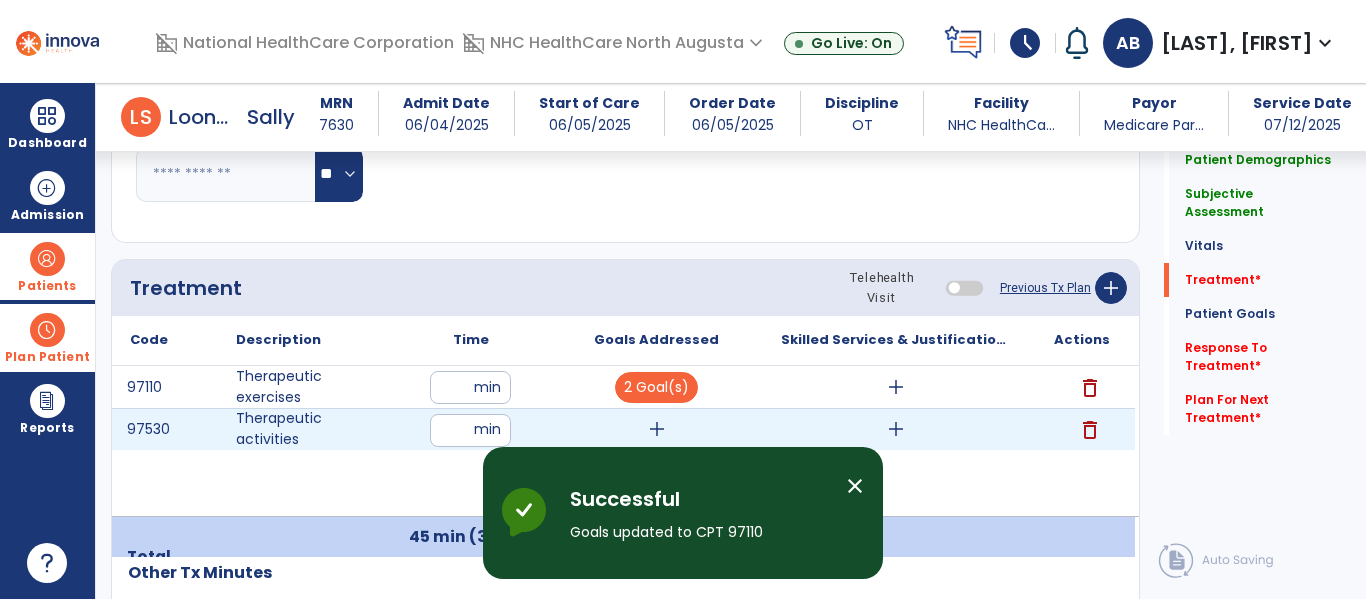 click on "add" at bounding box center [657, 429] 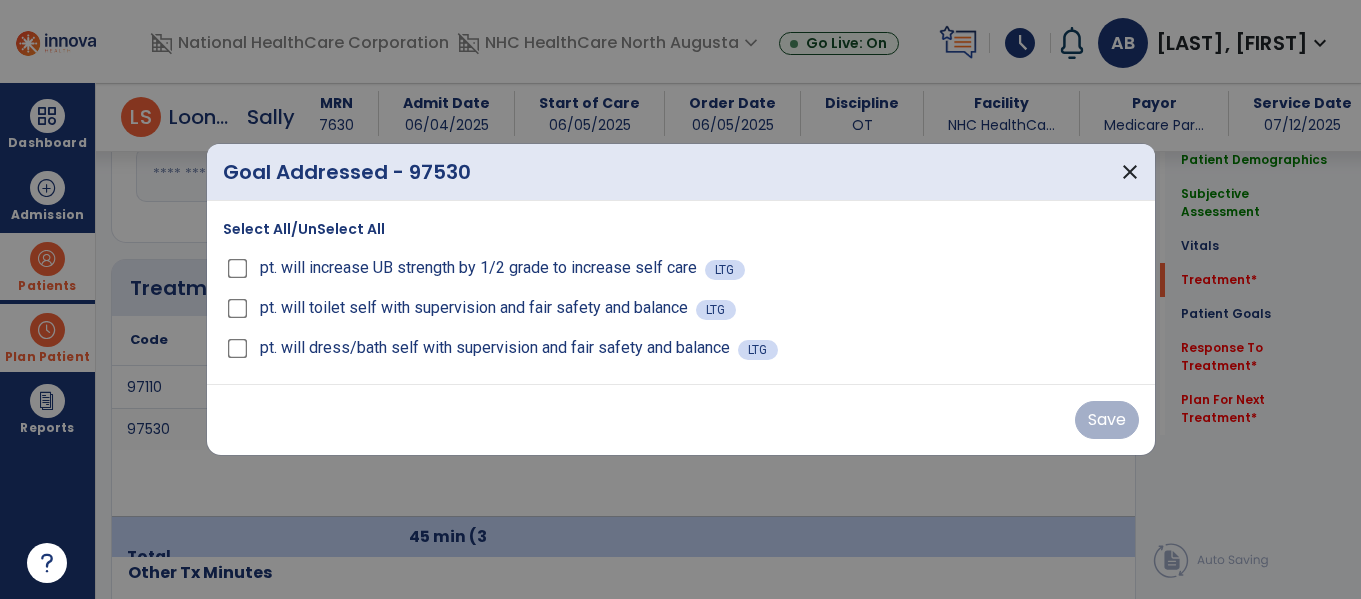 scroll, scrollTop: 1100, scrollLeft: 0, axis: vertical 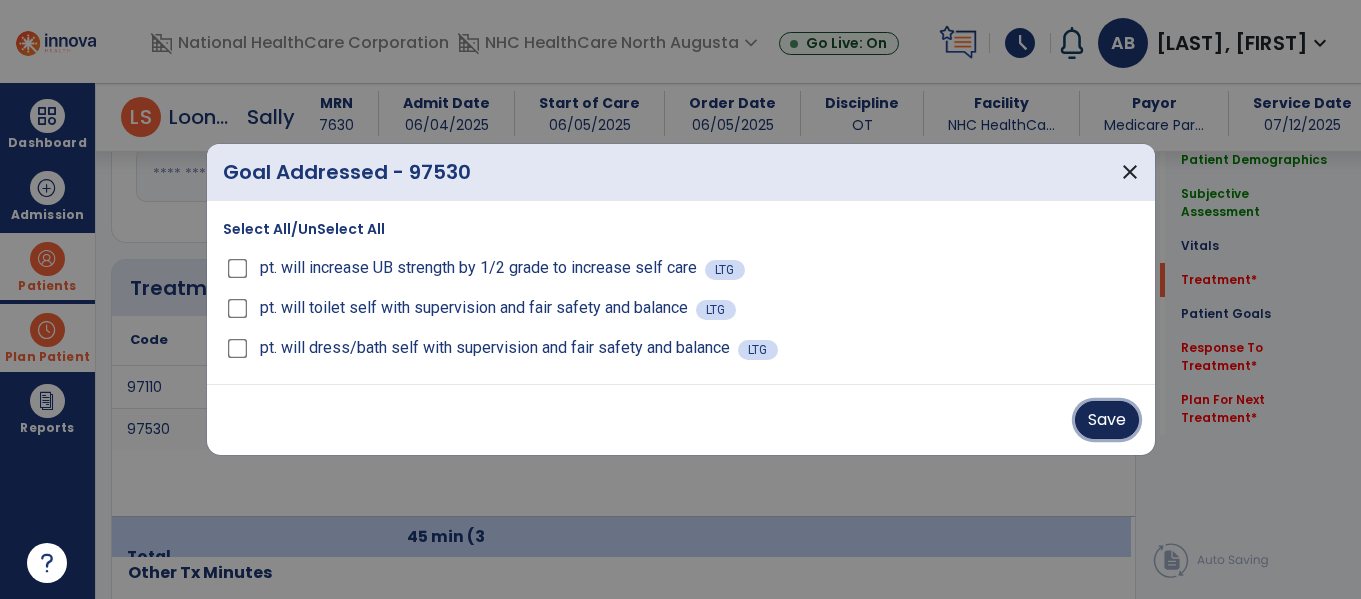 click on "Save" at bounding box center [1107, 420] 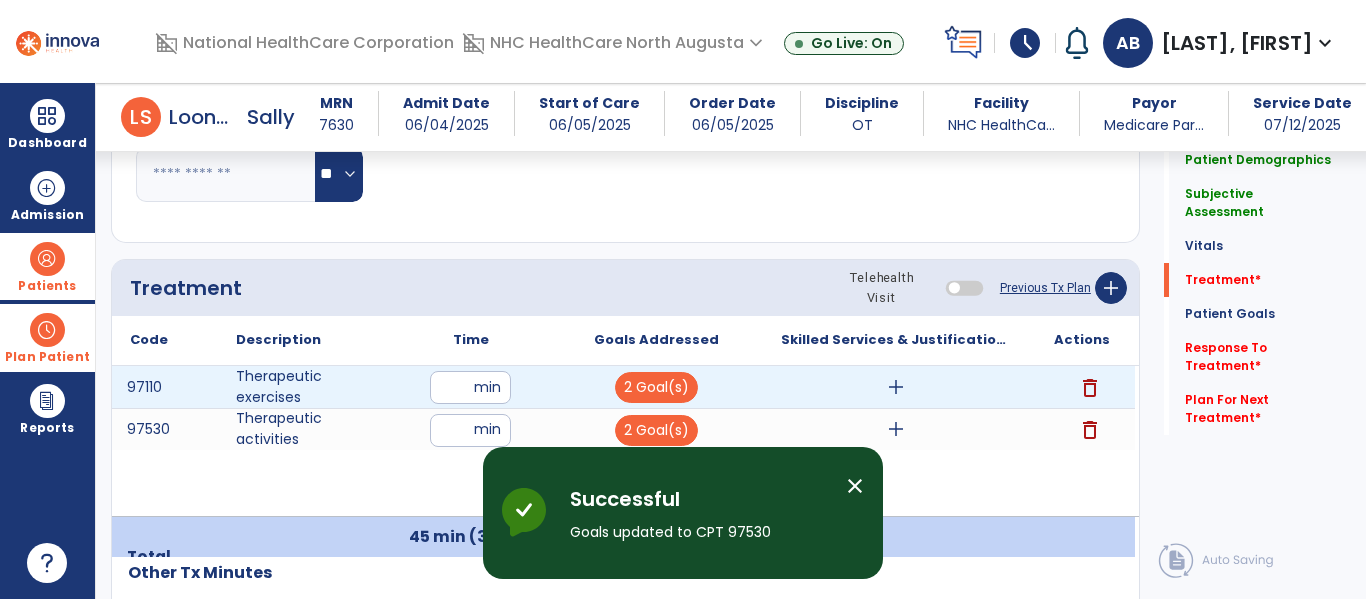 click on "add" at bounding box center (896, 387) 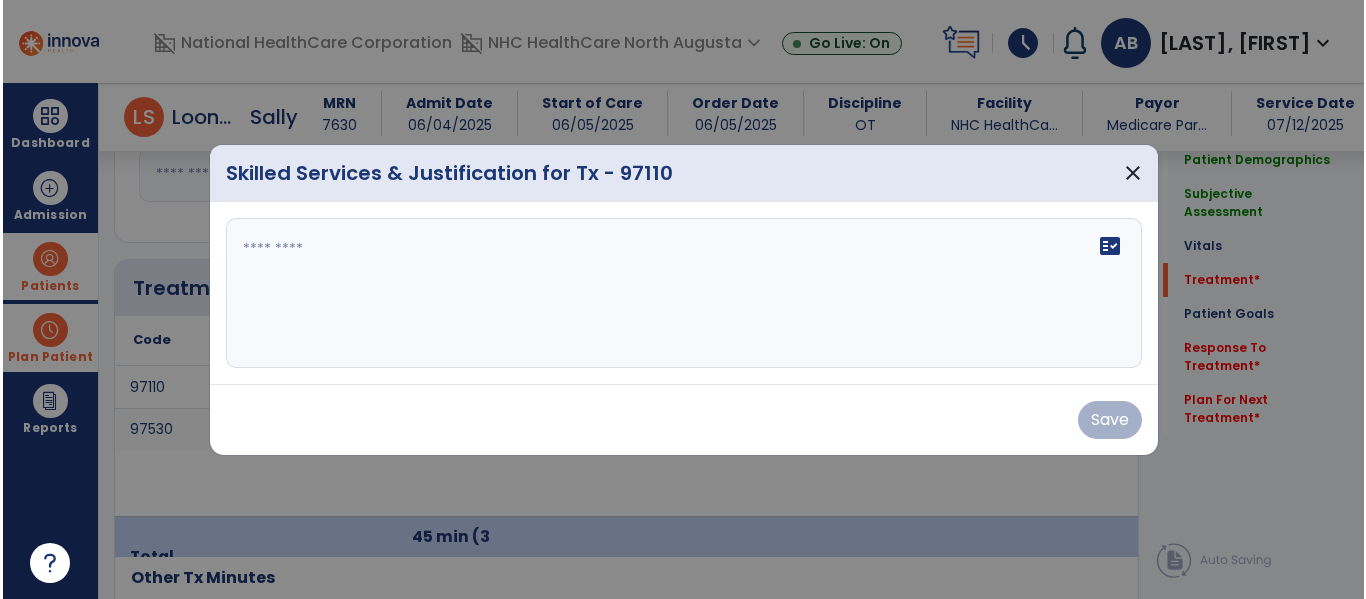 scroll, scrollTop: 1100, scrollLeft: 0, axis: vertical 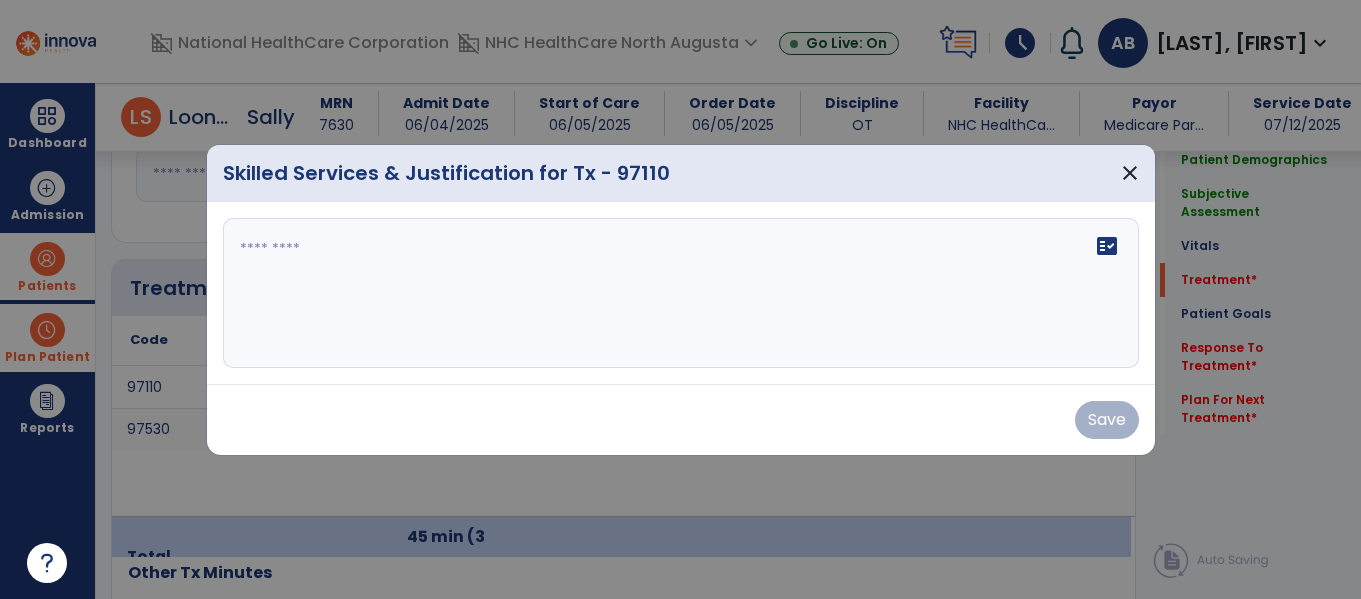 click on "fact_check" at bounding box center (681, 293) 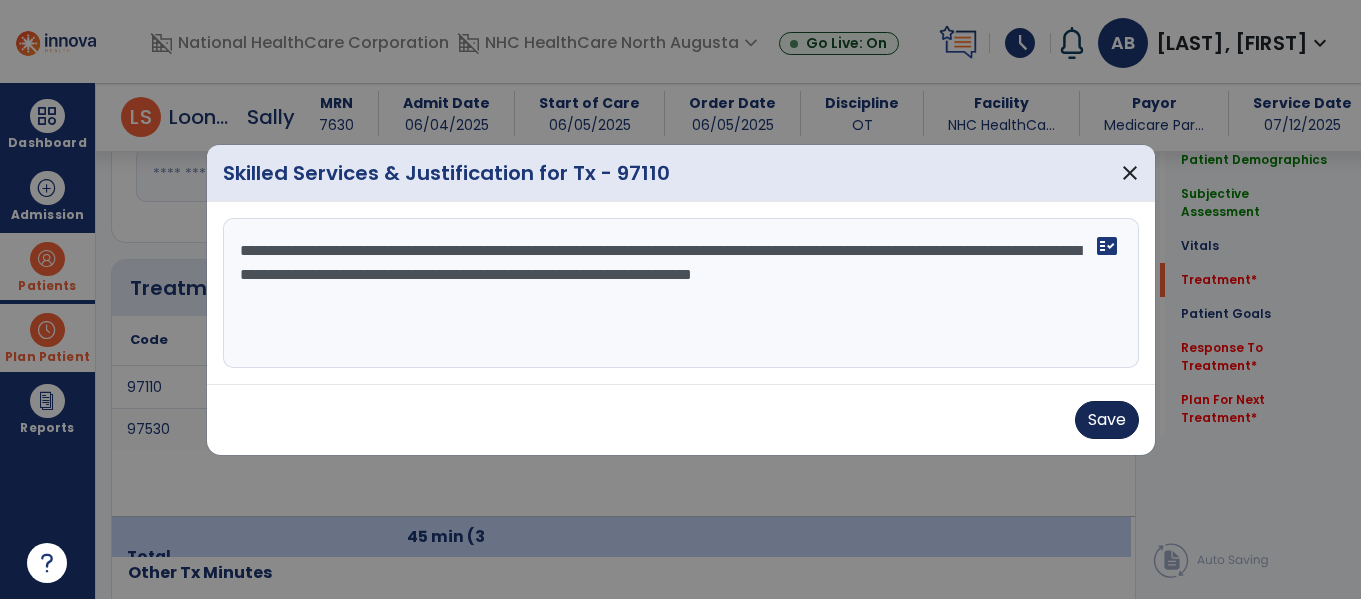 type on "**********" 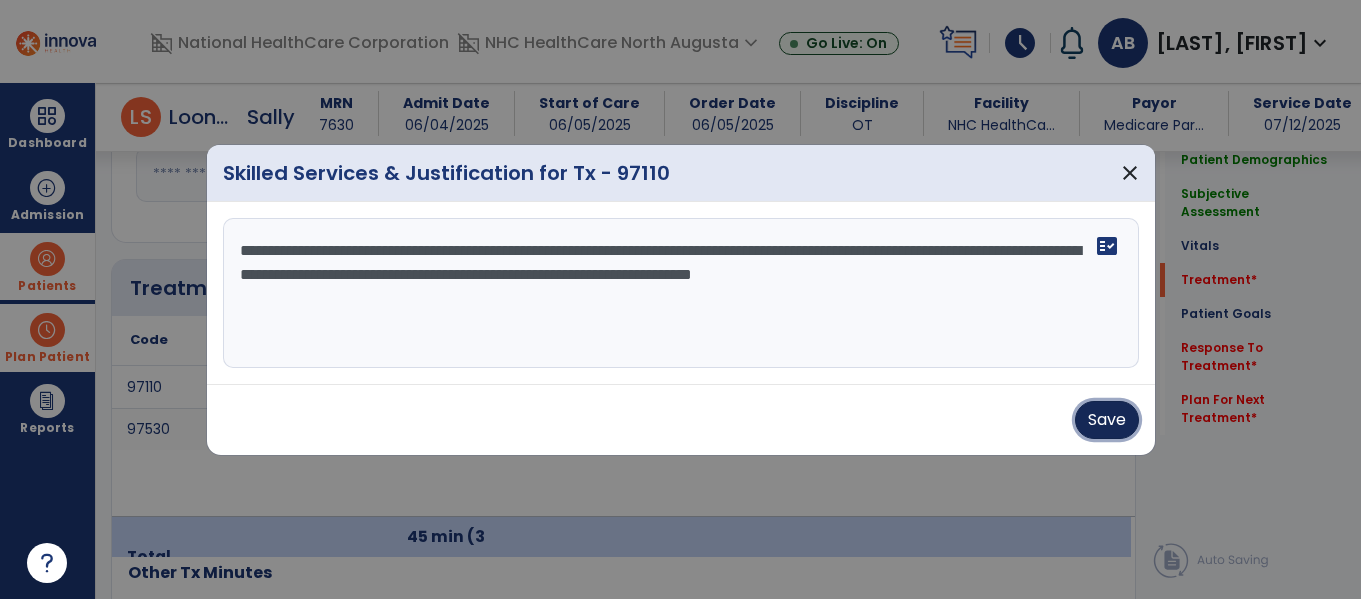 click on "Save" at bounding box center [1107, 420] 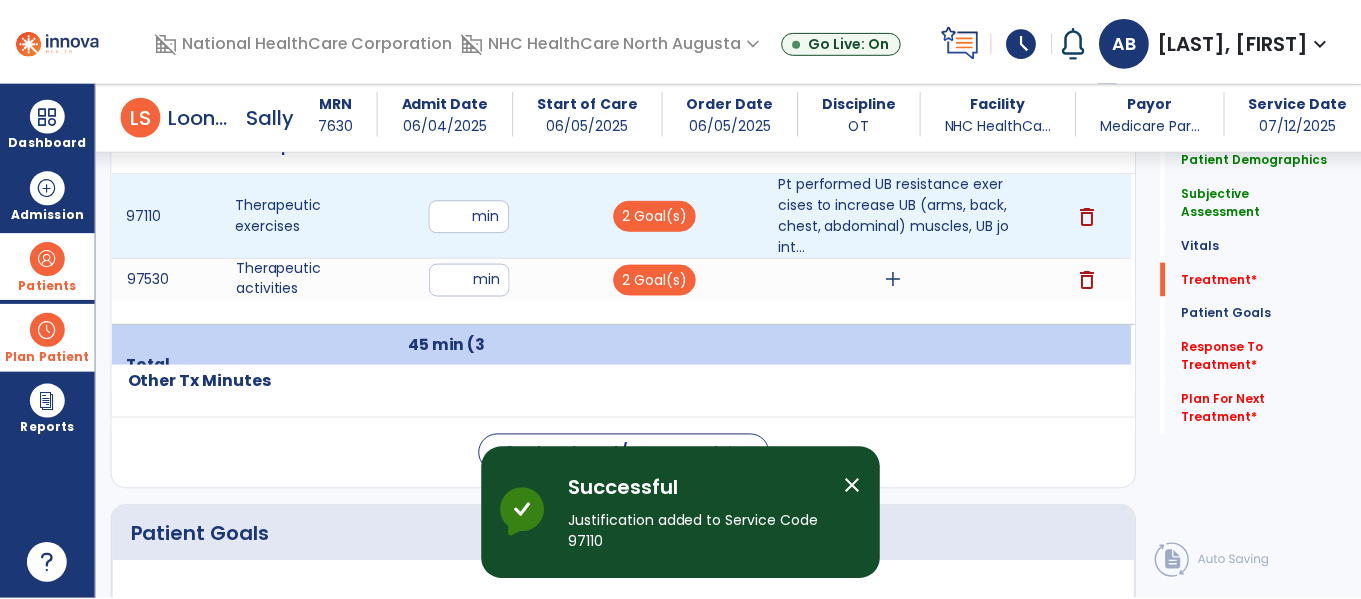 scroll, scrollTop: 1300, scrollLeft: 0, axis: vertical 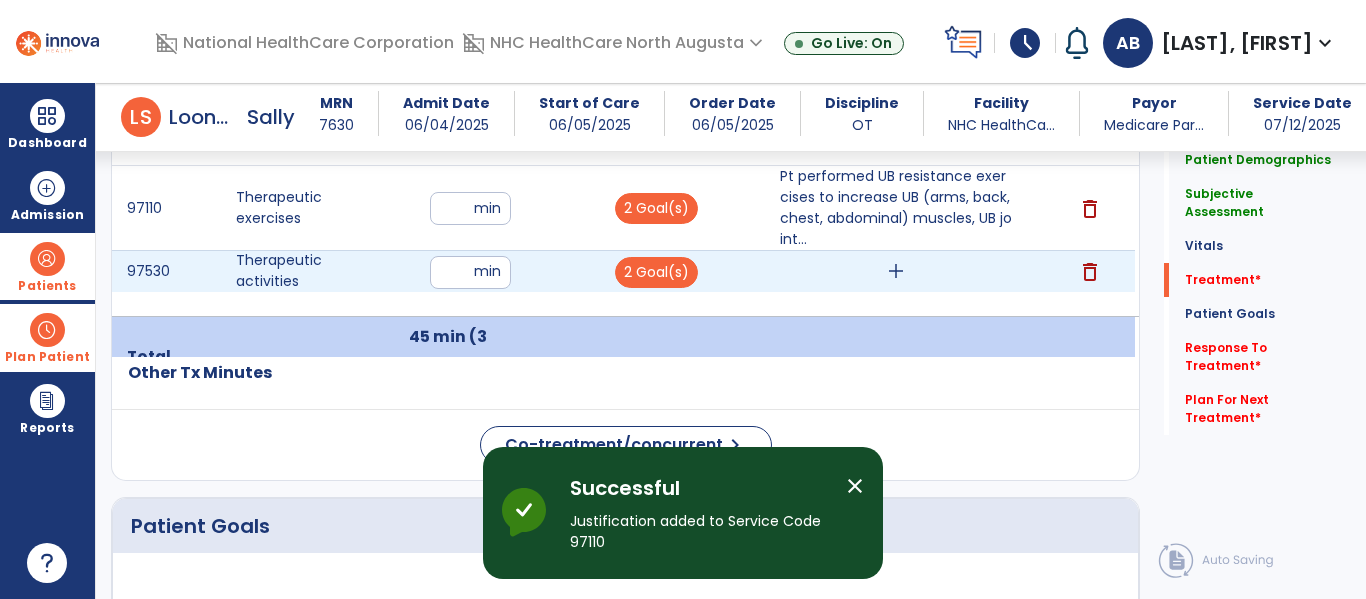 click on "add" at bounding box center (896, 271) 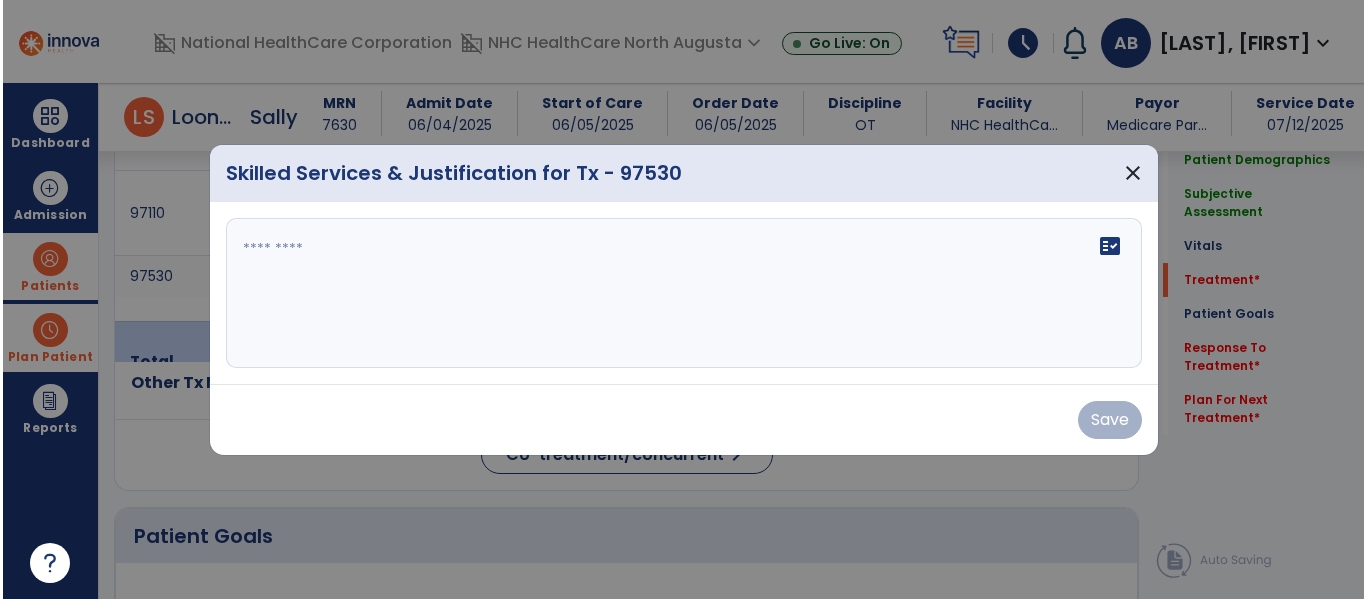 scroll, scrollTop: 1300, scrollLeft: 0, axis: vertical 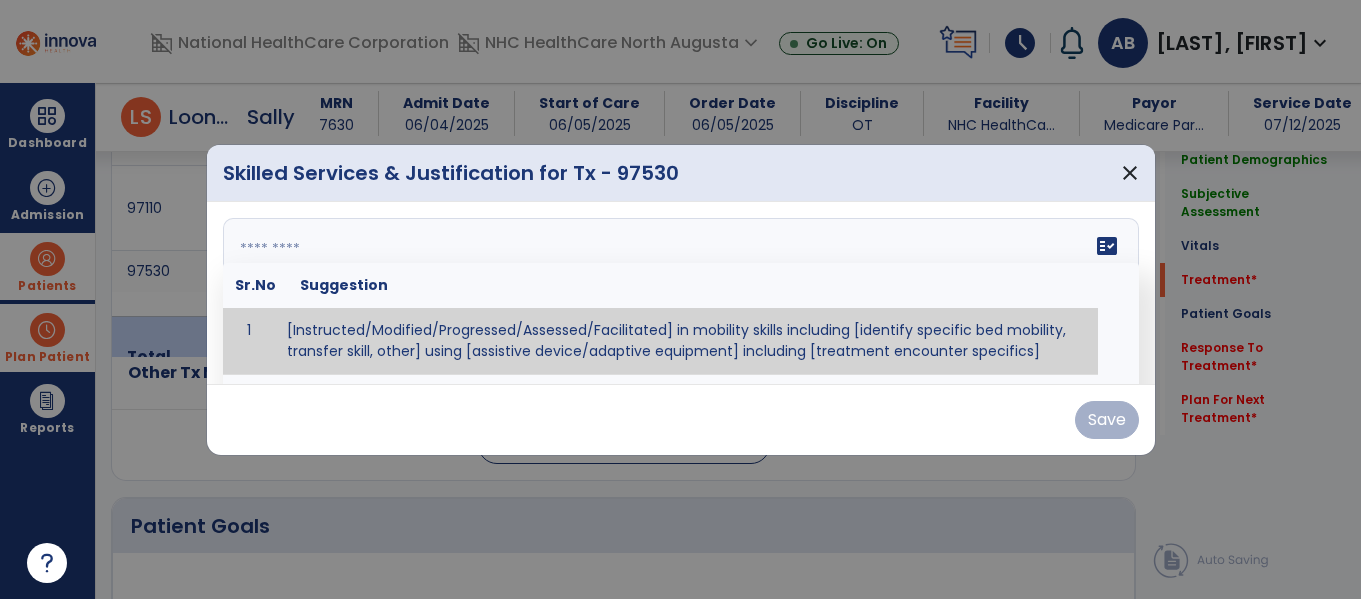 click on "fact_check  Sr.No Suggestion 1 [Instructed/Modified/Progressed/Assessed/Facilitated] in mobility skills including [identify specific bed mobility, transfer skill, other] using [assistive device/adaptive equipment] including [treatment encounter specifics]" at bounding box center (681, 293) 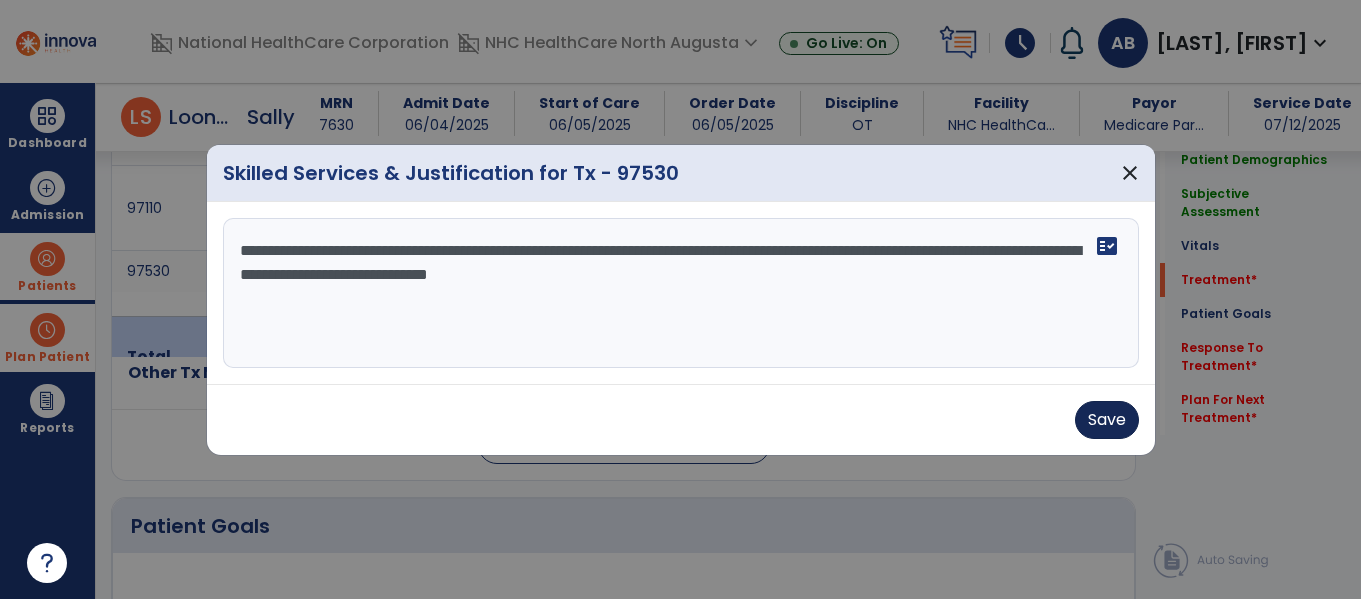 type on "**********" 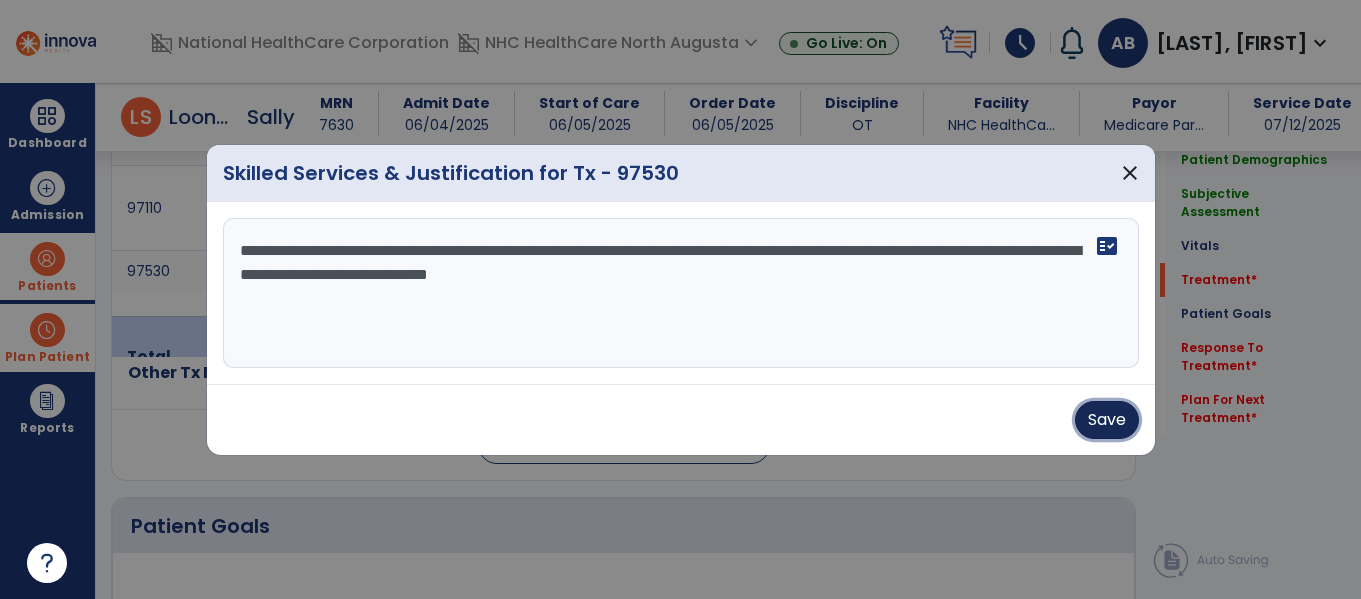 click on "Save" at bounding box center [1107, 420] 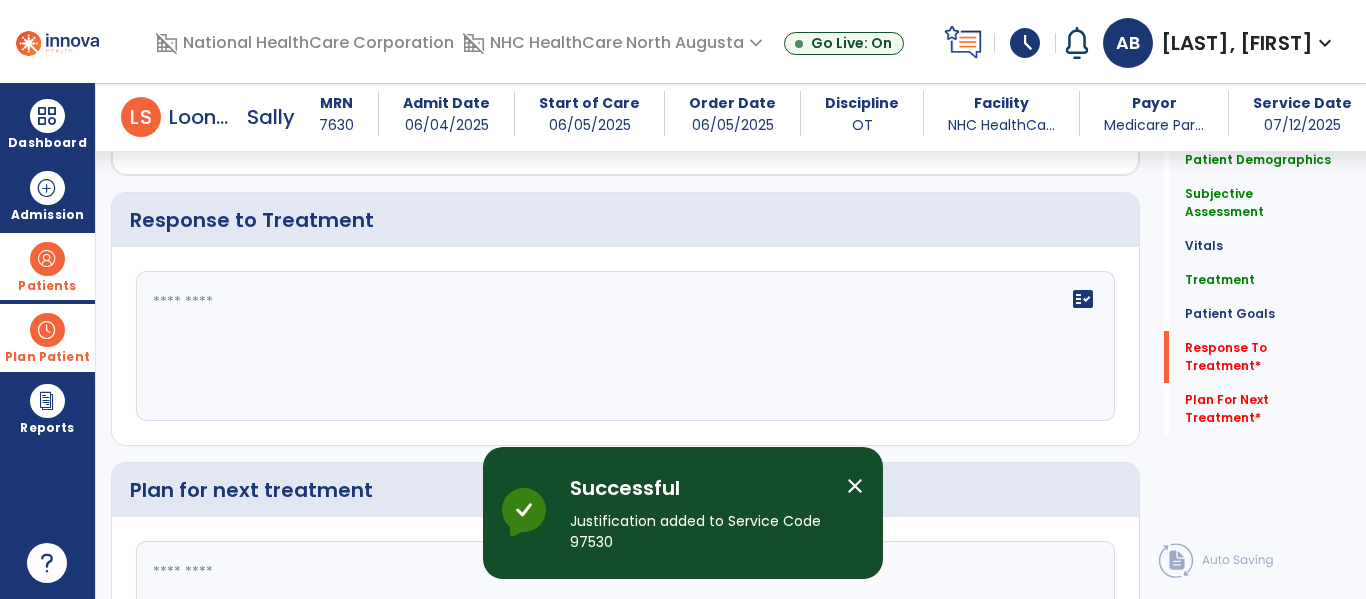 scroll, scrollTop: 2400, scrollLeft: 0, axis: vertical 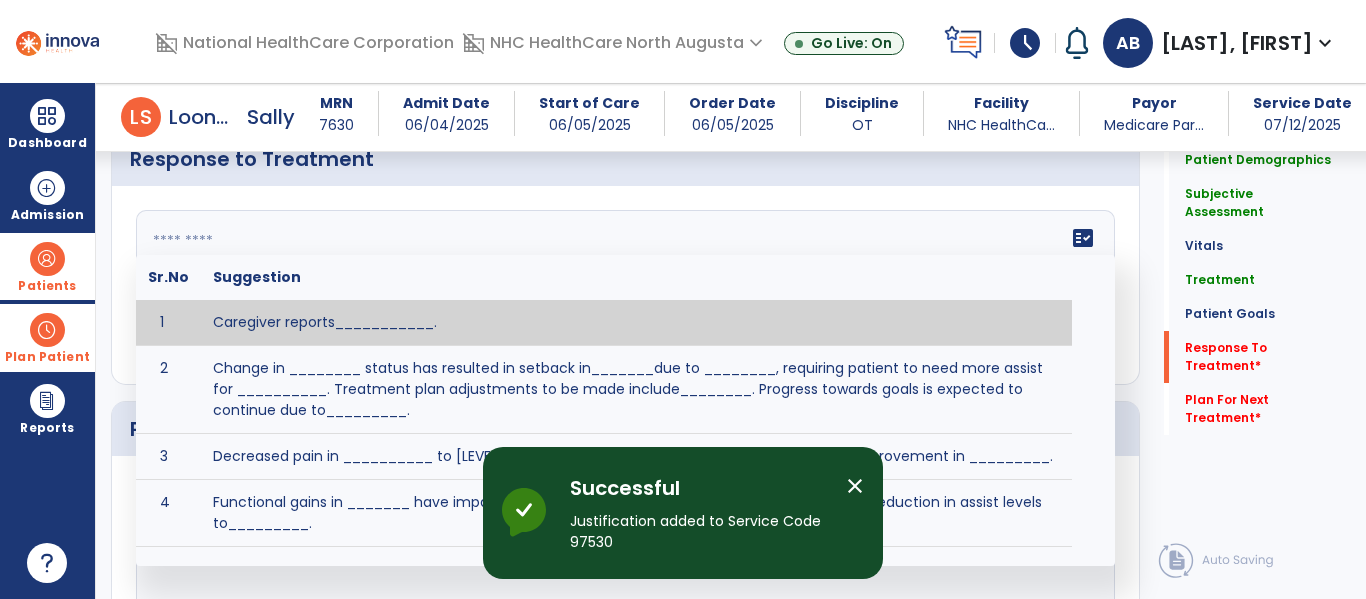 click on "fact_check  Sr.No Suggestion 1 Caregiver reports___________. 2 Change in ________ status has resulted in setback in_______due to ________, requiring patient to need more assist for __________.   Treatment plan adjustments to be made include________.  Progress towards goals is expected to continue due to_________. 3 Decreased pain in __________ to [LEVEL] in response to [MODALITY/TREATMENT] allows for improvement in _________. 4 Functional gains in _______ have impacted the patient's ability to perform_________ with a reduction in assist levels to_________. 5 Functional progress this week has been significant due to__________. 6 Gains in ________ have improved the patient's ability to perform ______with decreased levels of assist to___________. 7 Improvement in ________allows patient to tolerate higher levels of challenges in_________. 8 Pain in [AREA] has decreased to [LEVEL] in response to [TREATMENT/MODALITY], allowing fore ease in completing__________. 9 10 11 12 13 14 15 16 17 18 19 20 21" 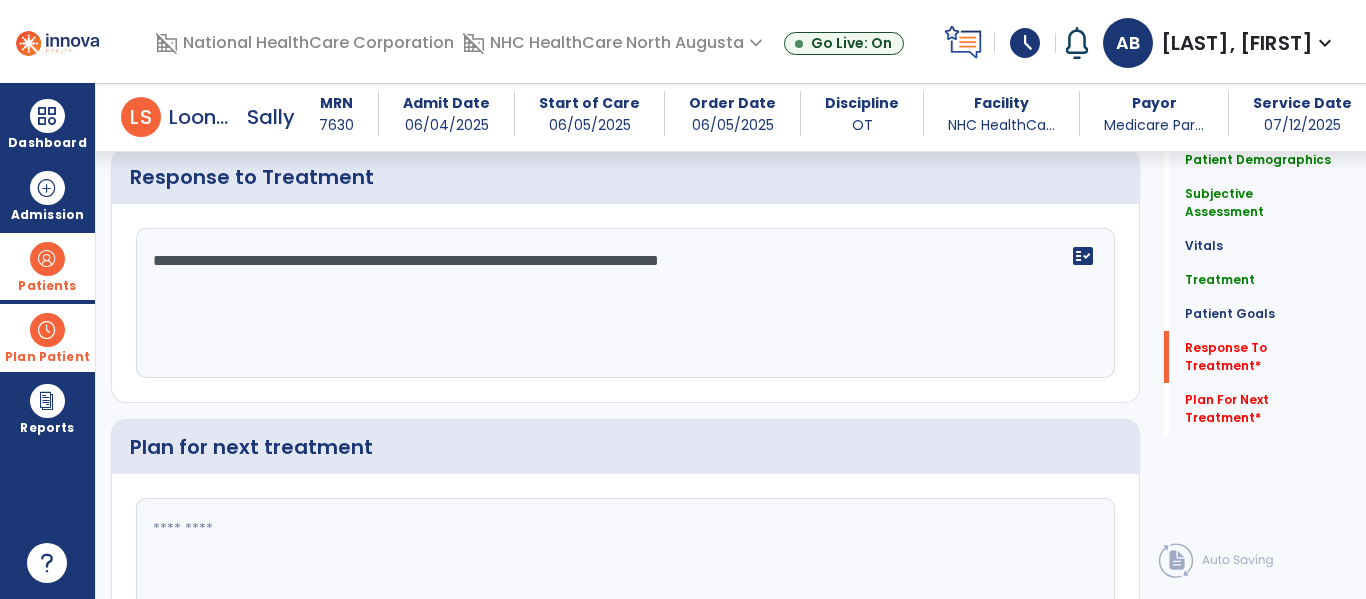 click on "**********" 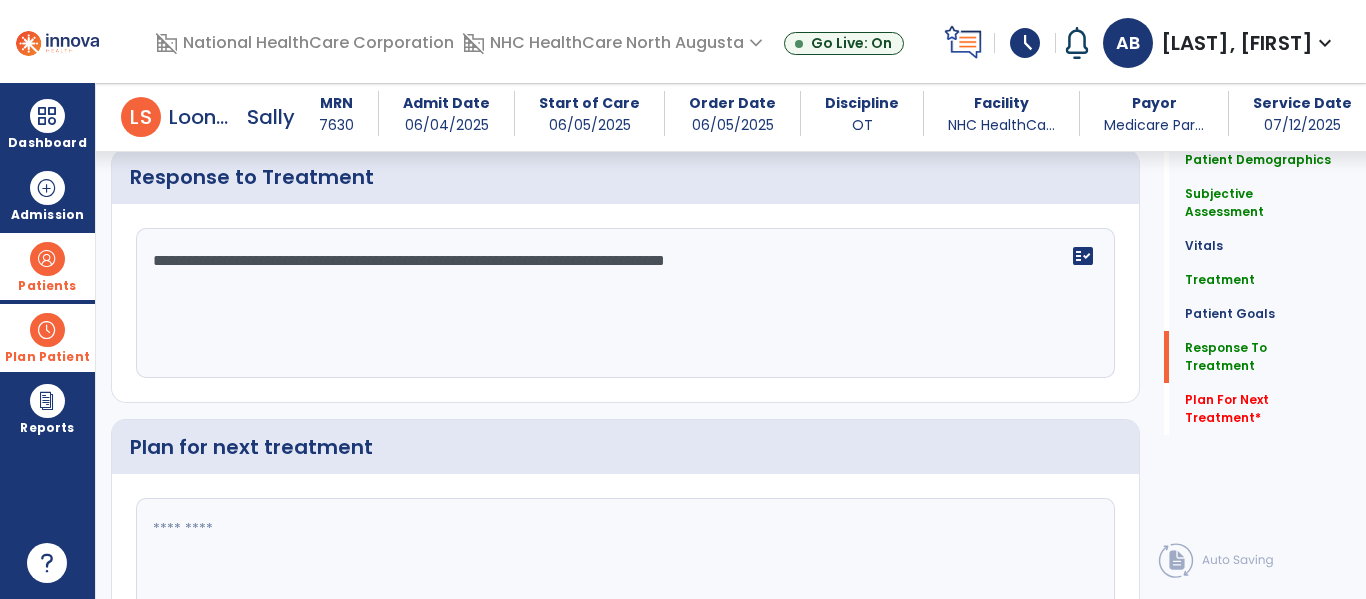 scroll, scrollTop: 2400, scrollLeft: 0, axis: vertical 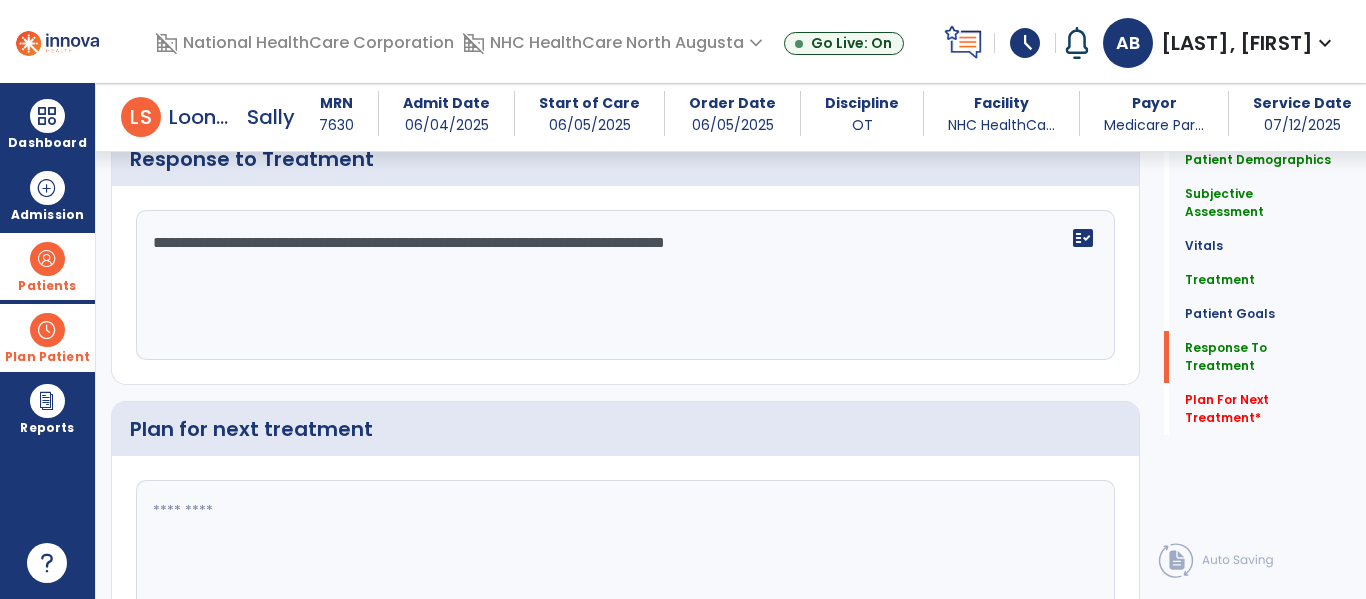 click on "**********" 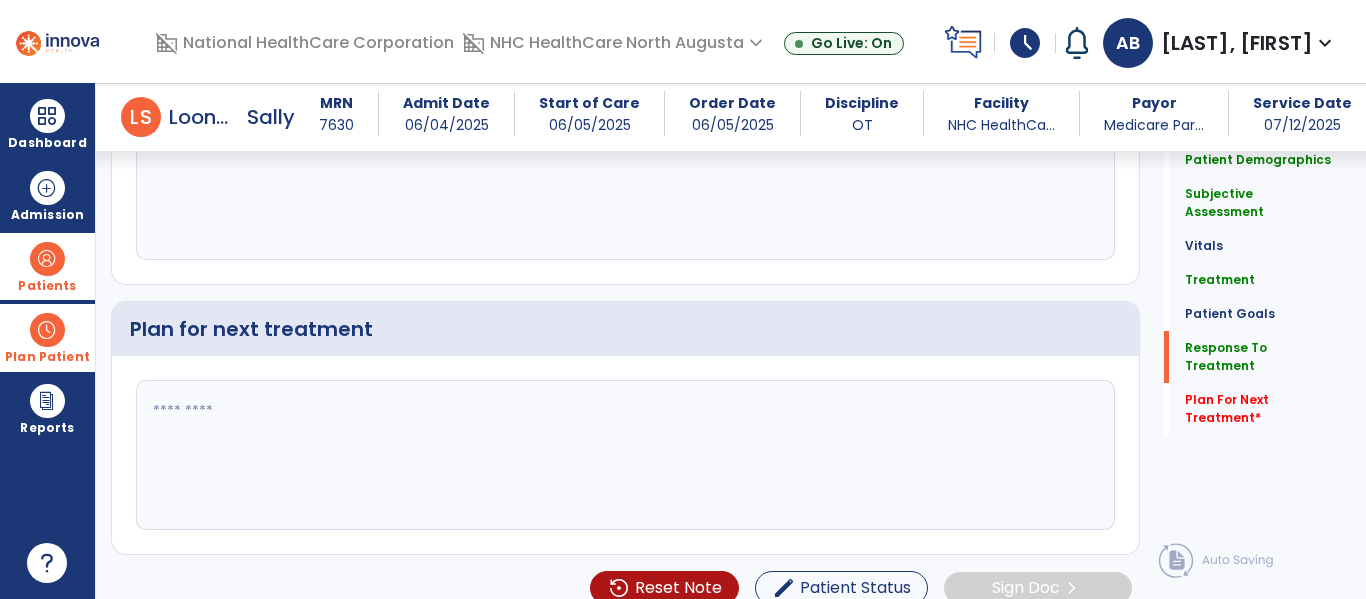type on "**********" 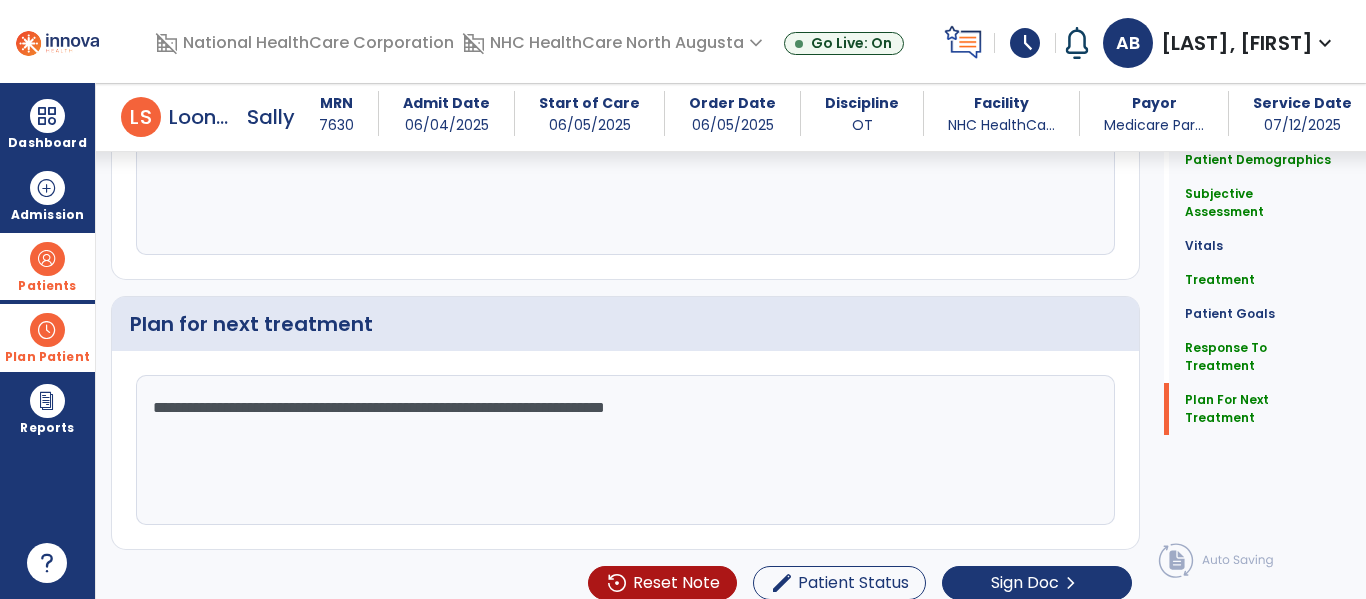 scroll, scrollTop: 2523, scrollLeft: 0, axis: vertical 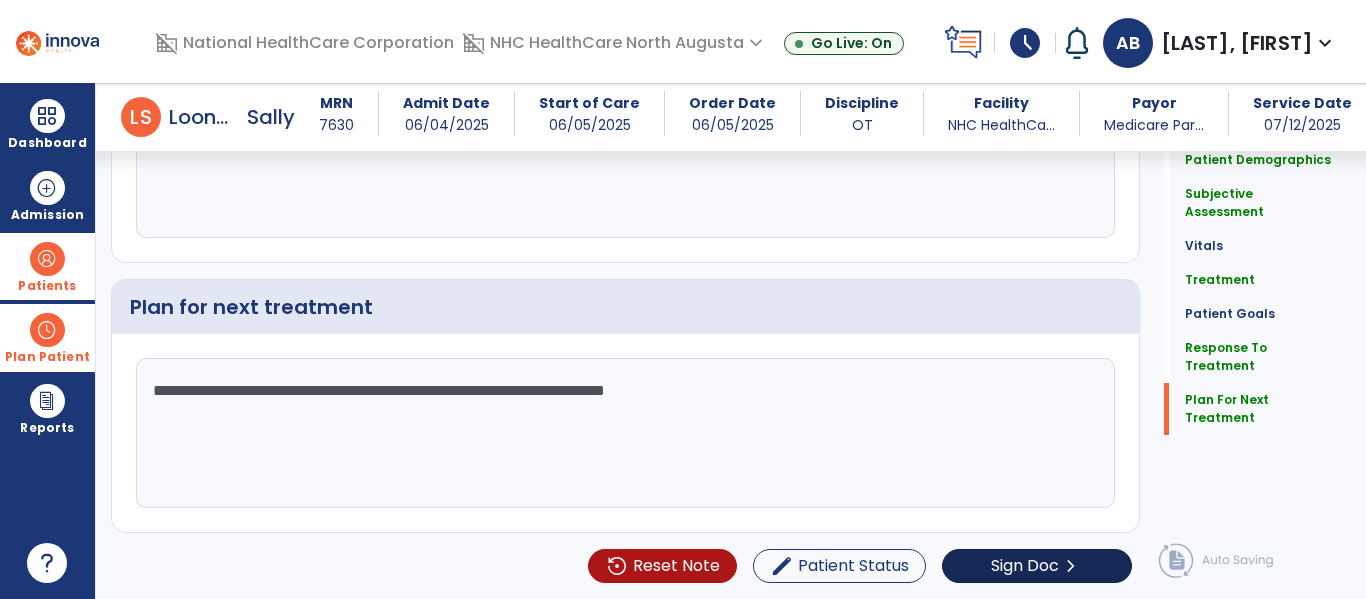 type on "**********" 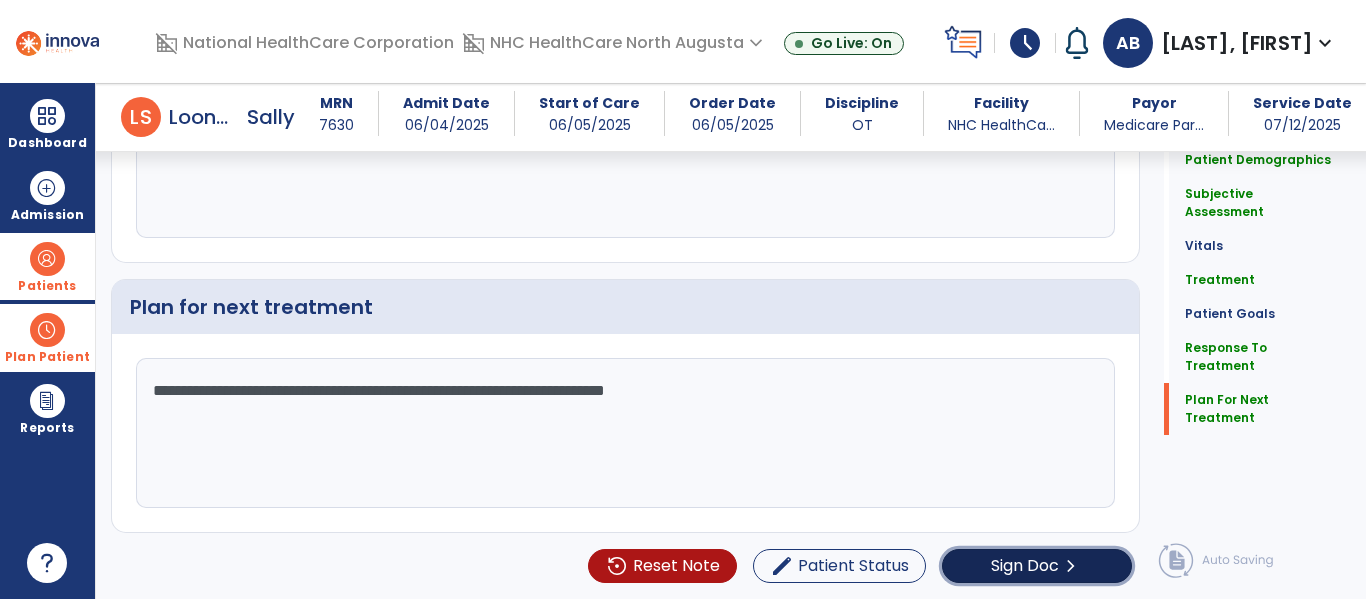 click on "Sign Doc  chevron_right" 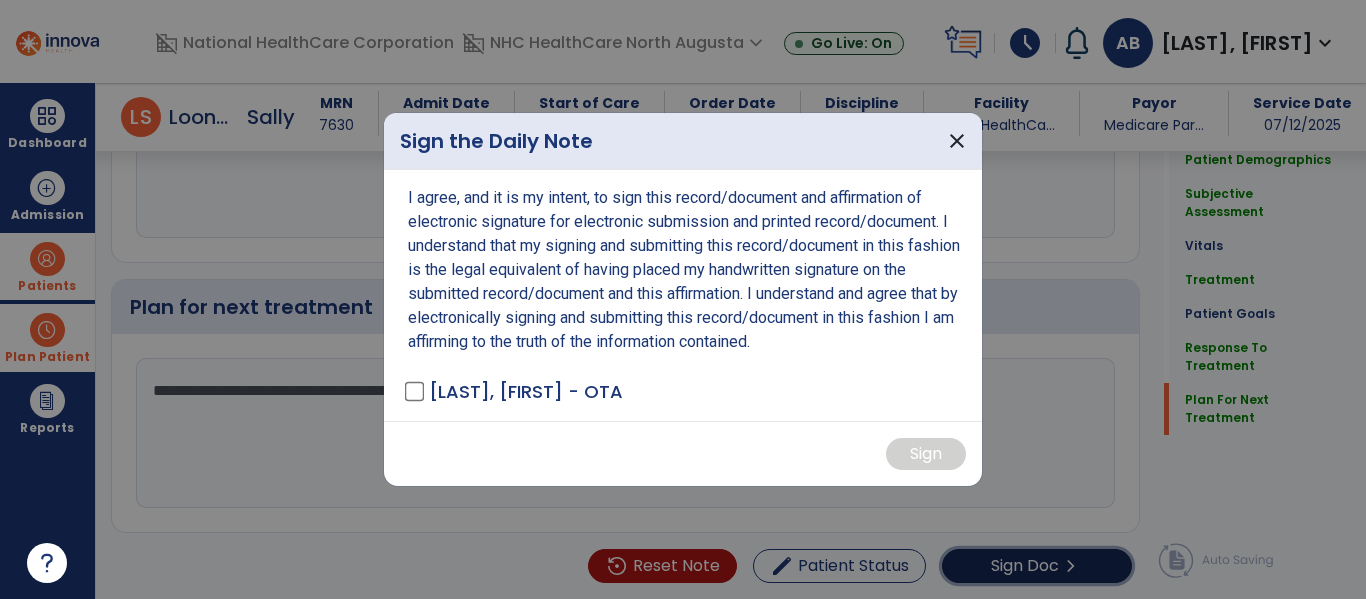 scroll, scrollTop: 2523, scrollLeft: 0, axis: vertical 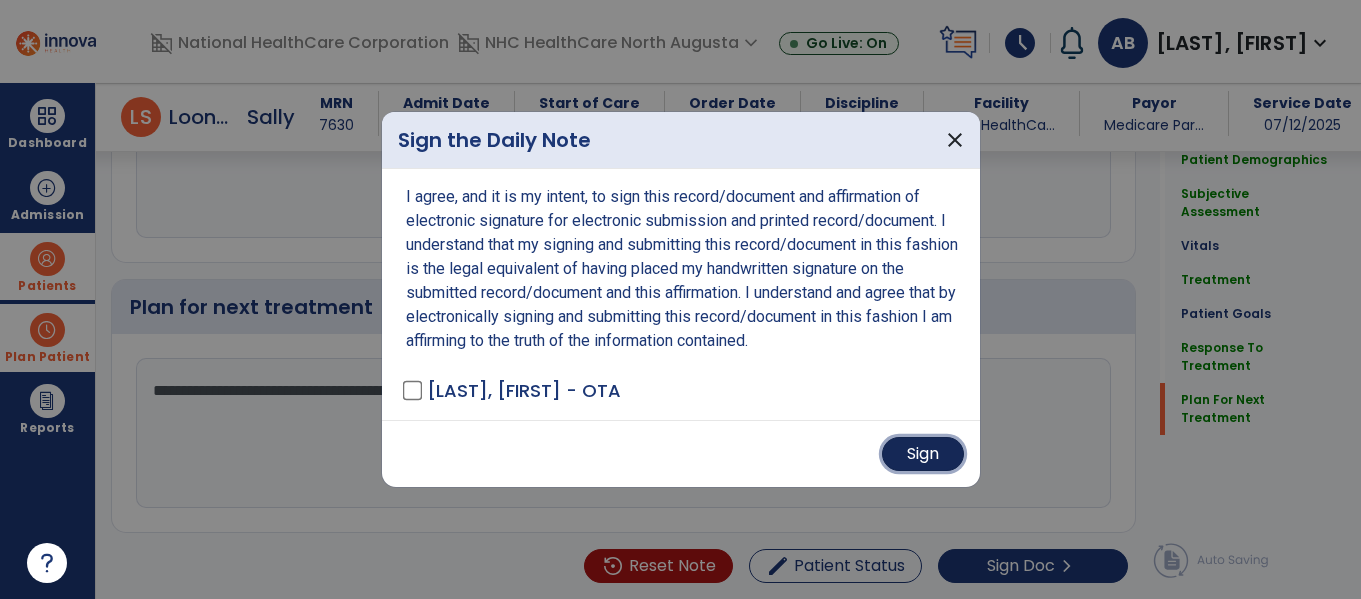 drag, startPoint x: 936, startPoint y: 461, endPoint x: 967, endPoint y: 462, distance: 31.016125 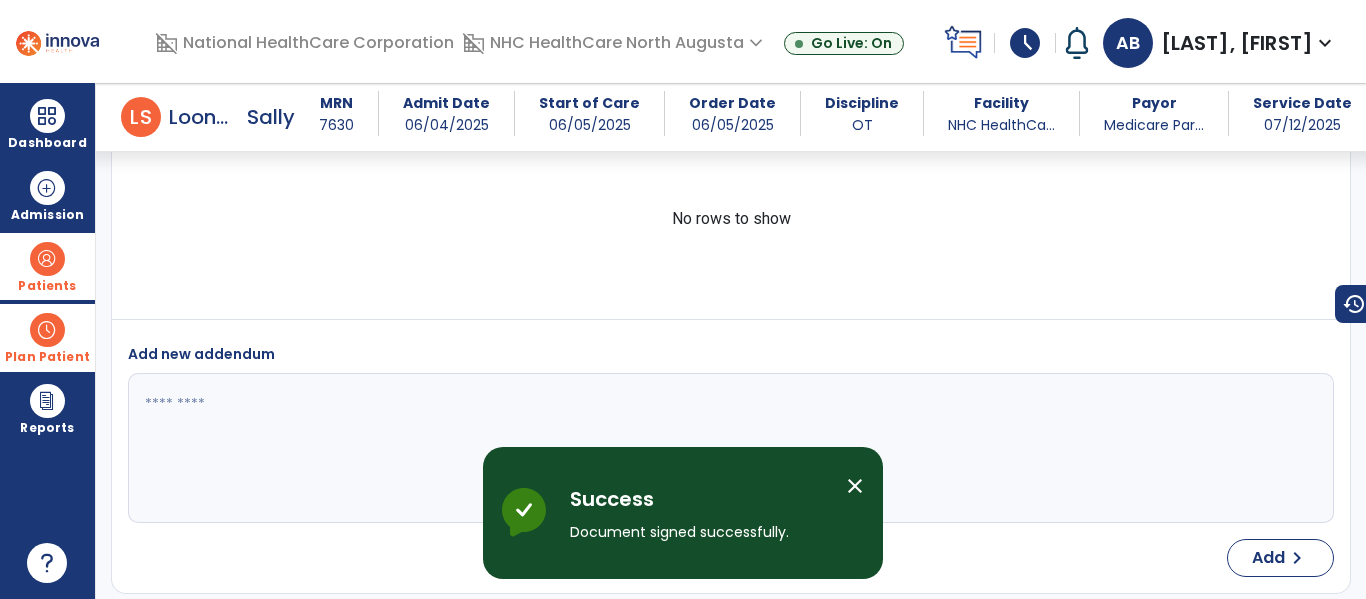 scroll, scrollTop: 3187, scrollLeft: 0, axis: vertical 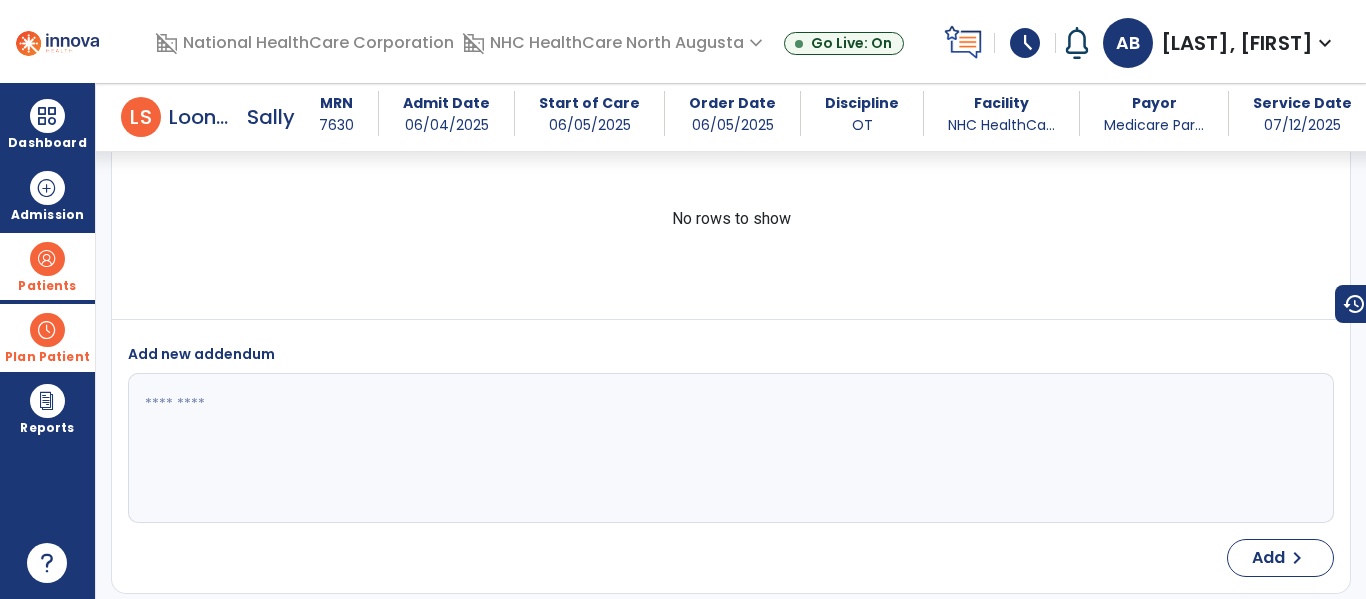 select on "*" 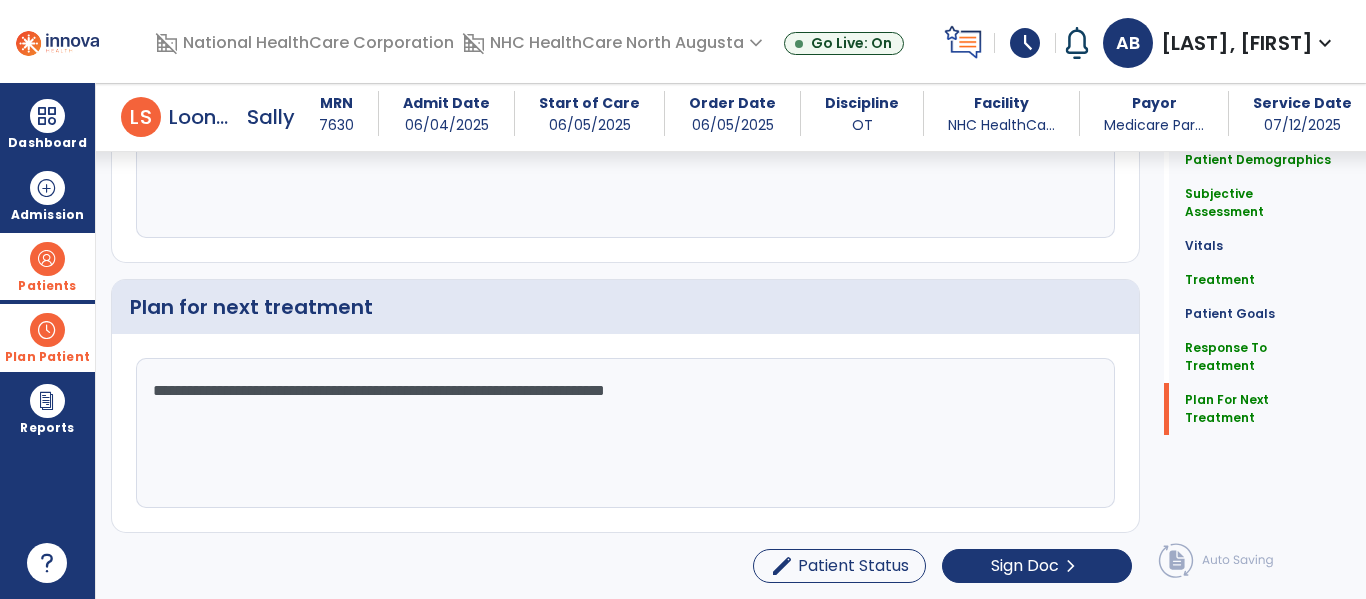 scroll, scrollTop: 2413, scrollLeft: 0, axis: vertical 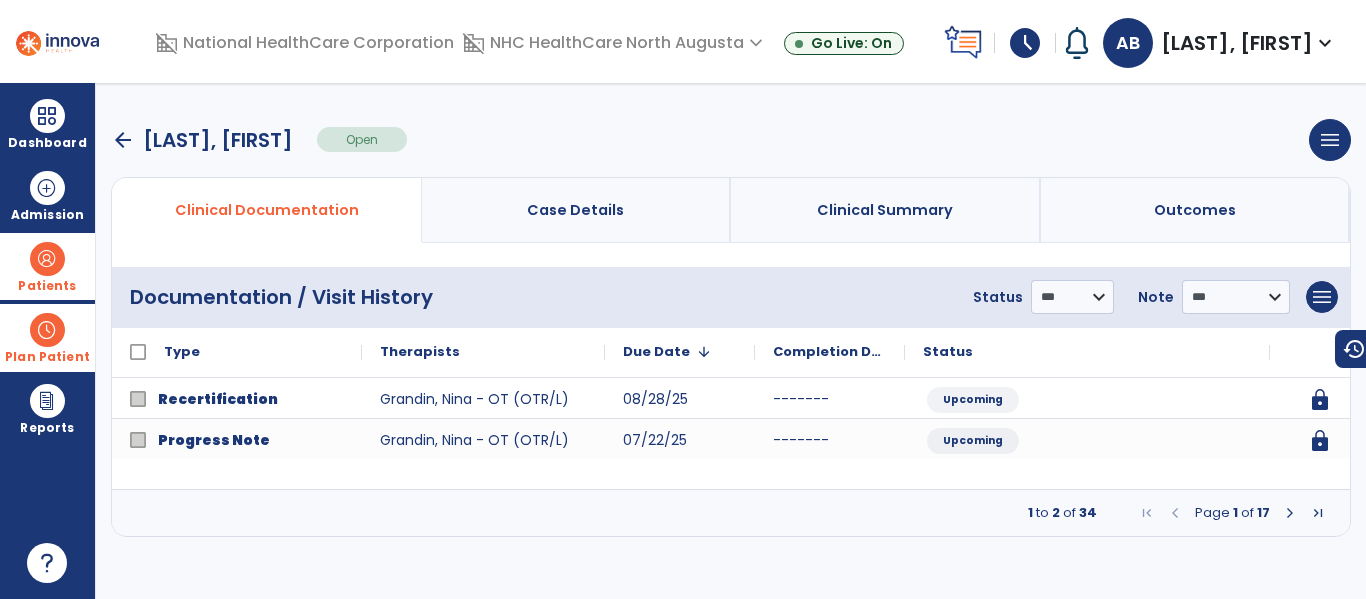 click at bounding box center [1290, 513] 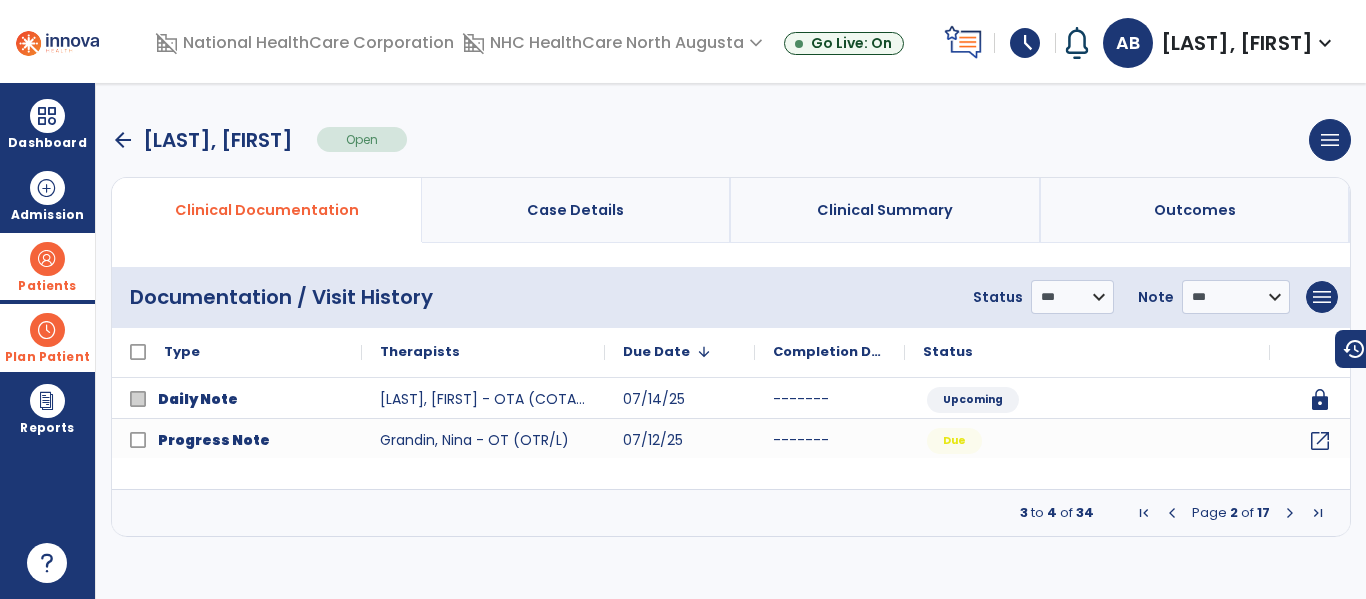 click at bounding box center (1290, 513) 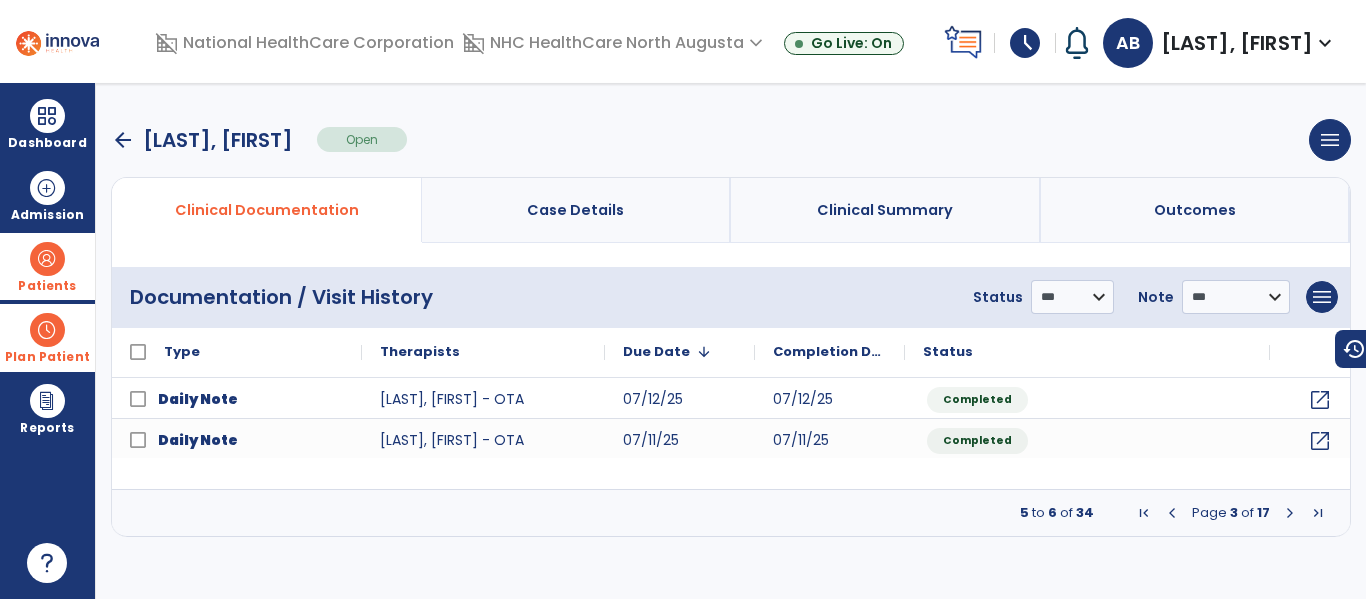 click at bounding box center (1290, 513) 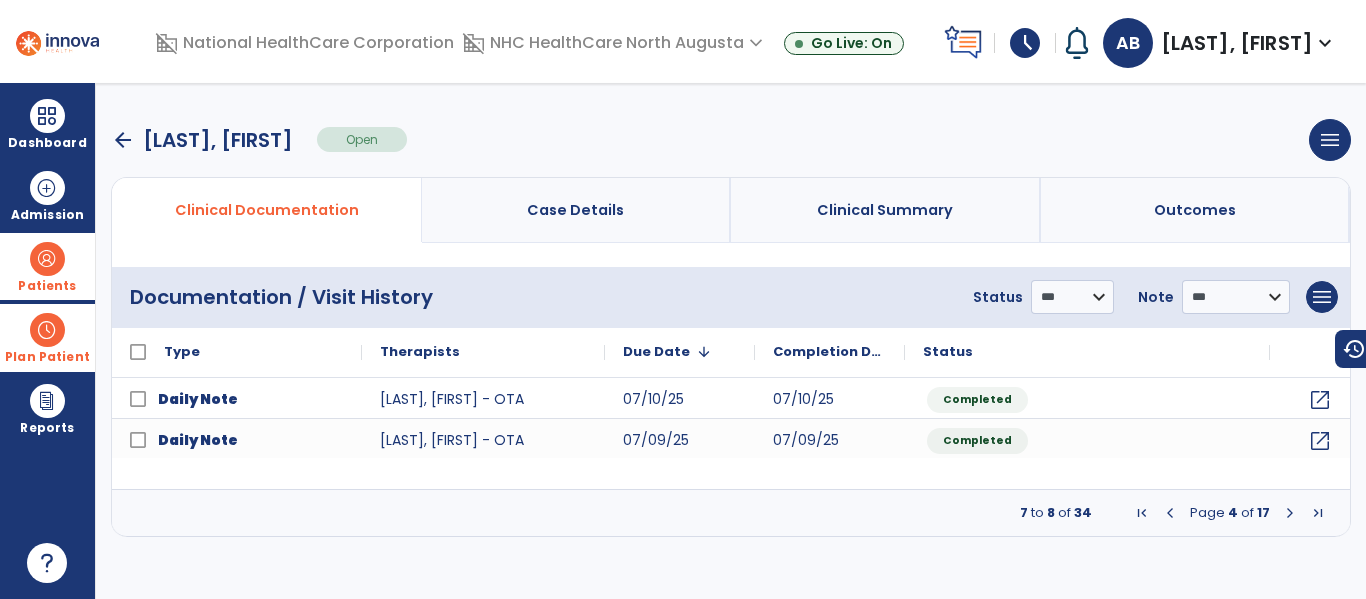 click at bounding box center (1170, 513) 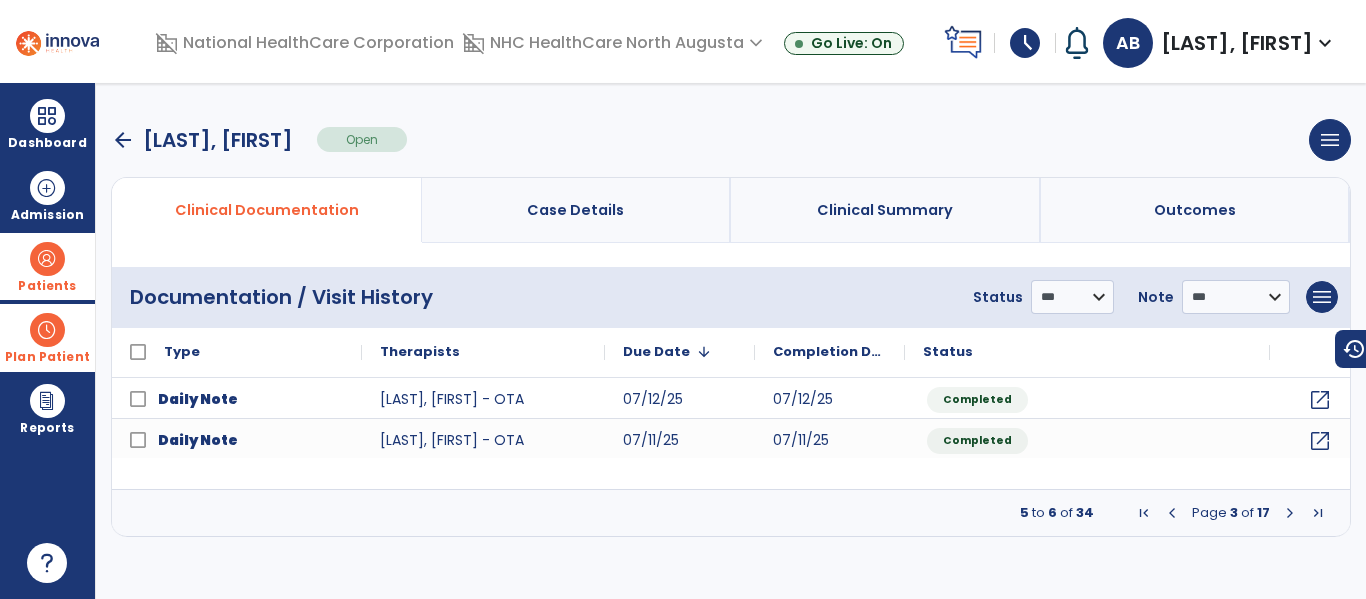 click at bounding box center [1172, 513] 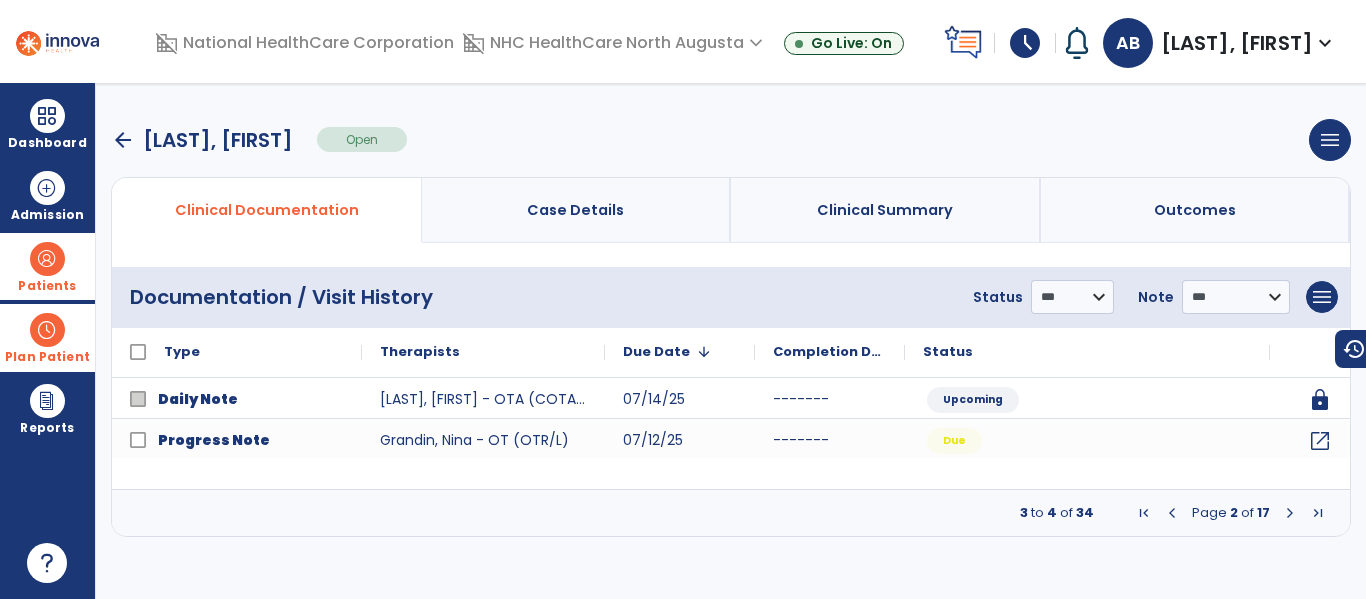 click at bounding box center [1172, 513] 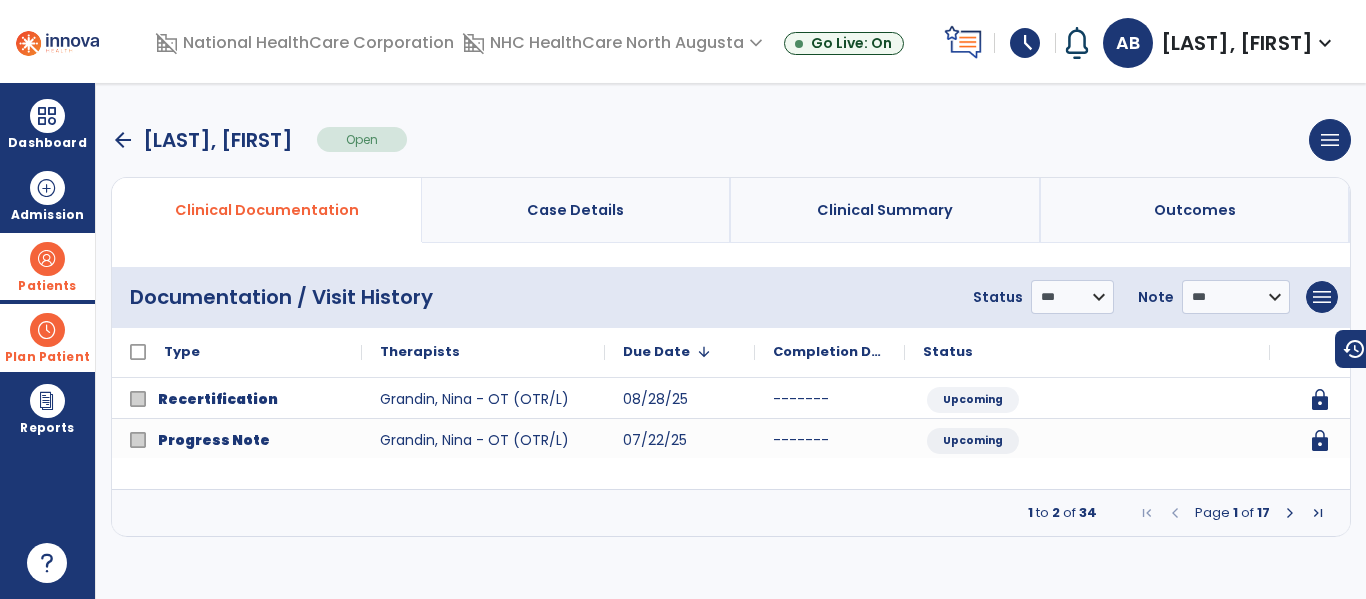 click on "arrow_back" at bounding box center [123, 140] 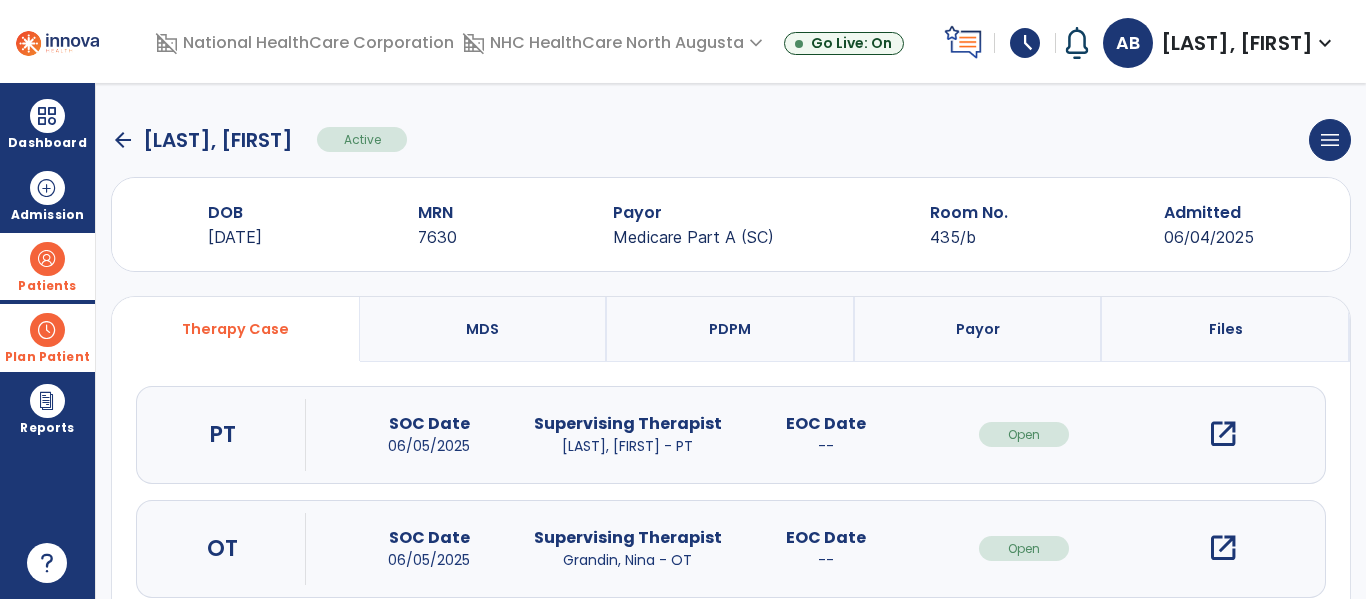 click at bounding box center [47, 259] 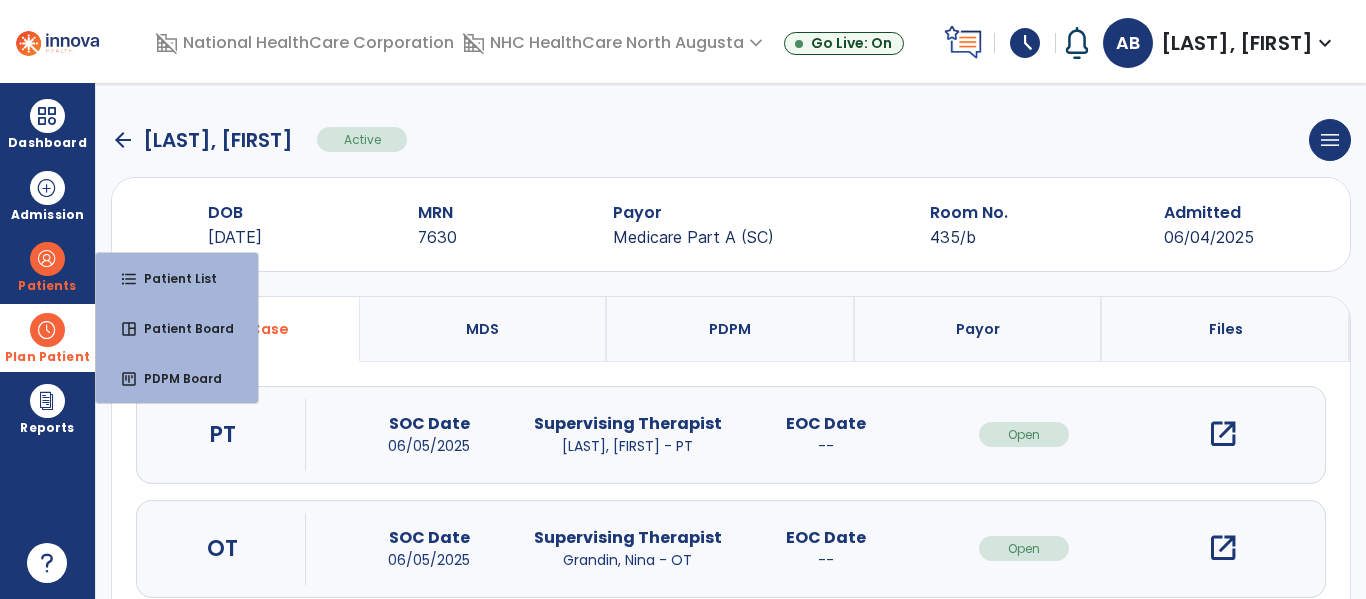 drag, startPoint x: 34, startPoint y: 328, endPoint x: 87, endPoint y: 338, distance: 53.935146 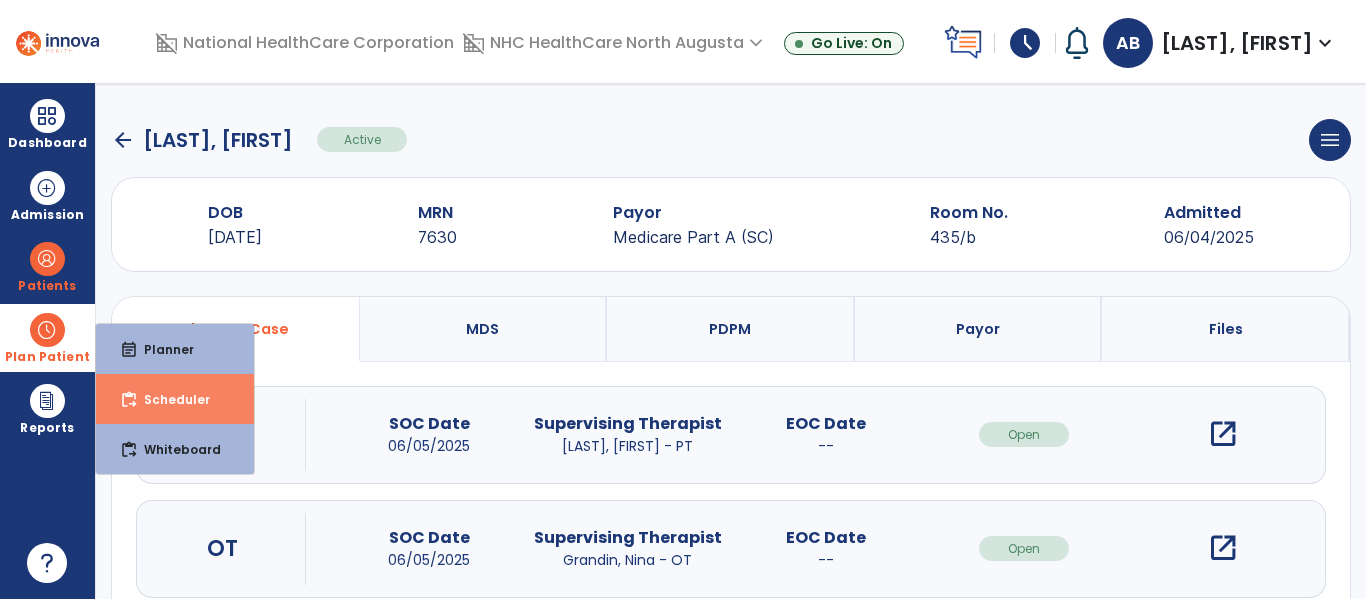 click on "content_paste_go  Scheduler" at bounding box center [175, 399] 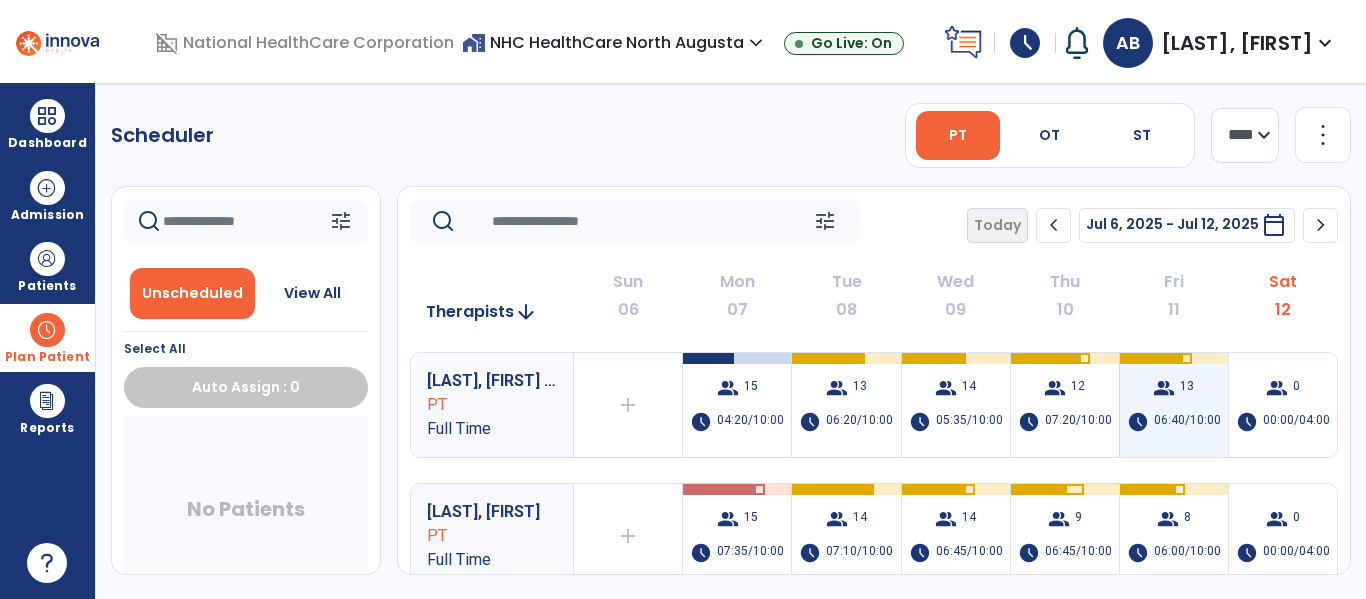 scroll, scrollTop: 100, scrollLeft: 0, axis: vertical 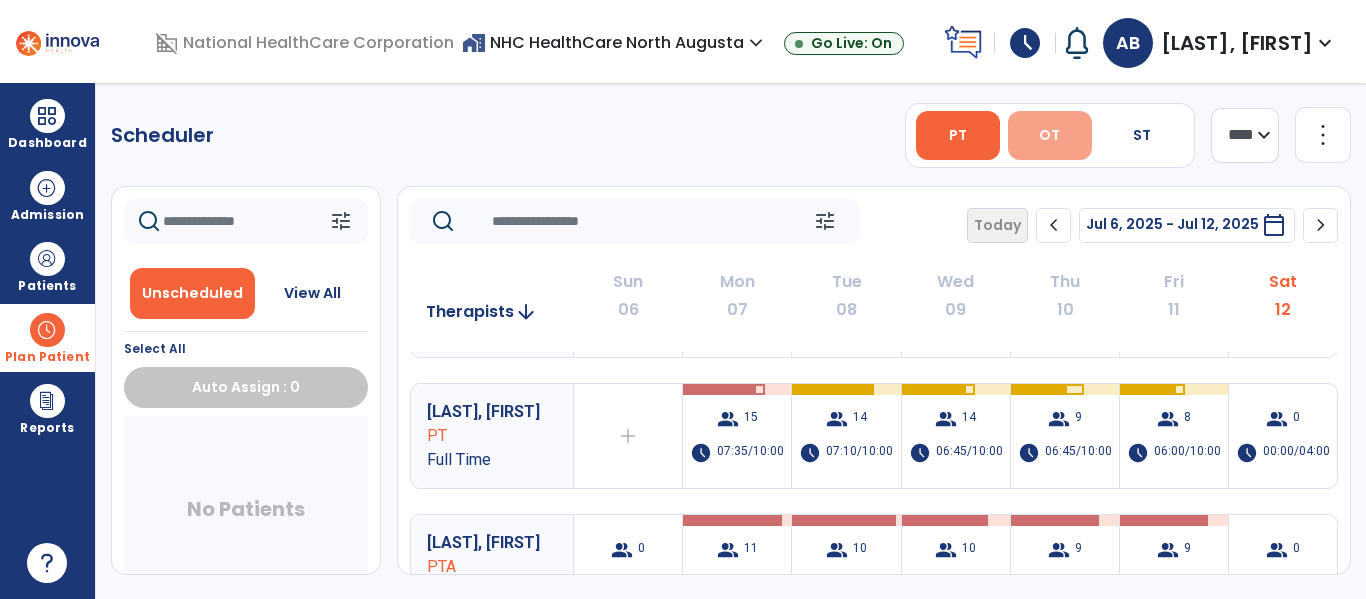 click on "OT" at bounding box center (1050, 135) 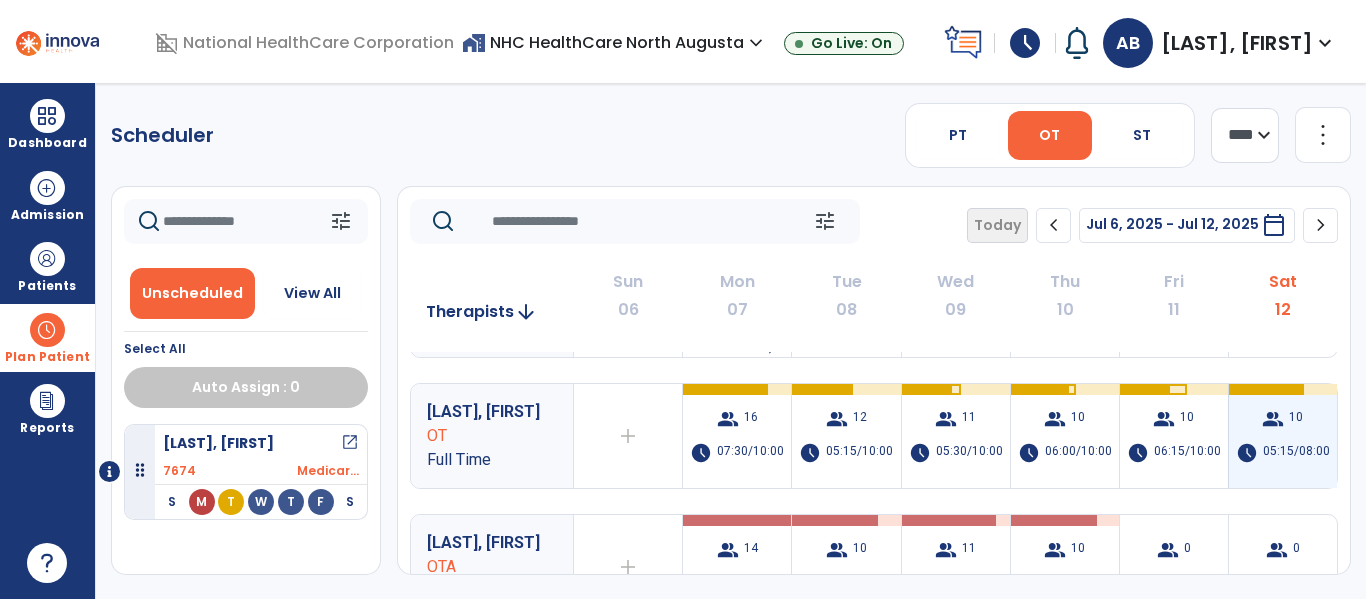 click on "group  10  schedule  05:15/08:00" at bounding box center [1283, 436] 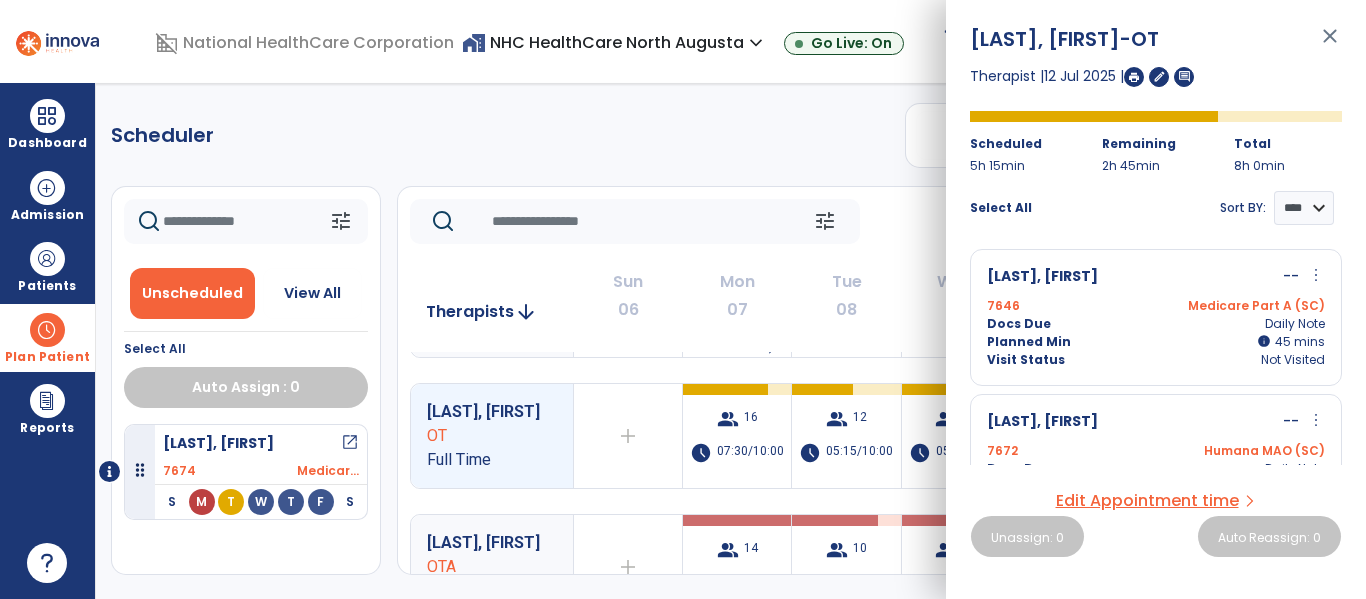 click on "more_vert" at bounding box center (1316, 275) 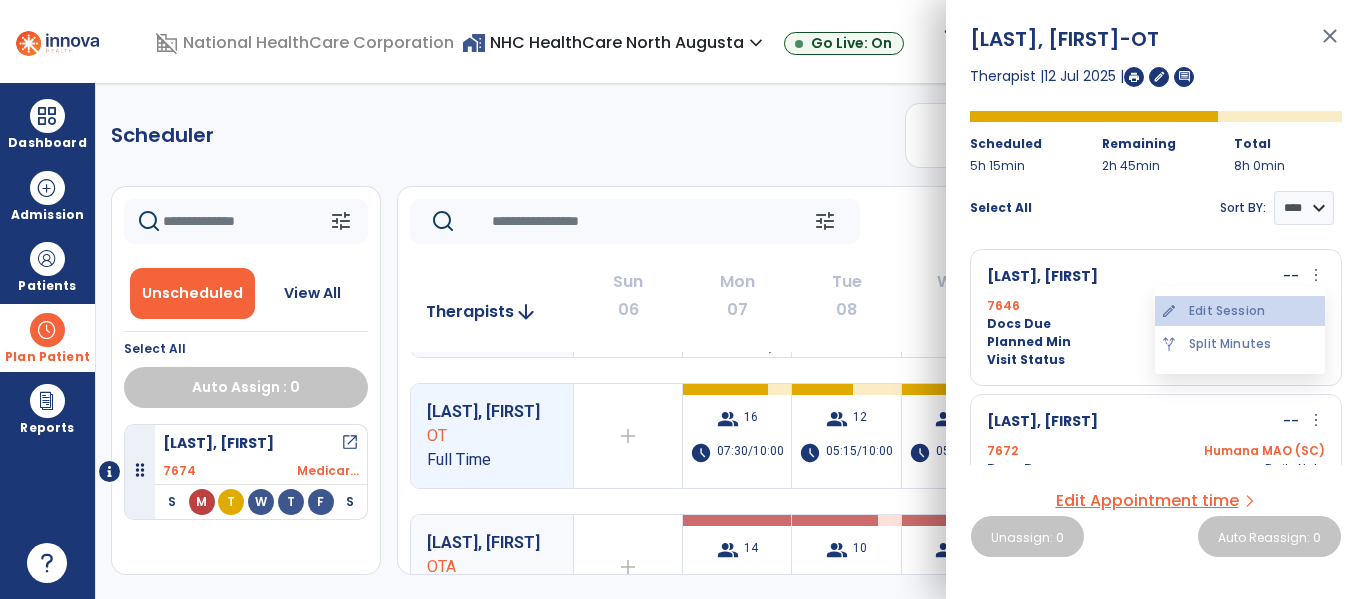 click on "edit   Edit Session" at bounding box center (1240, 311) 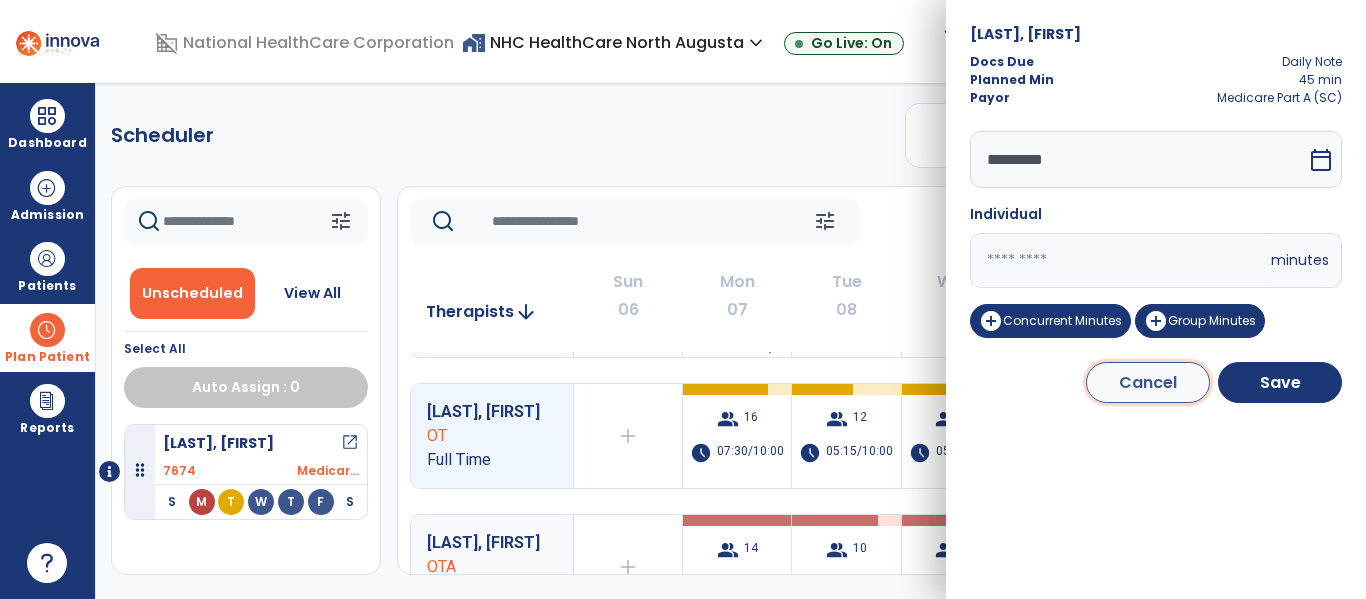 click on "Cancel" at bounding box center (1148, 382) 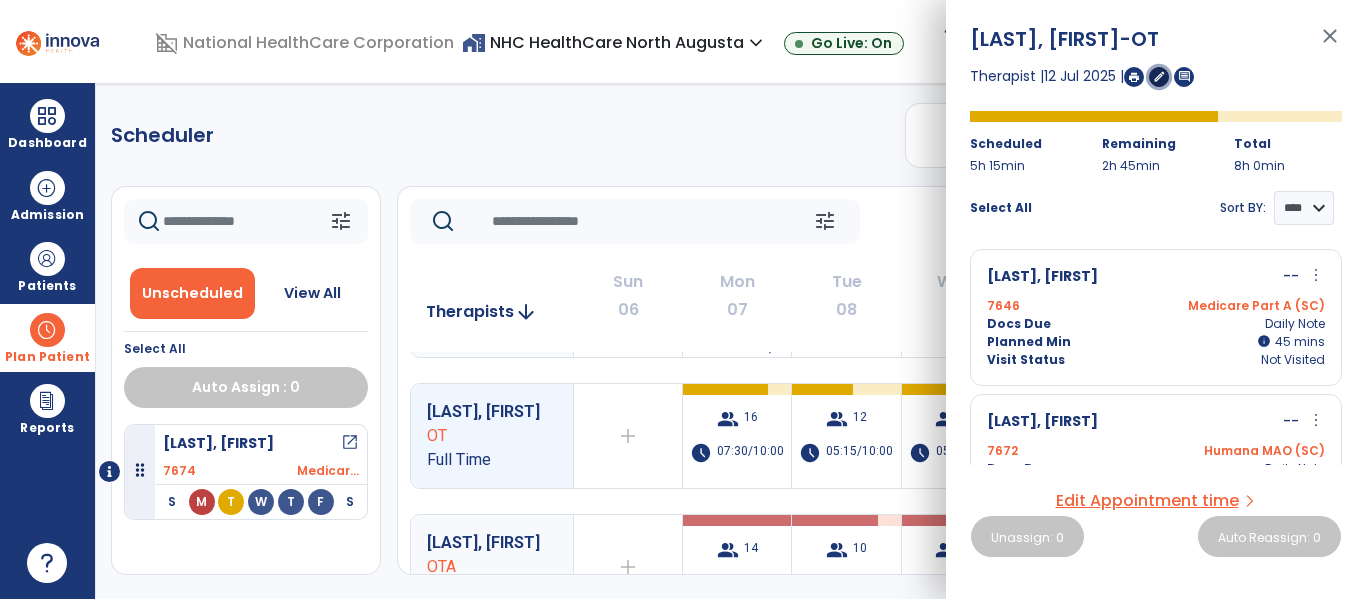 click on "edit" at bounding box center [1159, 76] 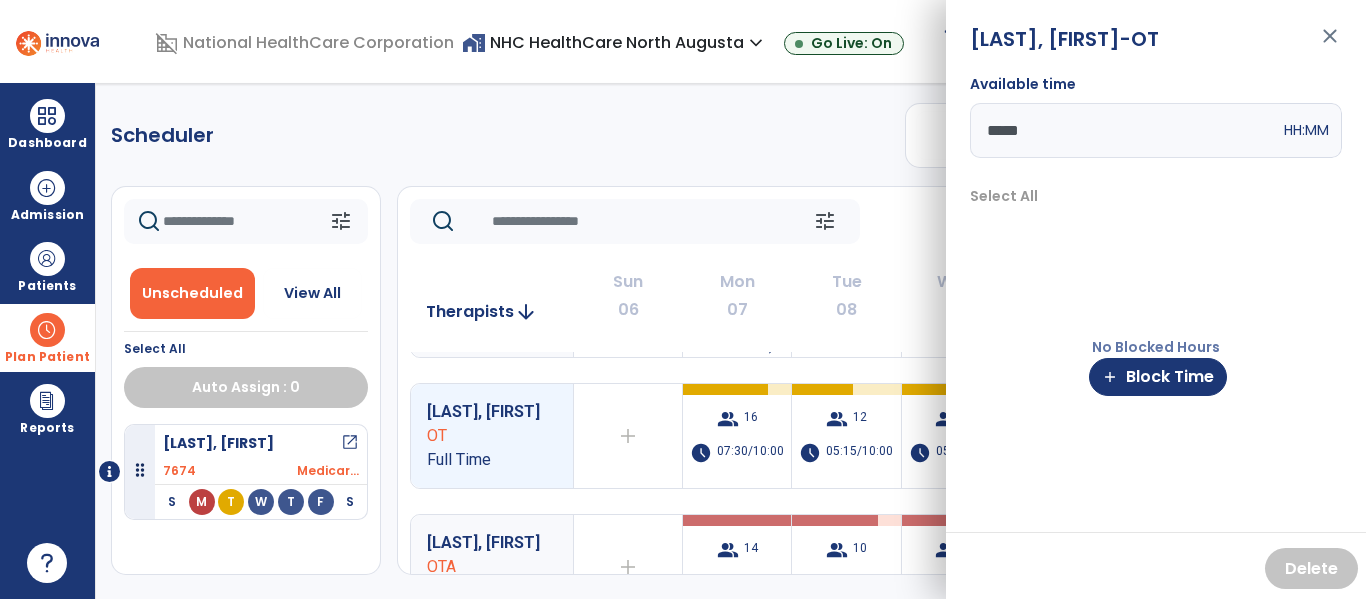 click on "close" at bounding box center (1330, 45) 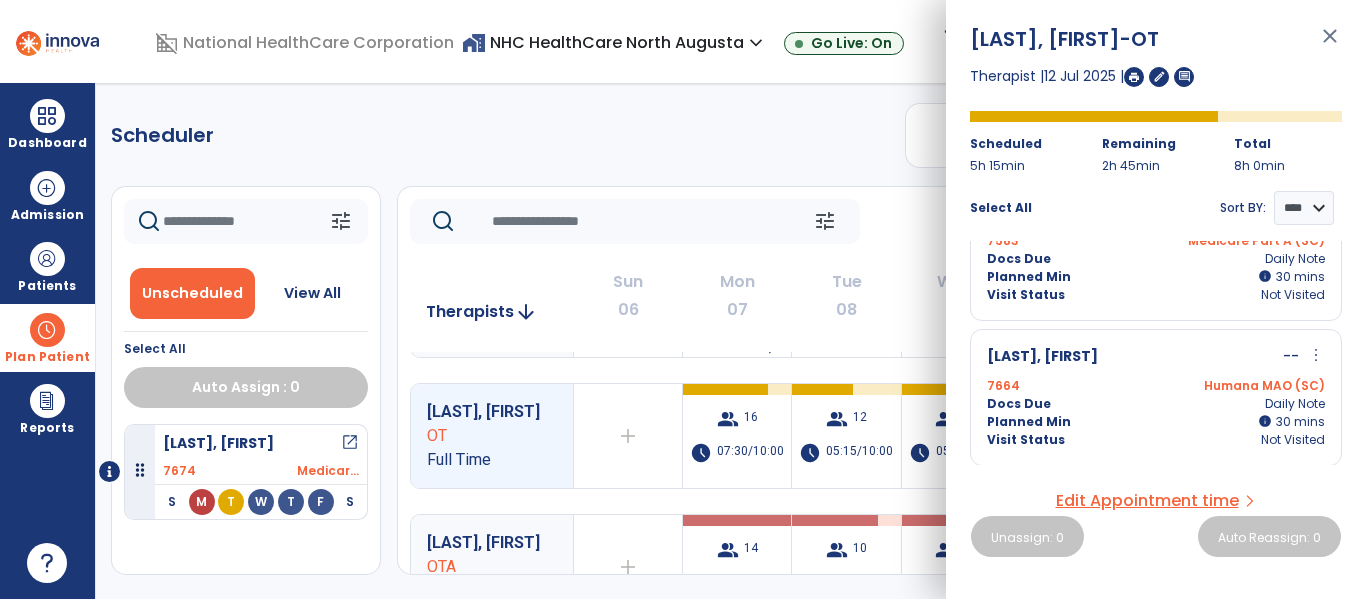 scroll, scrollTop: 1226, scrollLeft: 0, axis: vertical 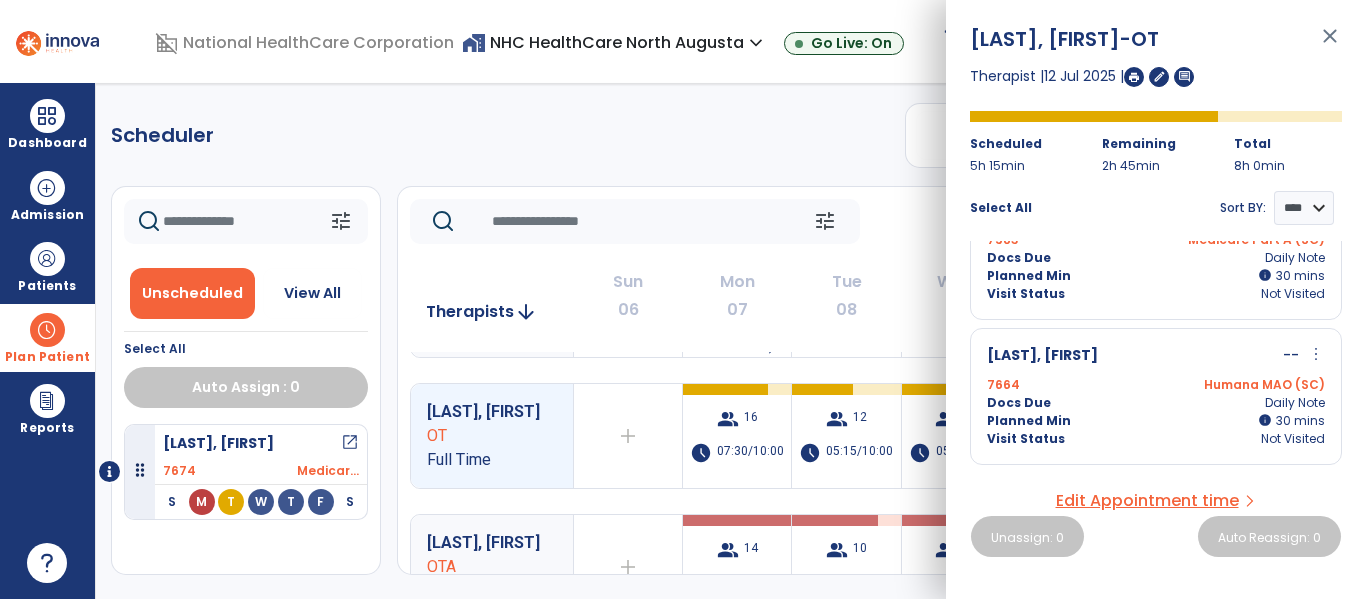 click on "more_vert" at bounding box center (1316, 354) 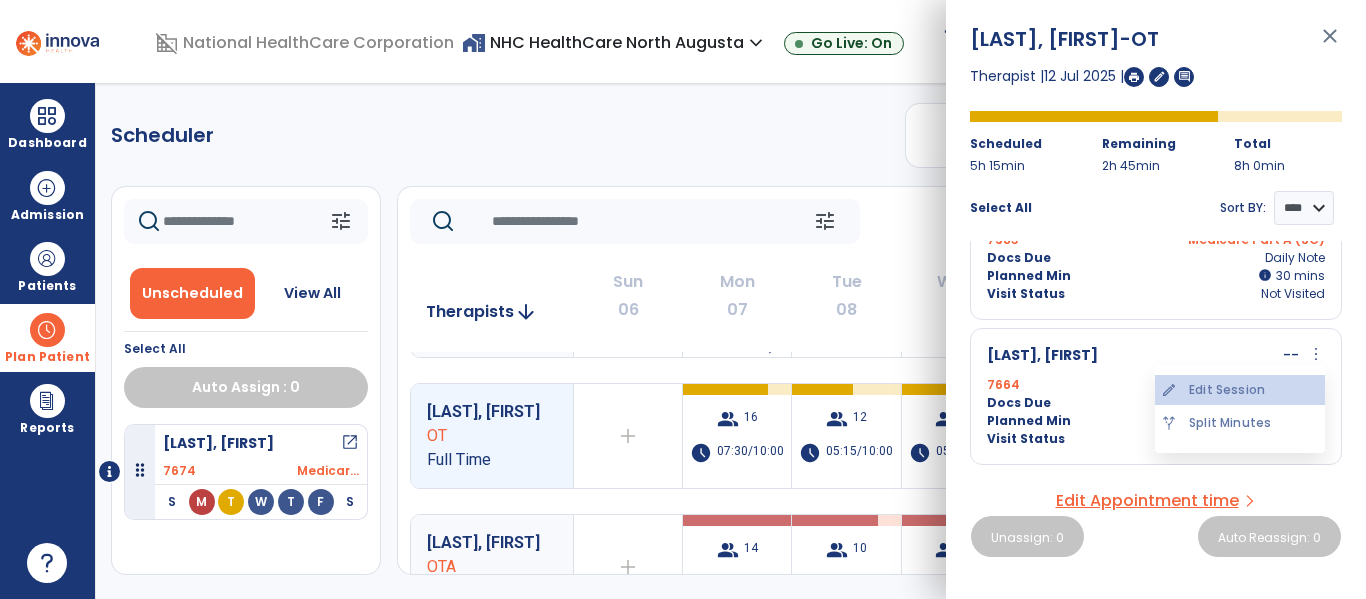 click on "edit   Edit Session" at bounding box center [1240, 390] 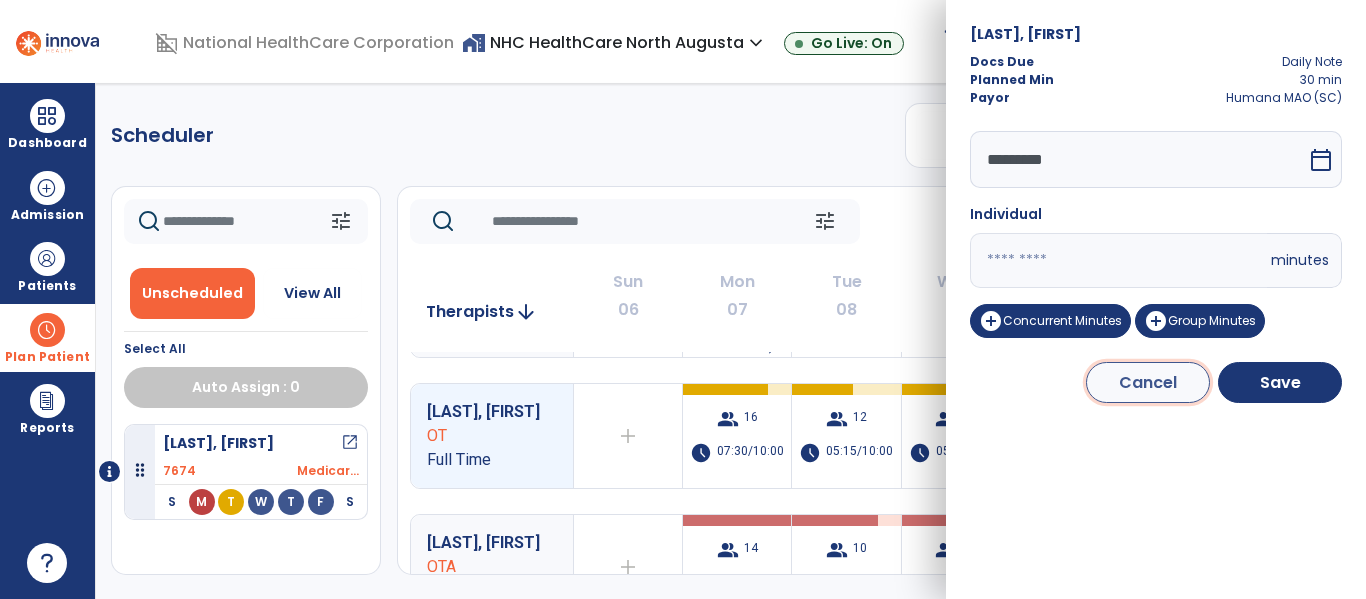 click on "Cancel" at bounding box center [1148, 382] 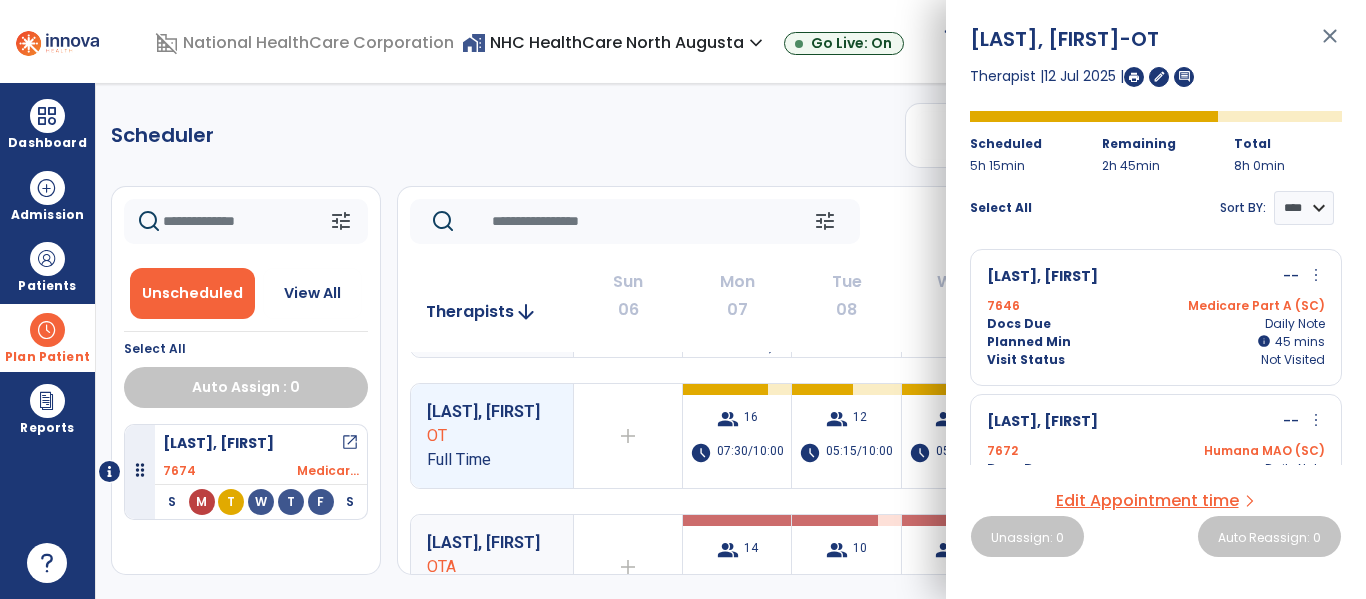 click on "domain_disabled   National HealthCare Corporation" at bounding box center [308, 43] 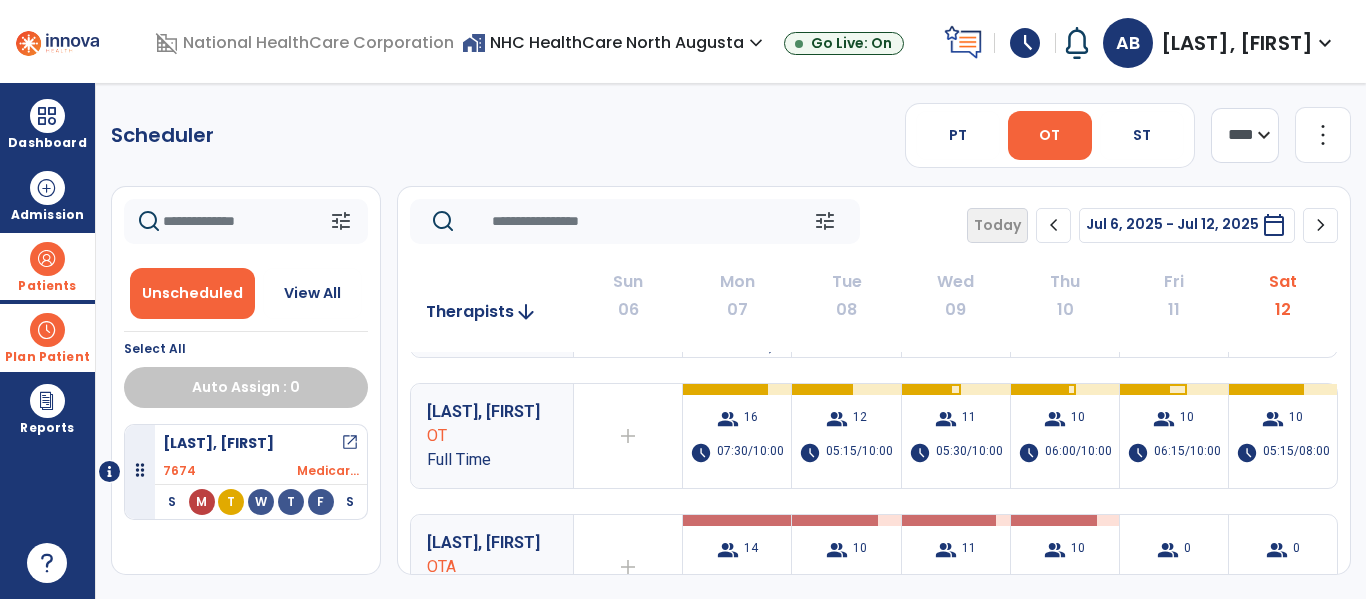 click on "Patients" at bounding box center (47, 286) 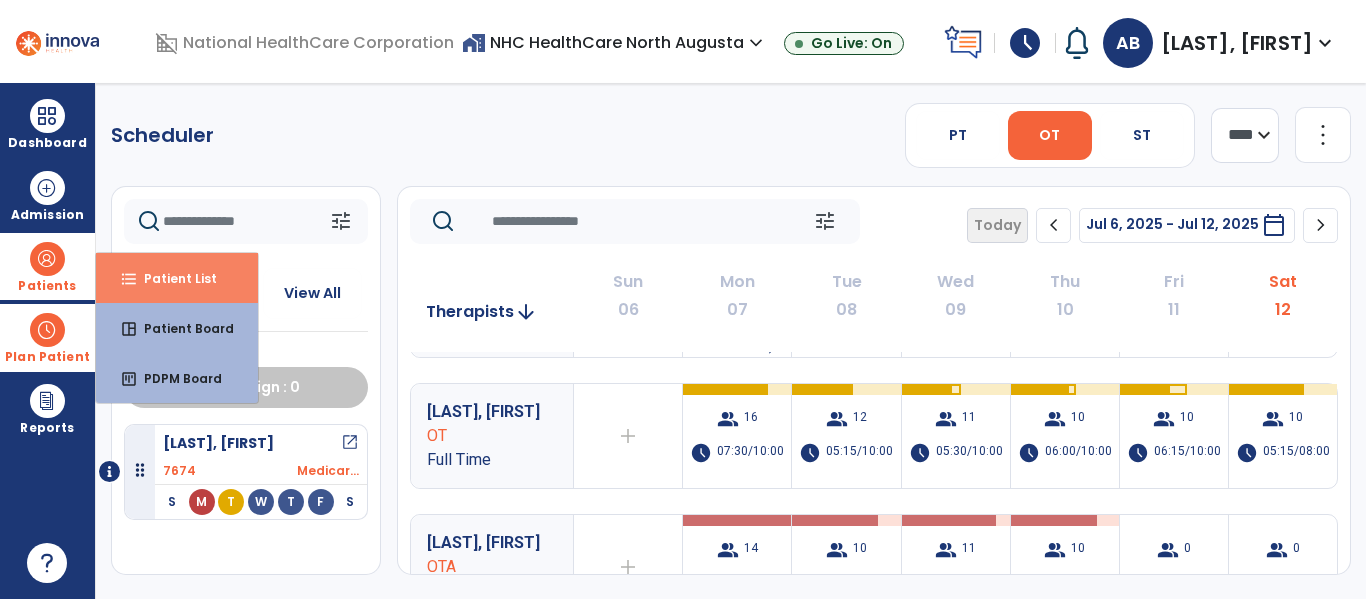 click on "Patient List" at bounding box center (172, 278) 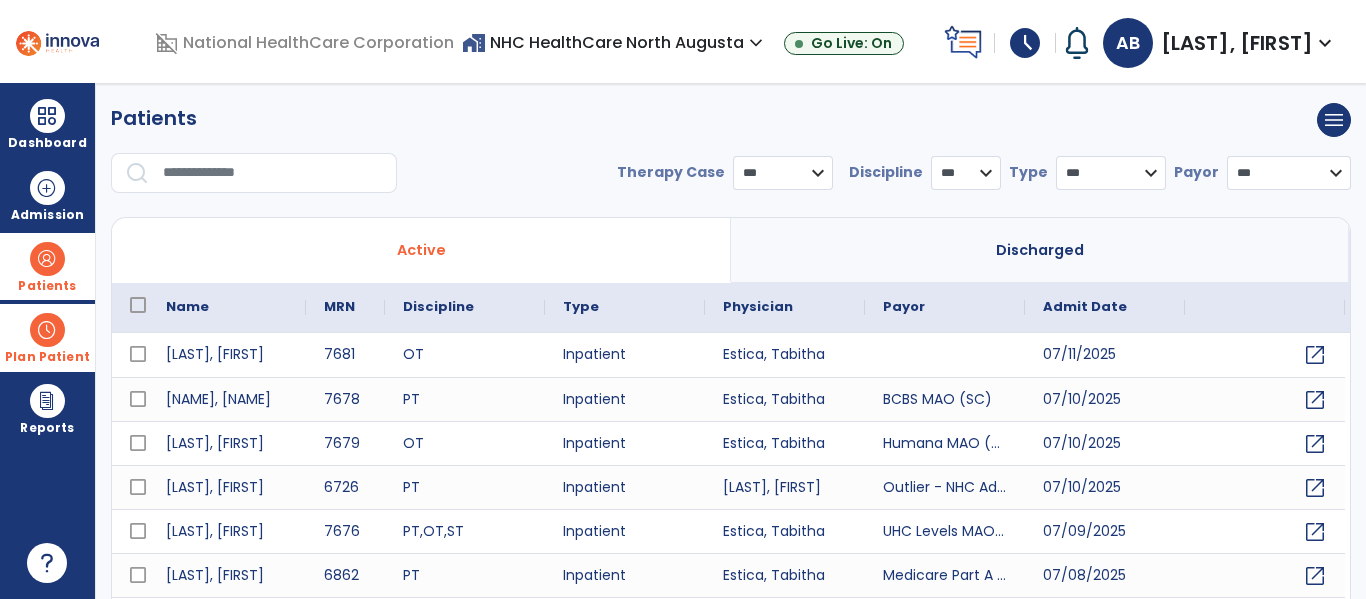 click at bounding box center [273, 173] 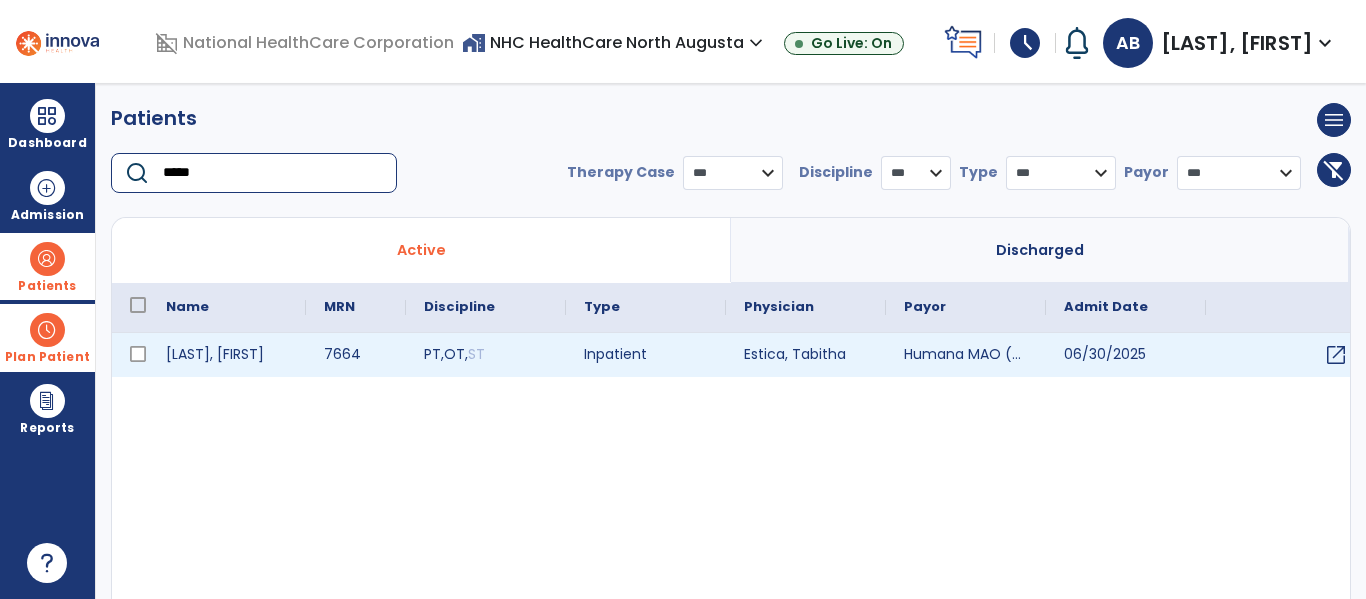 type on "*****" 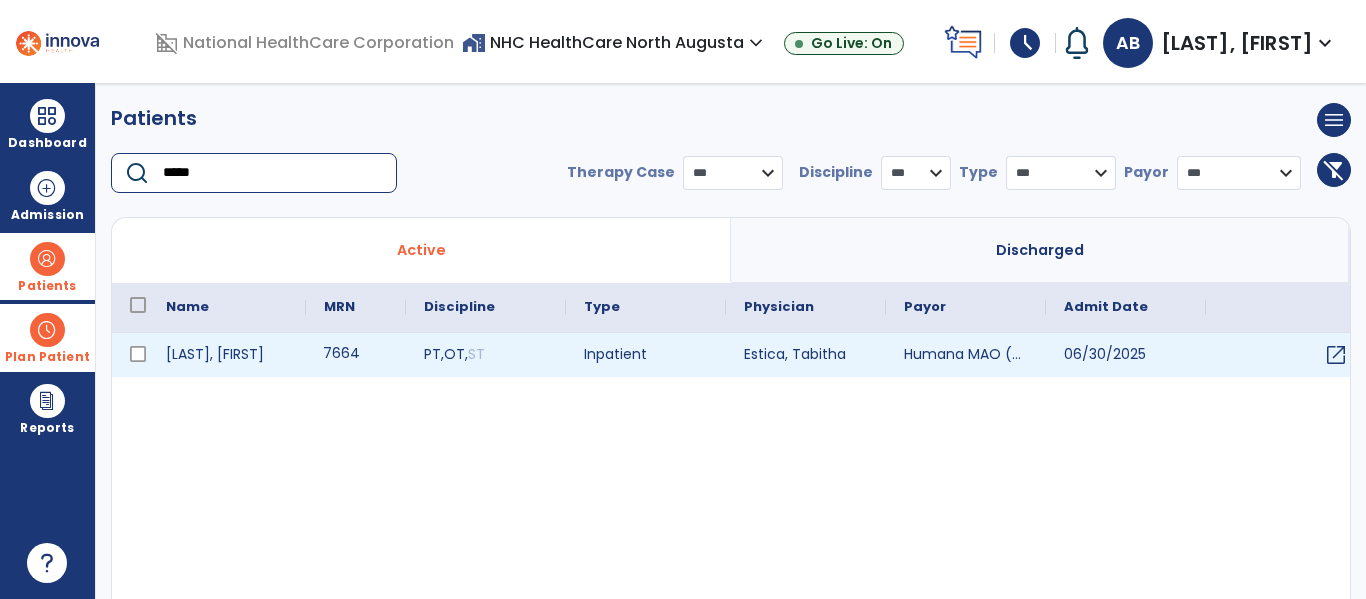click on "7664" at bounding box center (356, 355) 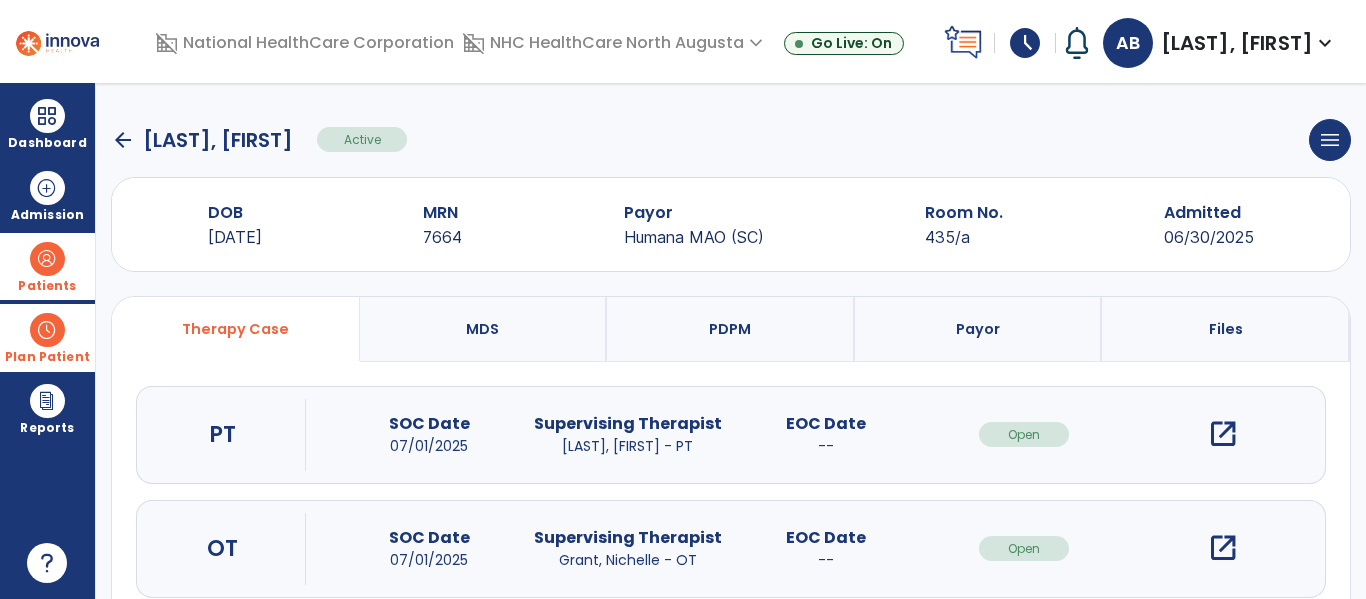 click on "open_in_new" at bounding box center (1223, 548) 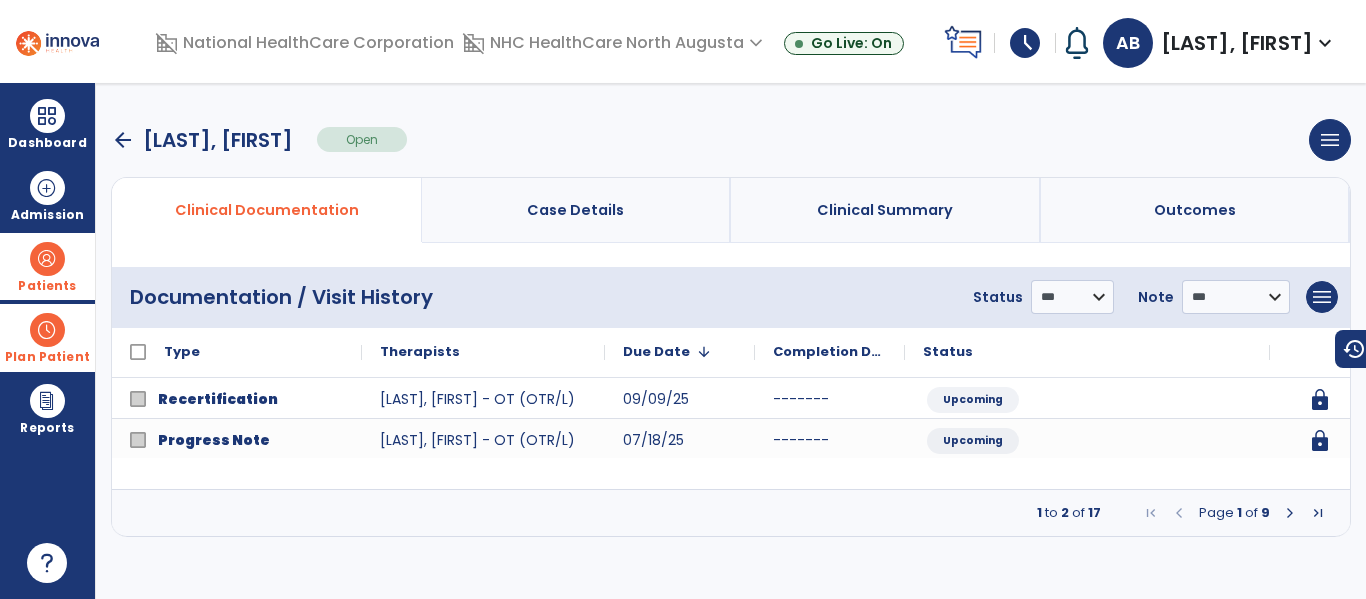 click at bounding box center [1290, 513] 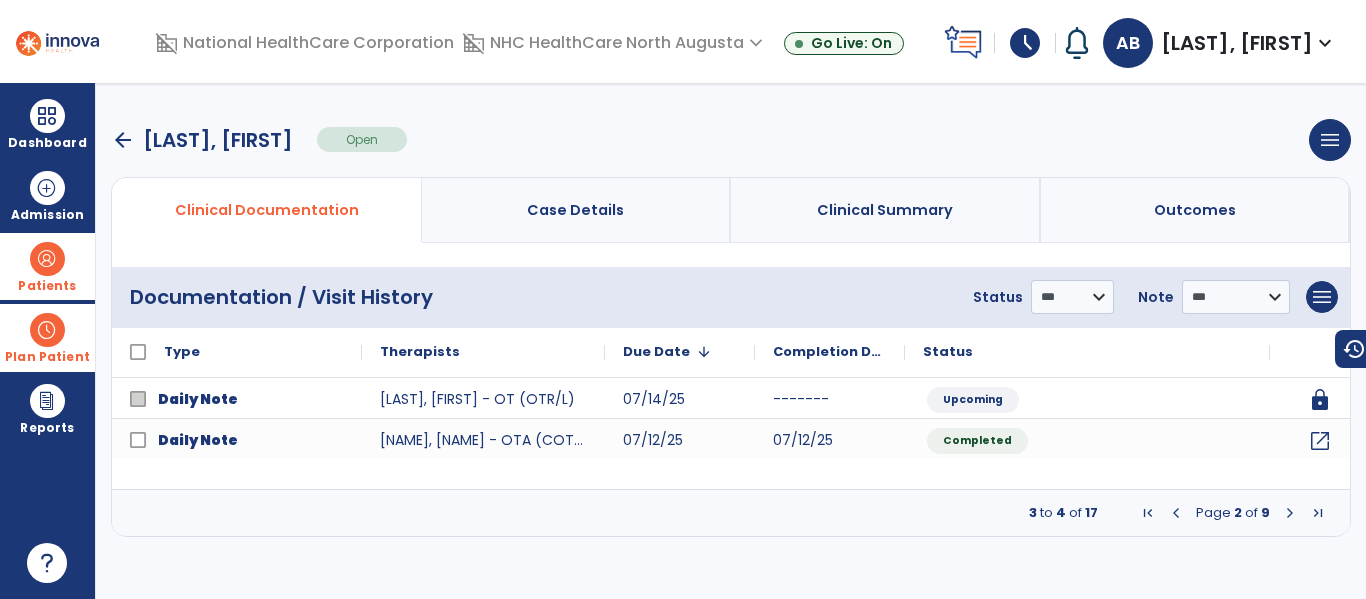 click at bounding box center [1290, 513] 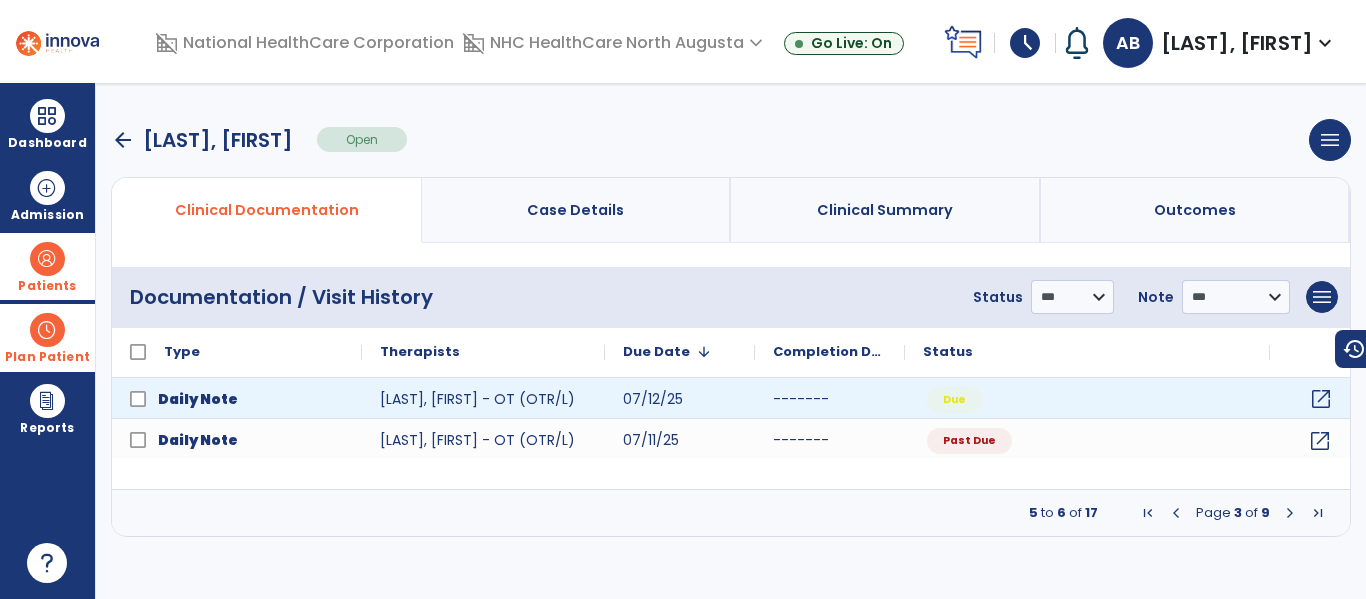 click on "open_in_new" 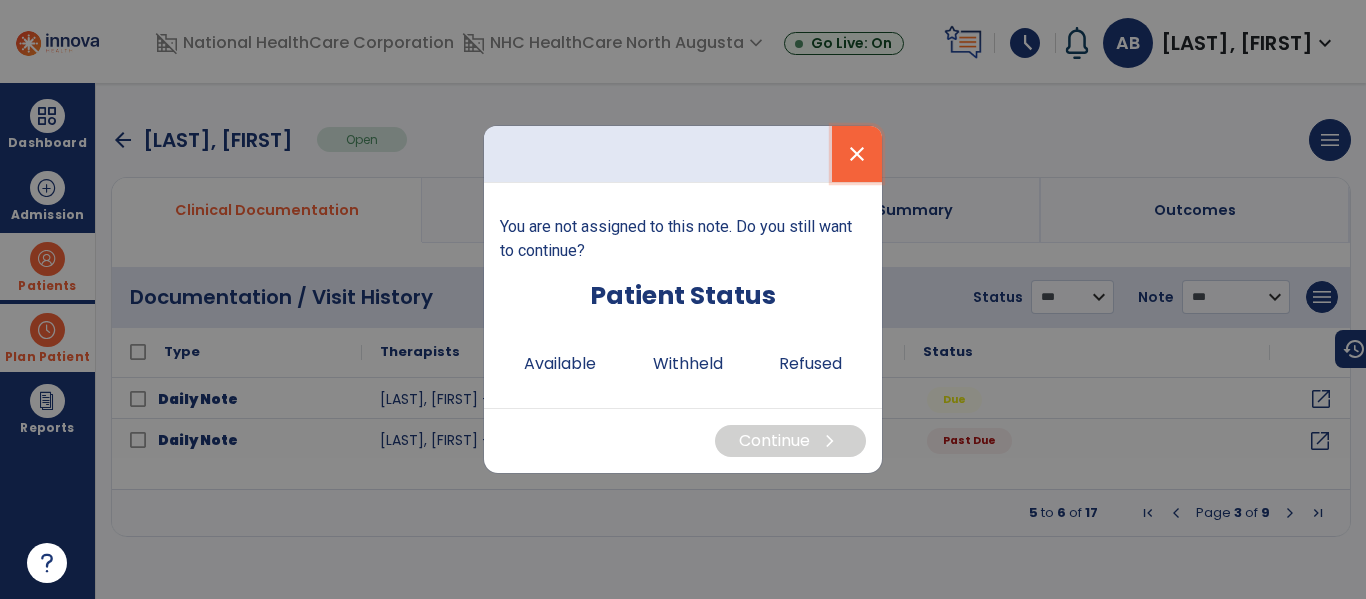 click on "close" at bounding box center (857, 154) 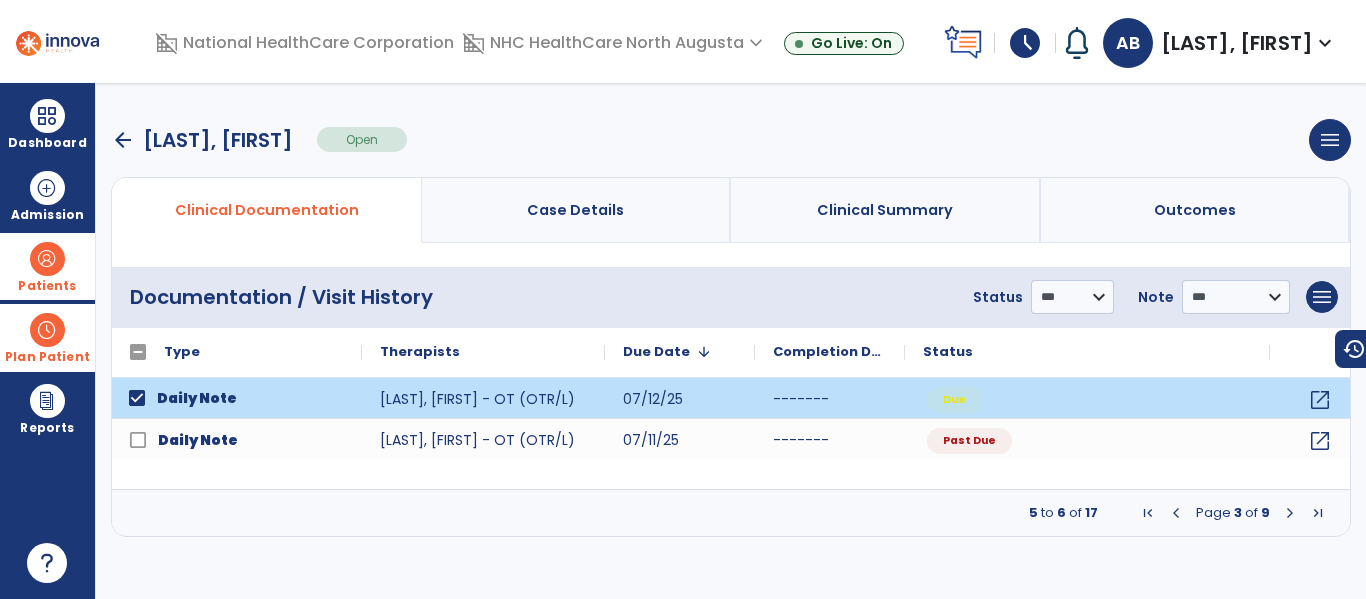 click on "menu   Add New Document   Print Documents   Print Edit History   Delete Document" at bounding box center (1322, 297) 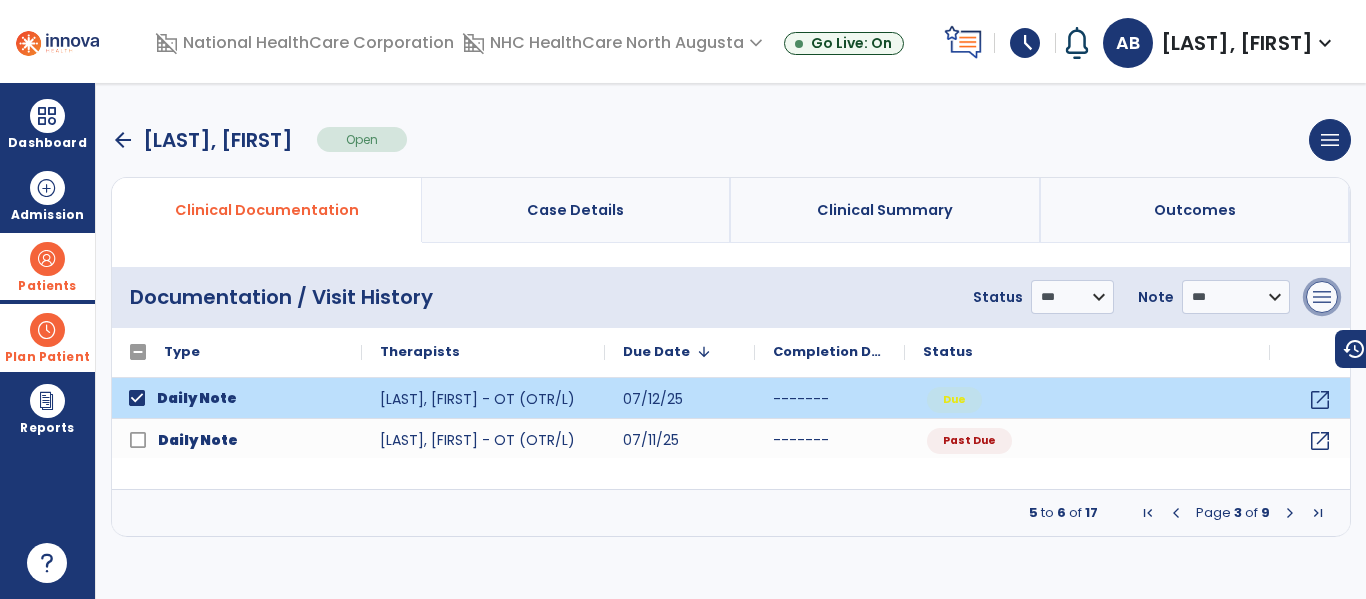 click on "menu" at bounding box center [1322, 297] 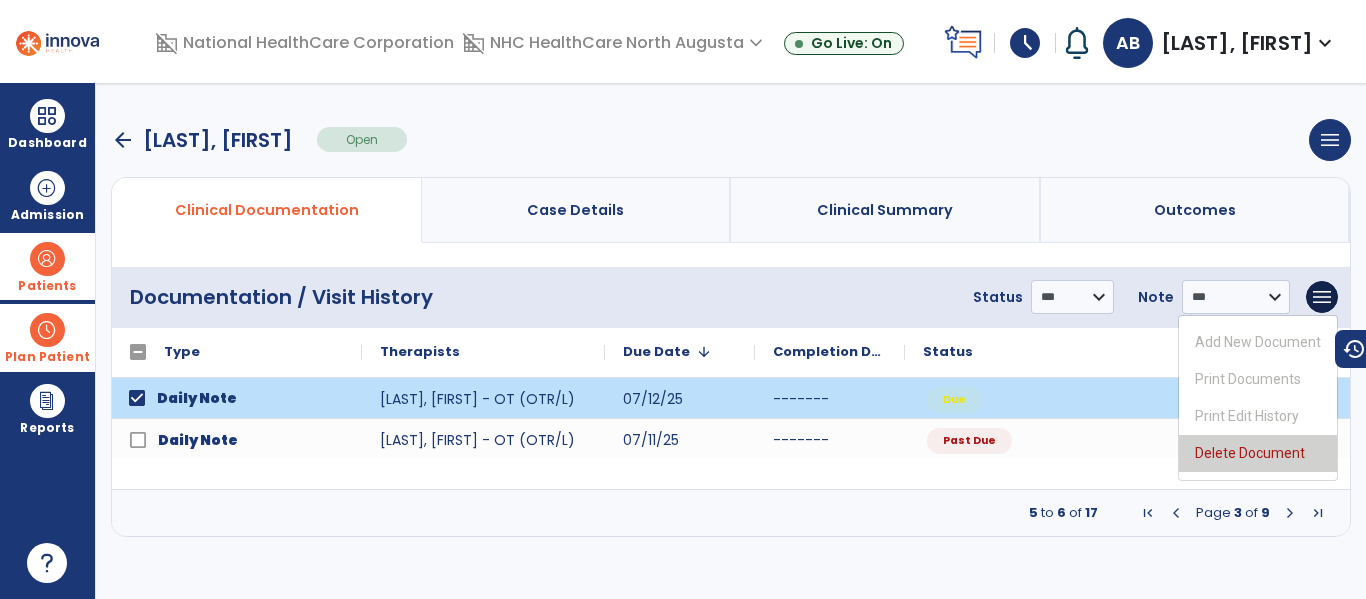 click on "Delete Document" at bounding box center [1258, 453] 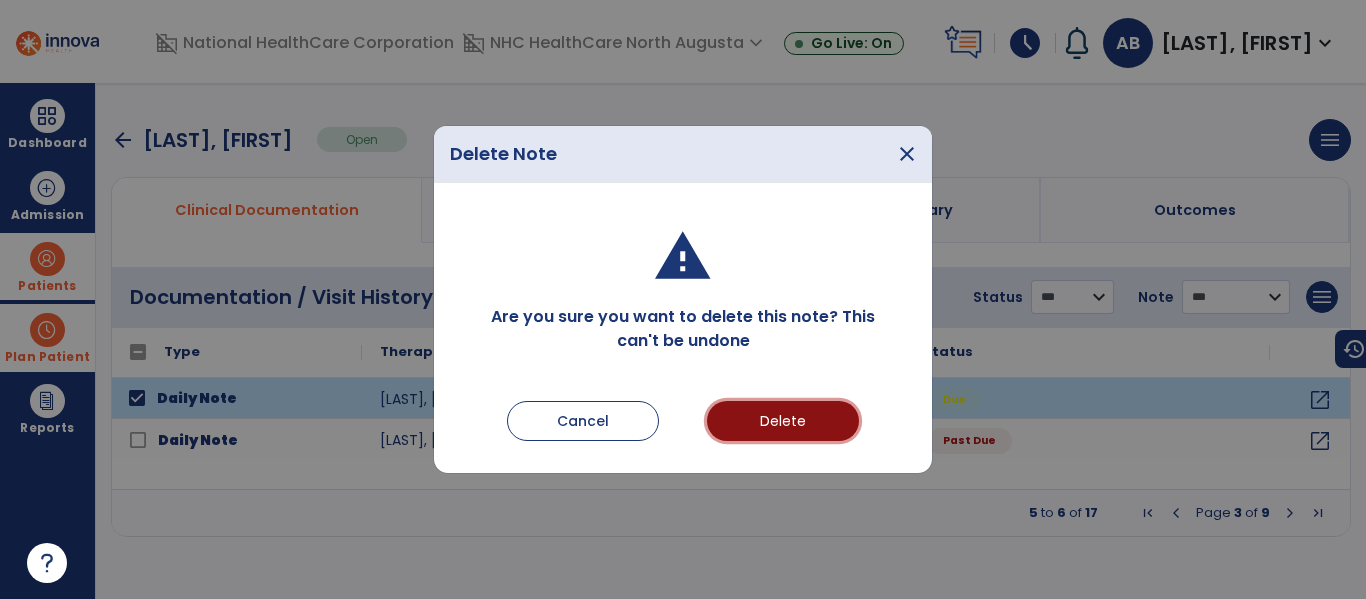 click on "Delete" at bounding box center (783, 421) 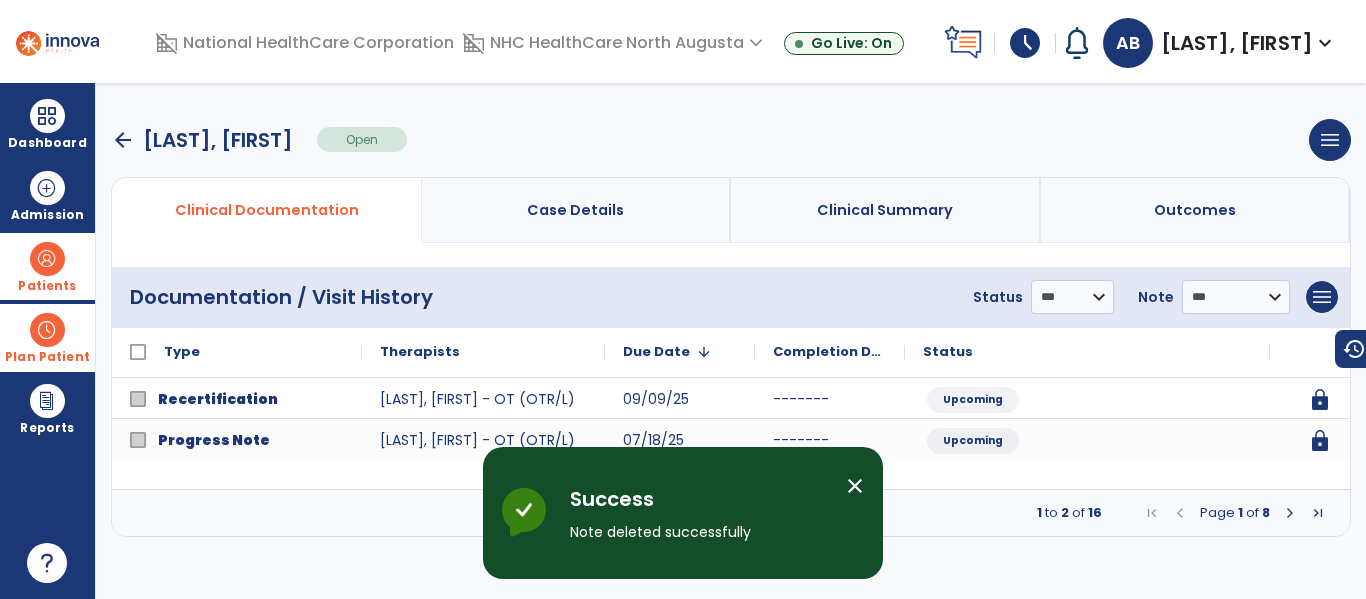 click on "arrow_back" at bounding box center (123, 140) 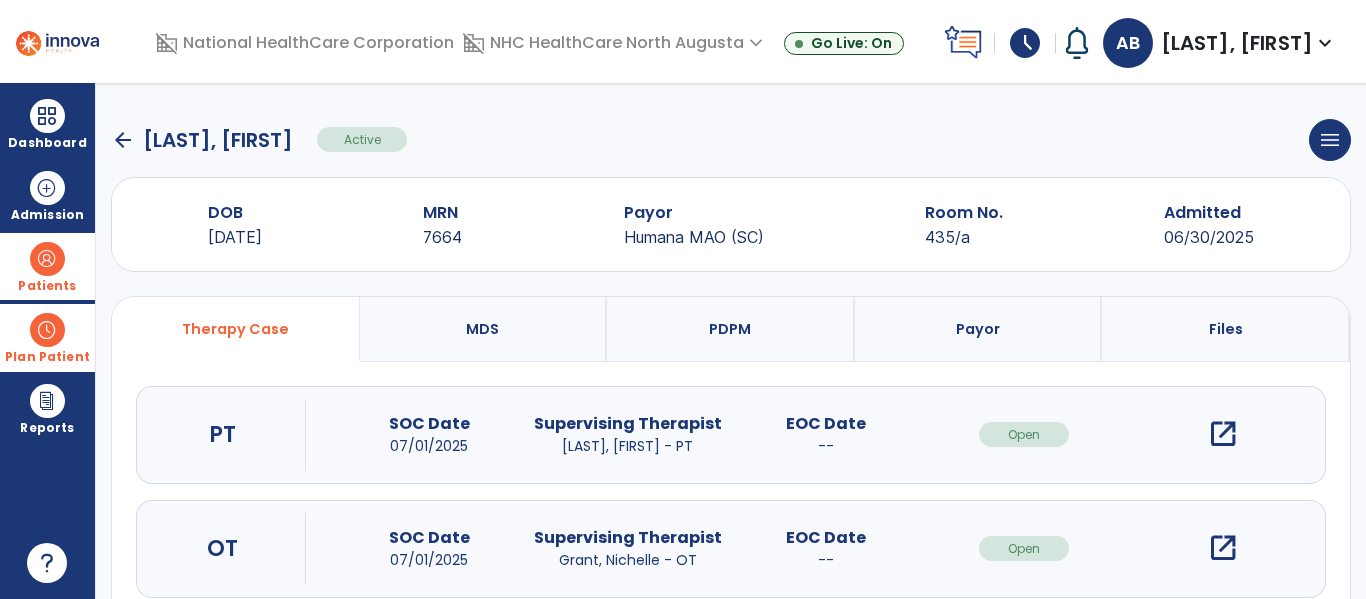 click on "Patients" at bounding box center (47, 286) 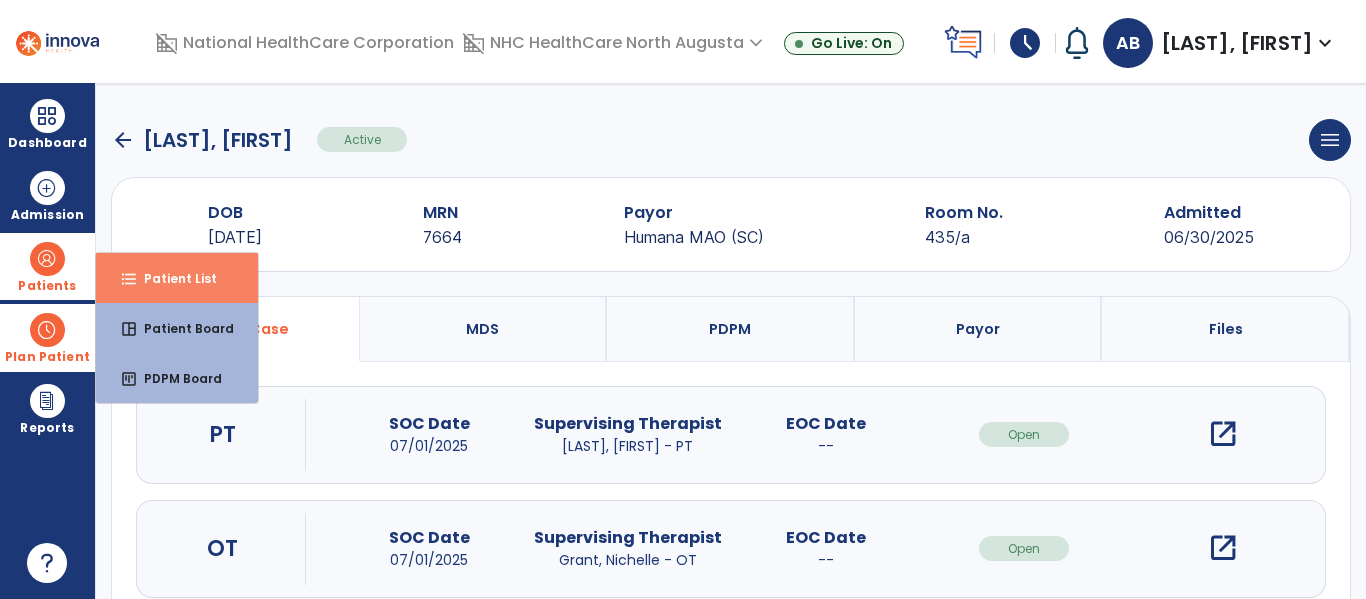 click on "format_list_bulleted" at bounding box center [129, 279] 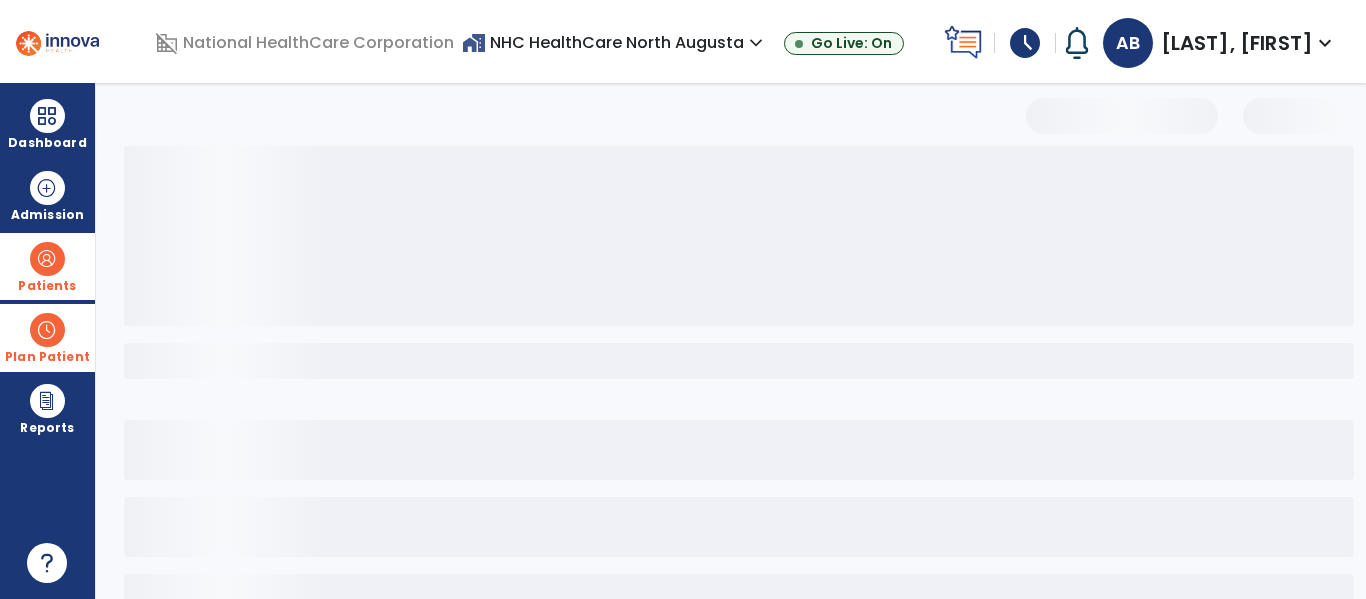 select on "***" 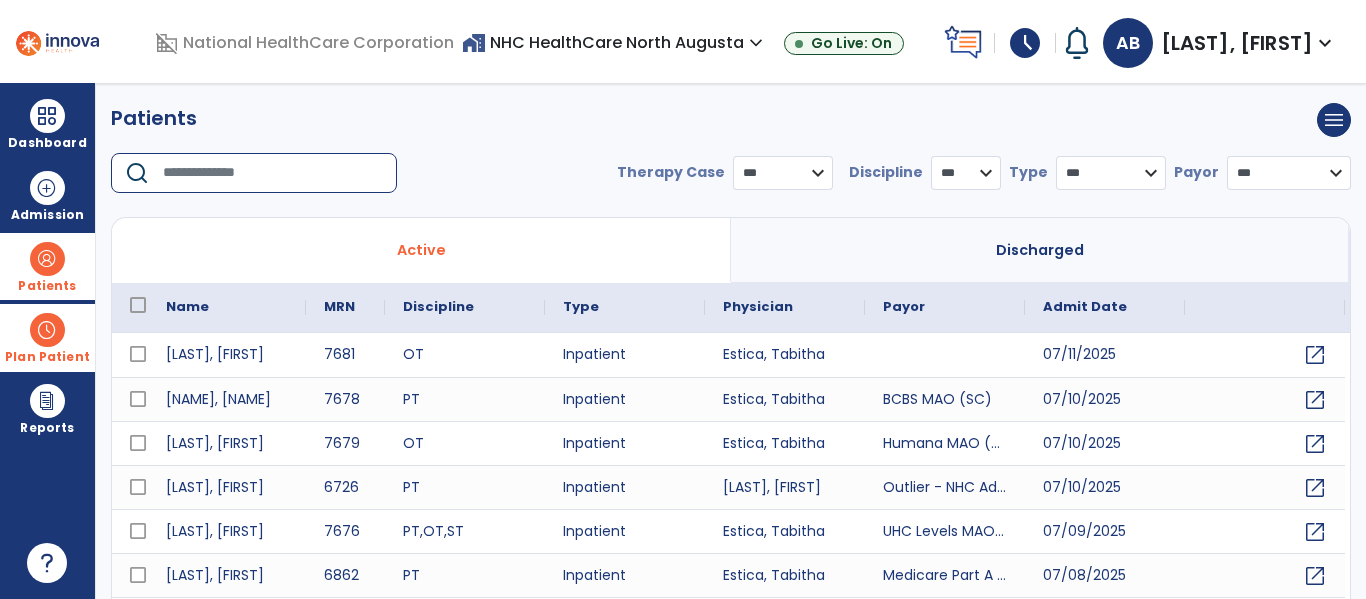 click at bounding box center [273, 173] 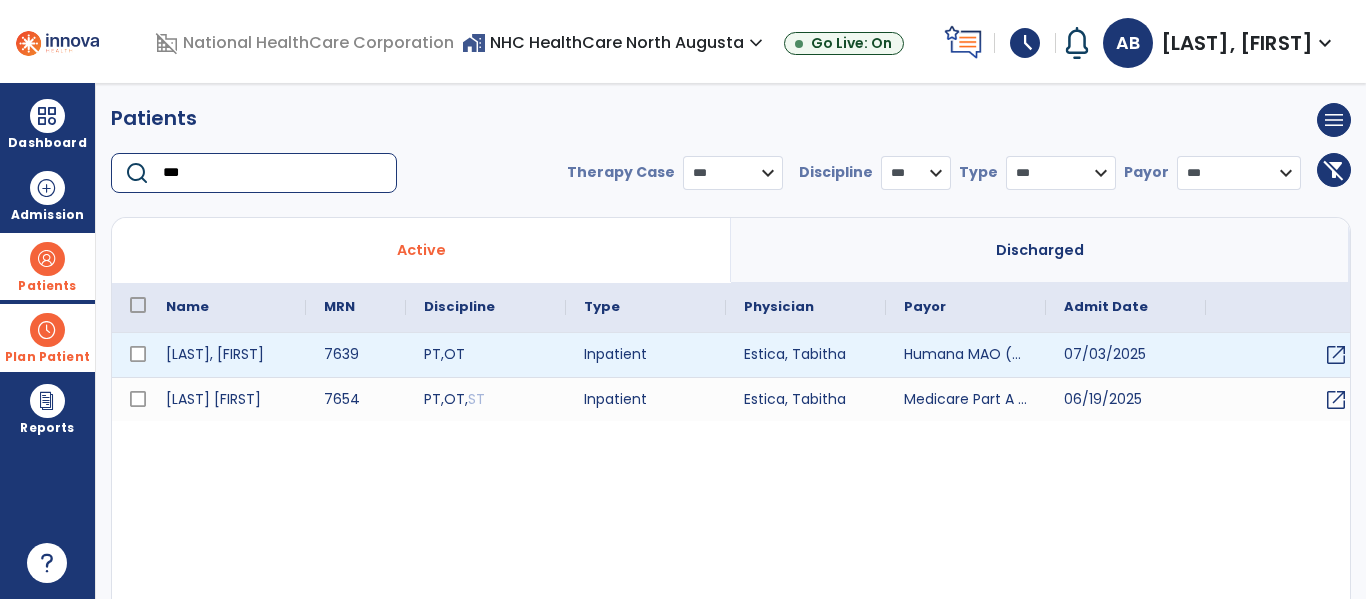 type on "***" 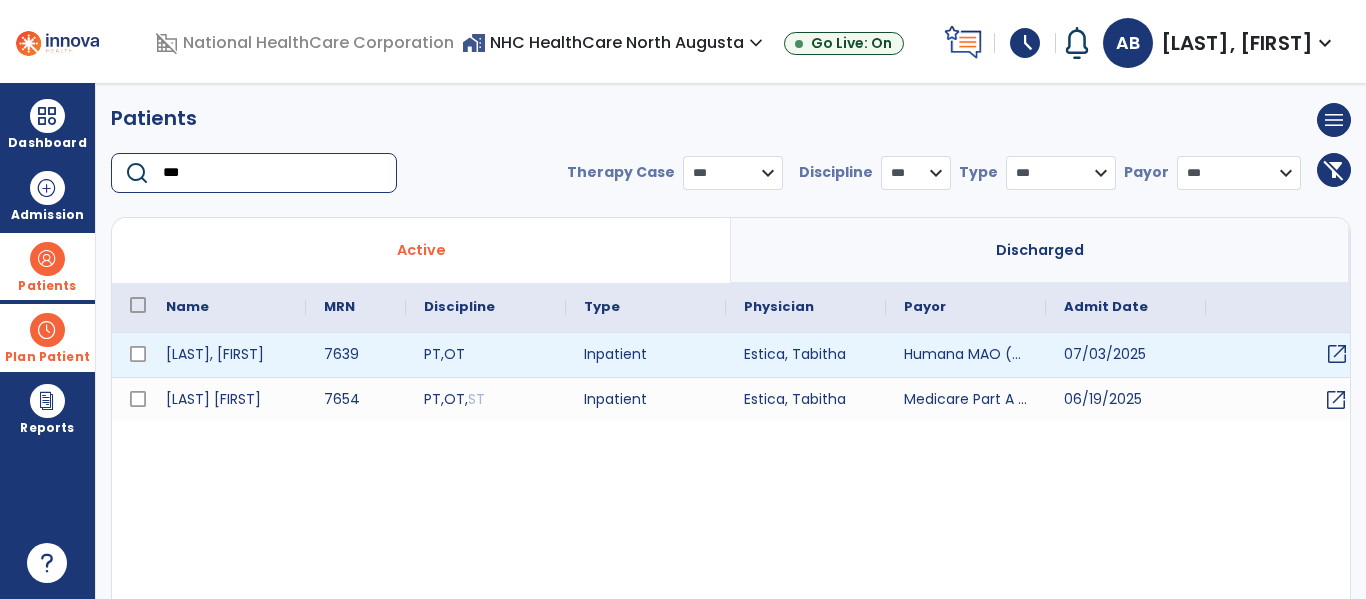 click on "open_in_new" at bounding box center (1337, 354) 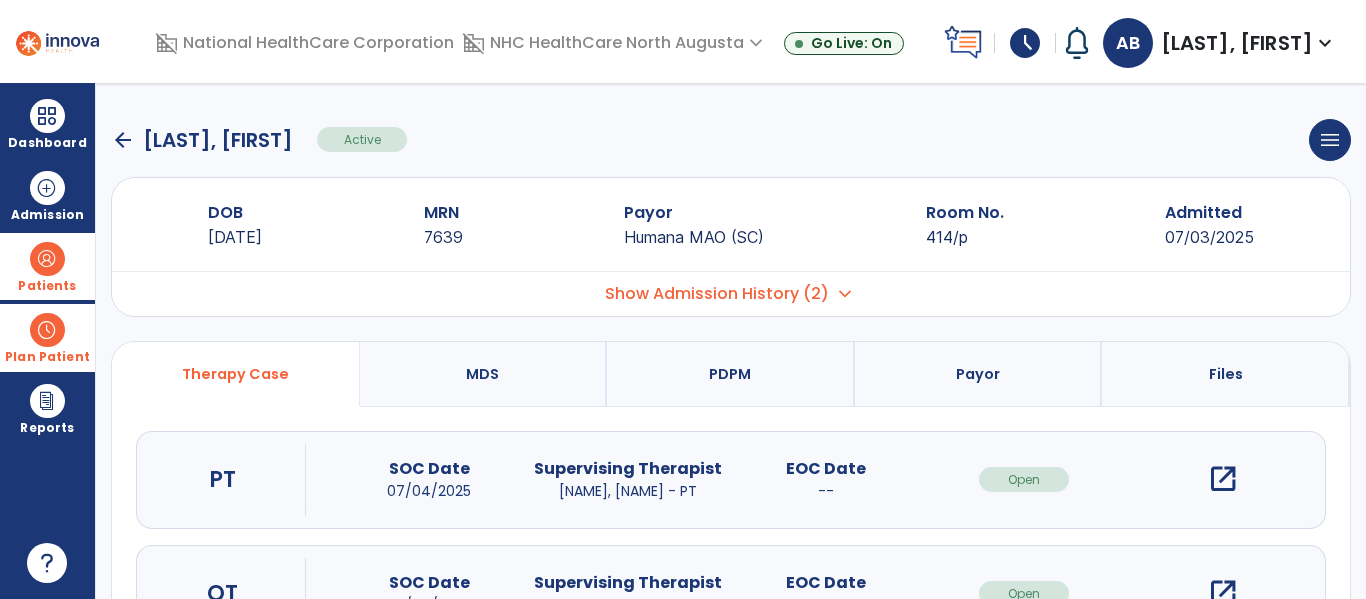 click on "open_in_new" at bounding box center [1223, 593] 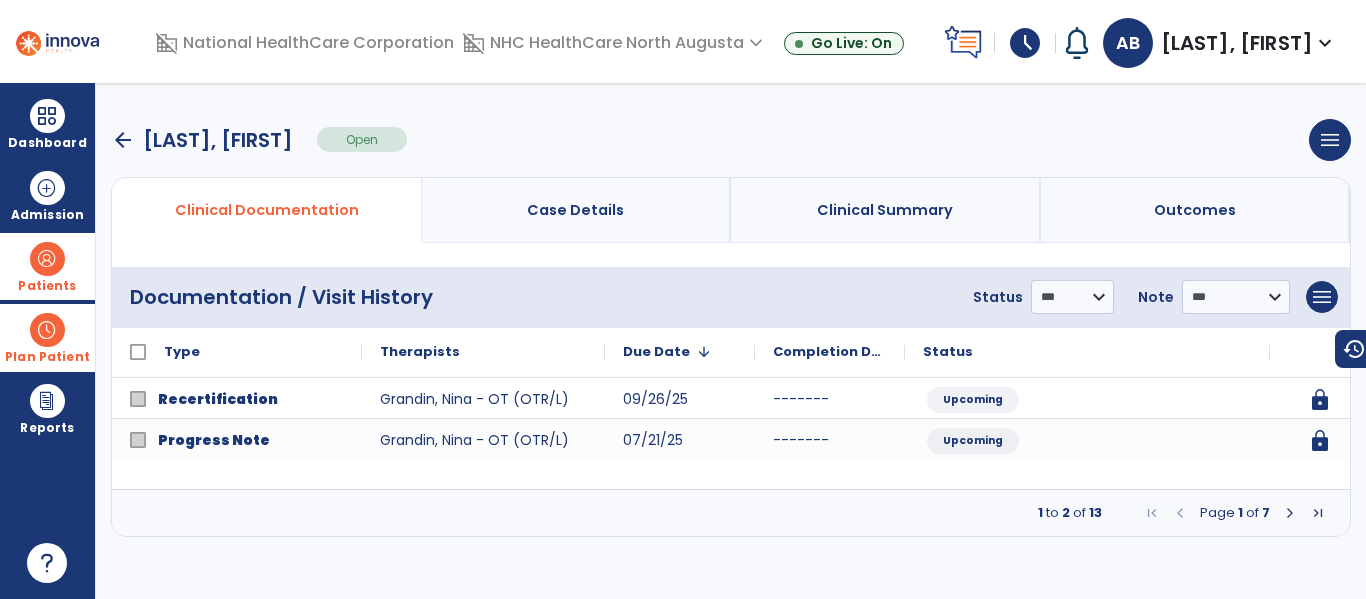 click at bounding box center [1290, 513] 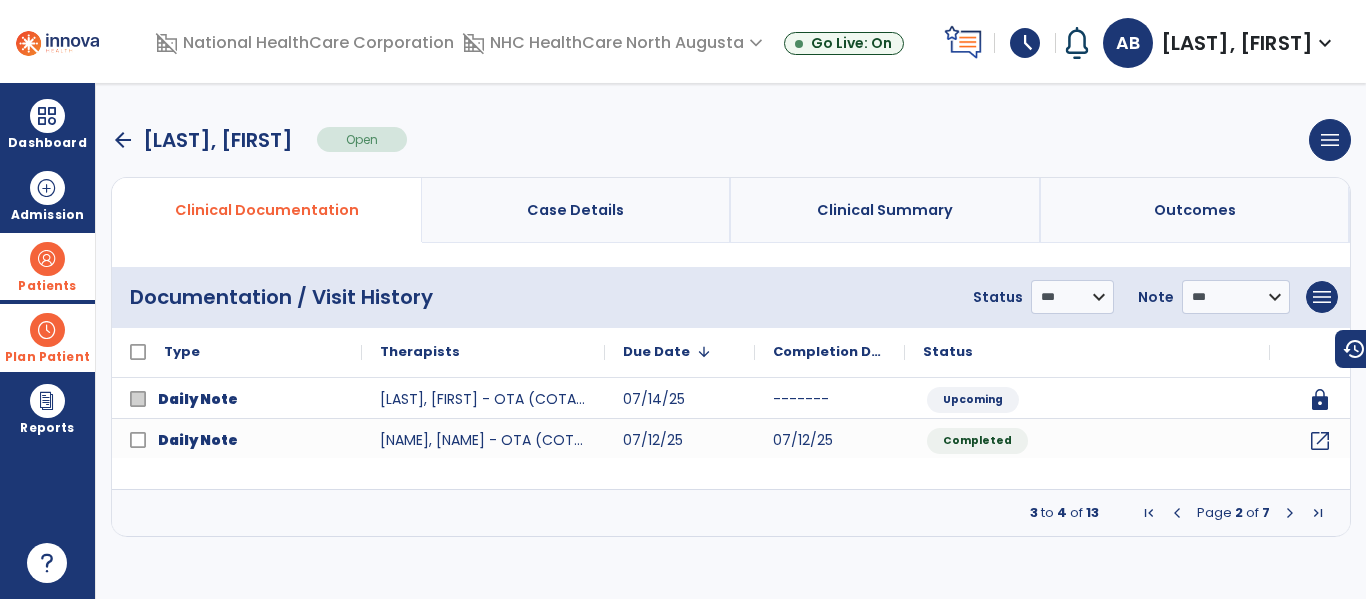 click at bounding box center [1290, 513] 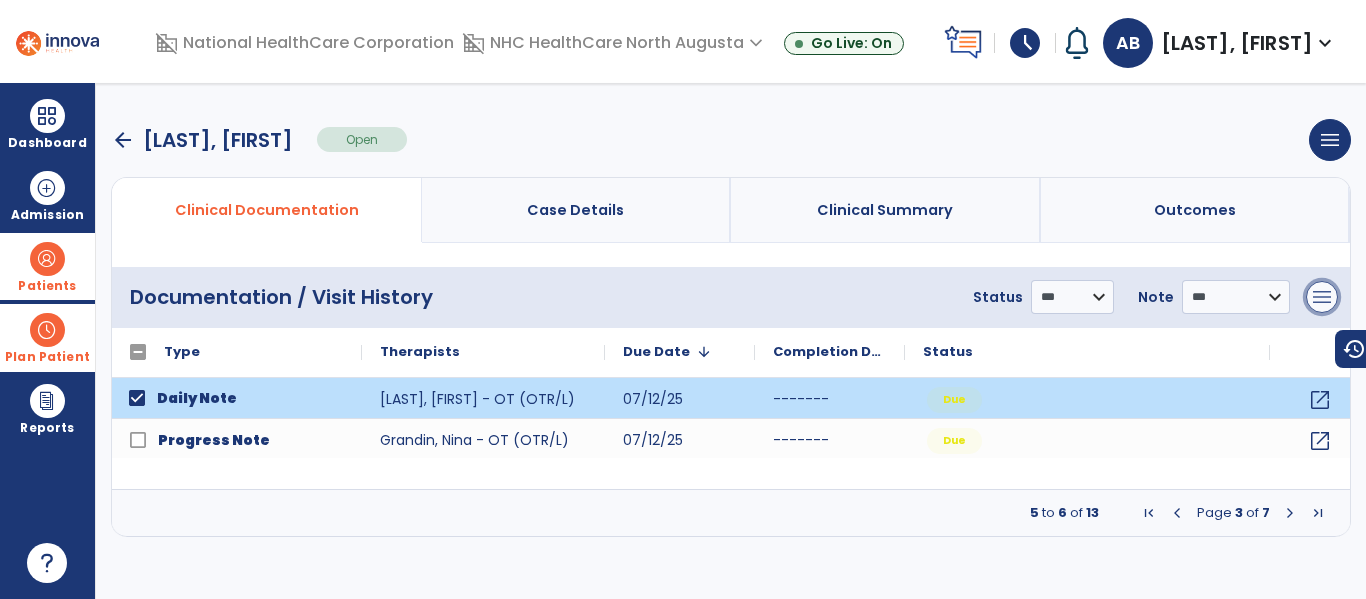 click on "menu" at bounding box center (1322, 297) 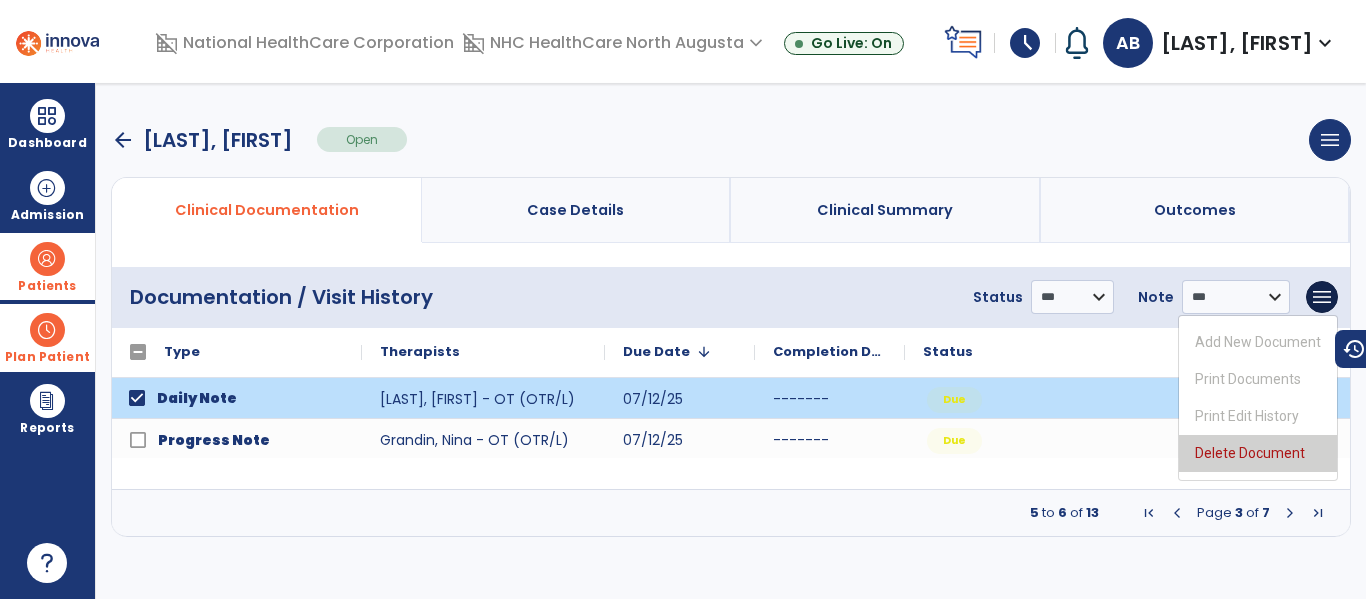 click on "Delete Document" at bounding box center [1258, 453] 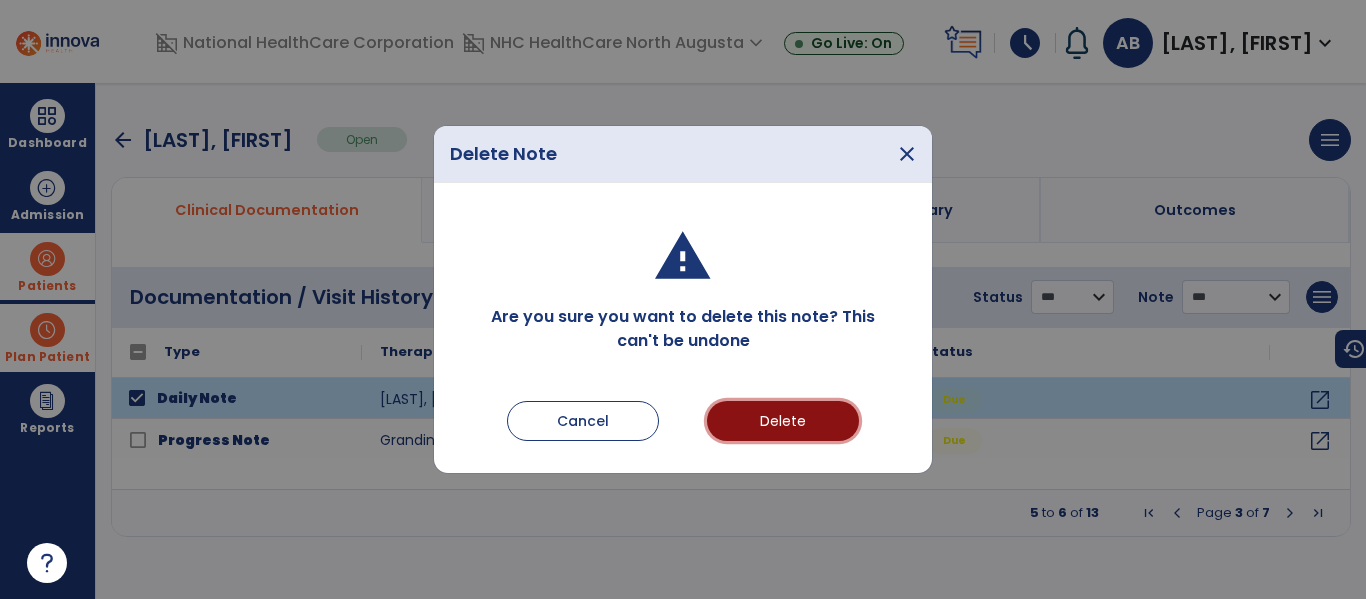 click on "Delete" at bounding box center (783, 421) 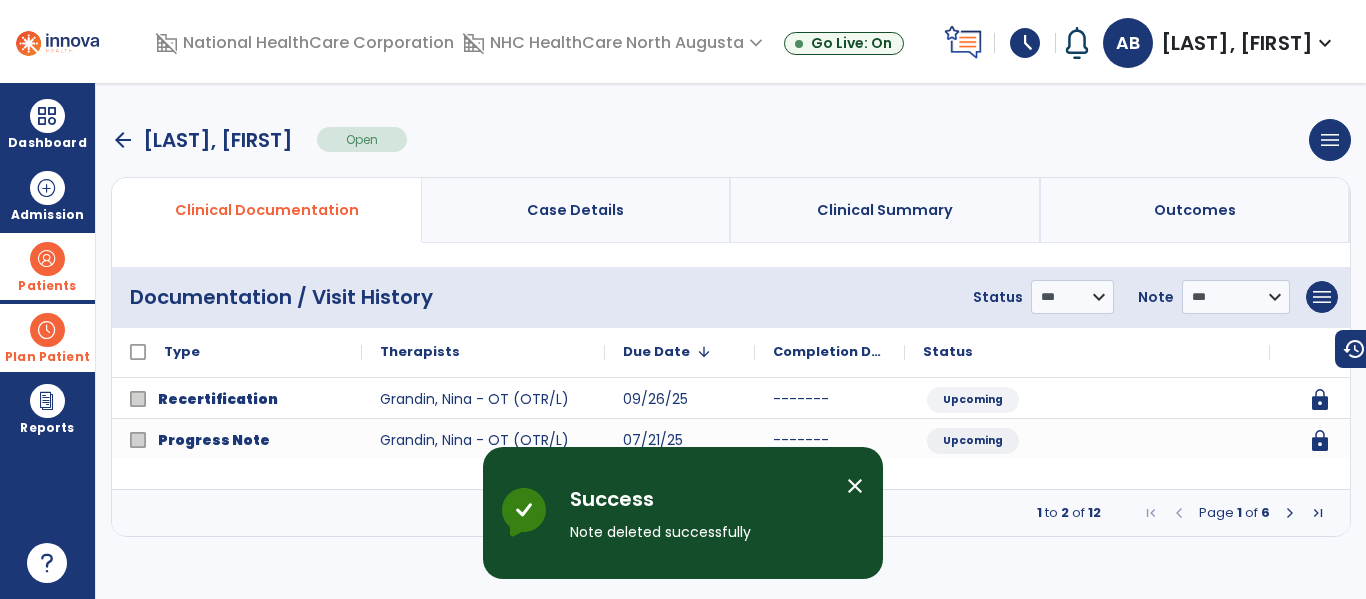 click on "arrow_back" at bounding box center [123, 140] 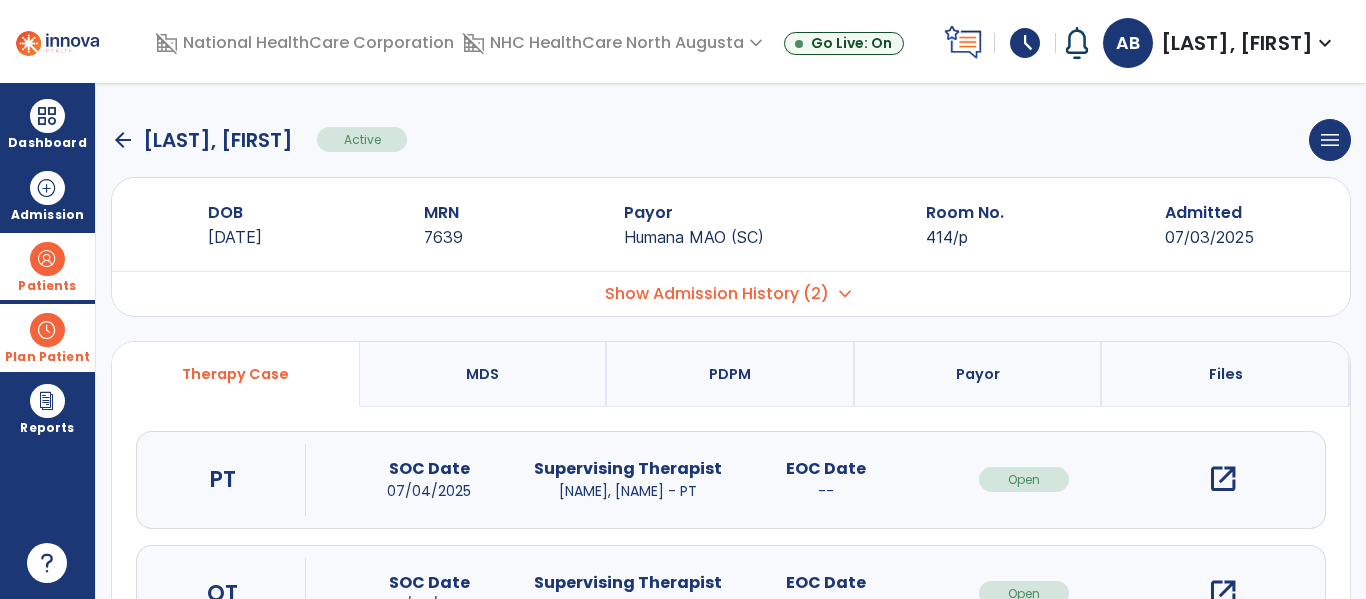 click on "Patients" at bounding box center (47, 286) 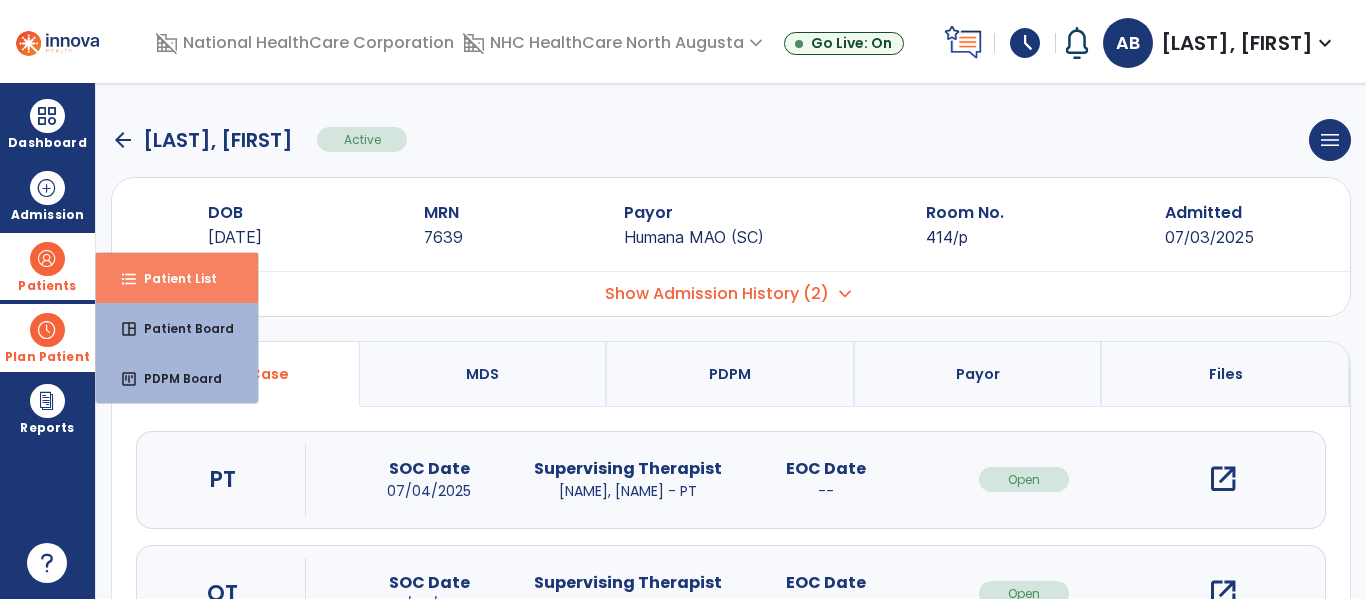click on "format_list_bulleted  Patient List" at bounding box center (177, 278) 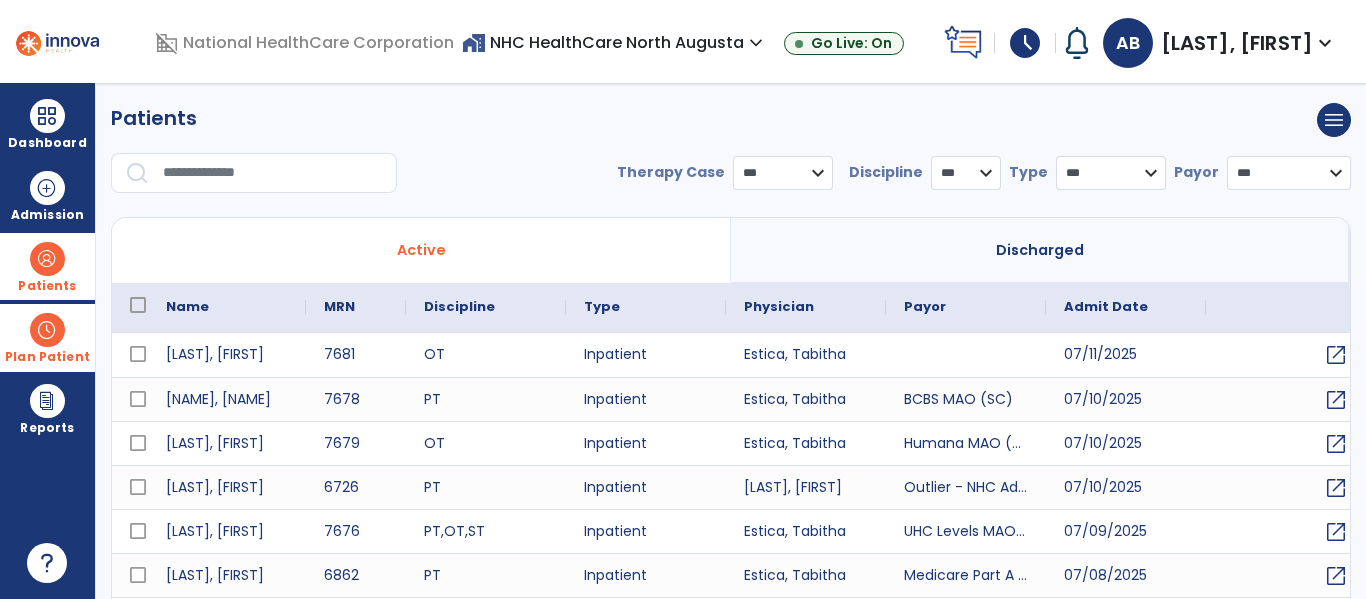 select on "***" 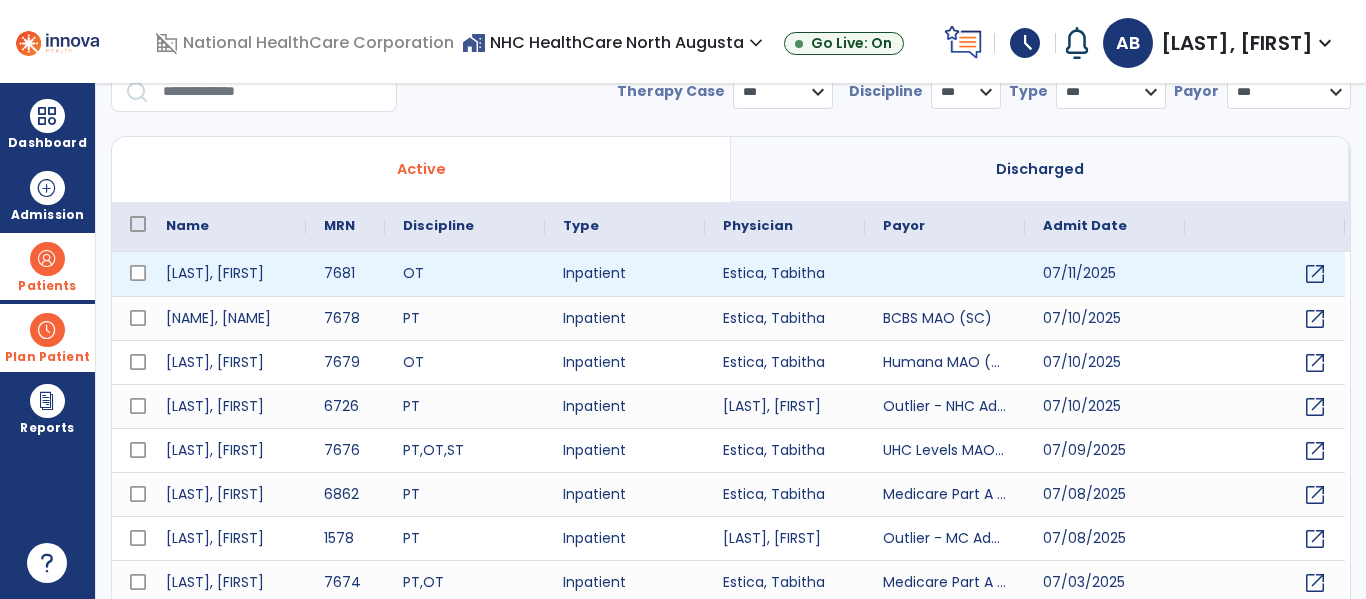 scroll, scrollTop: 0, scrollLeft: 0, axis: both 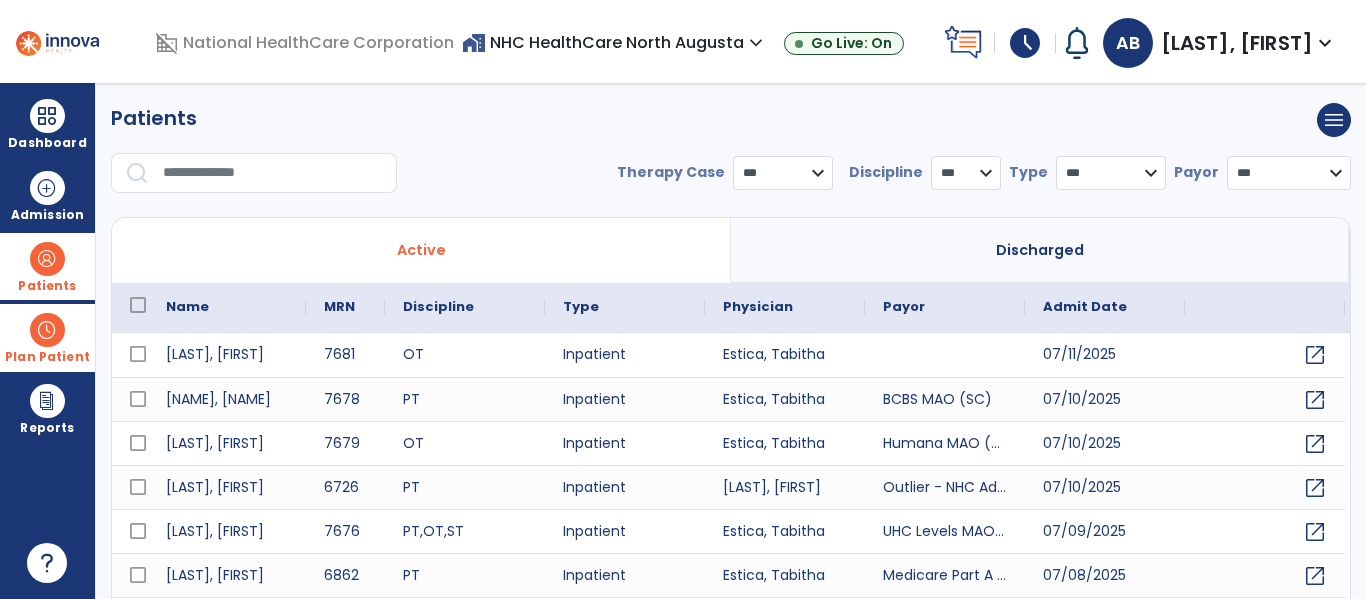 click at bounding box center (273, 173) 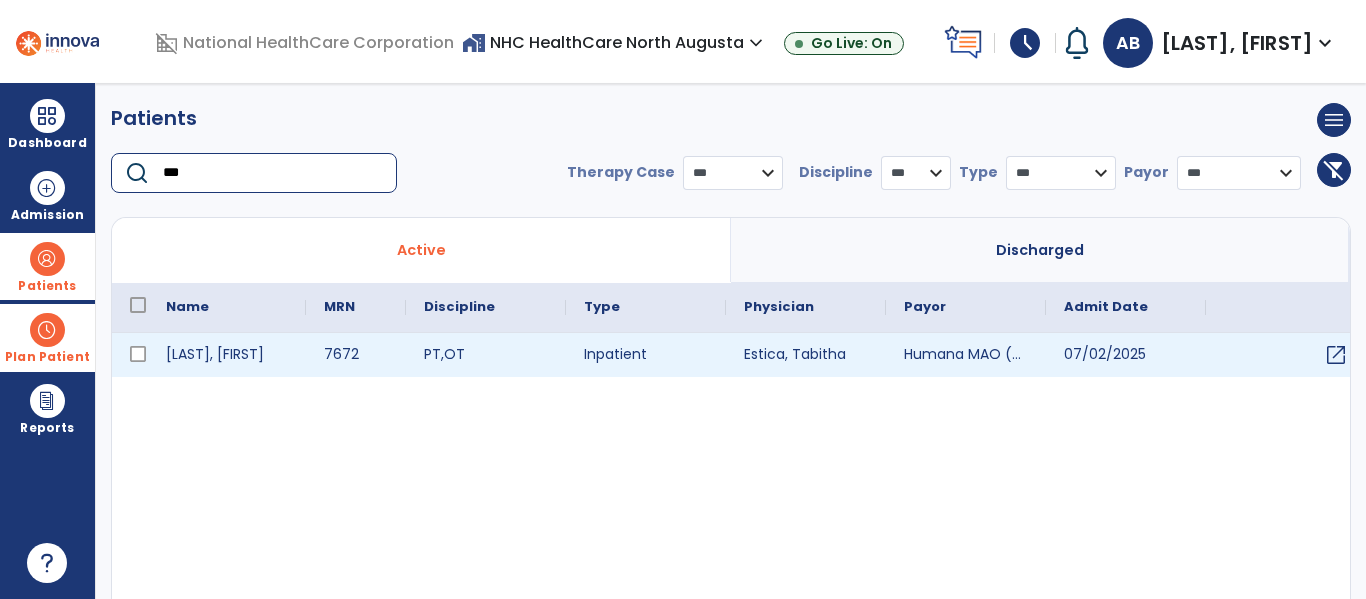 type on "***" 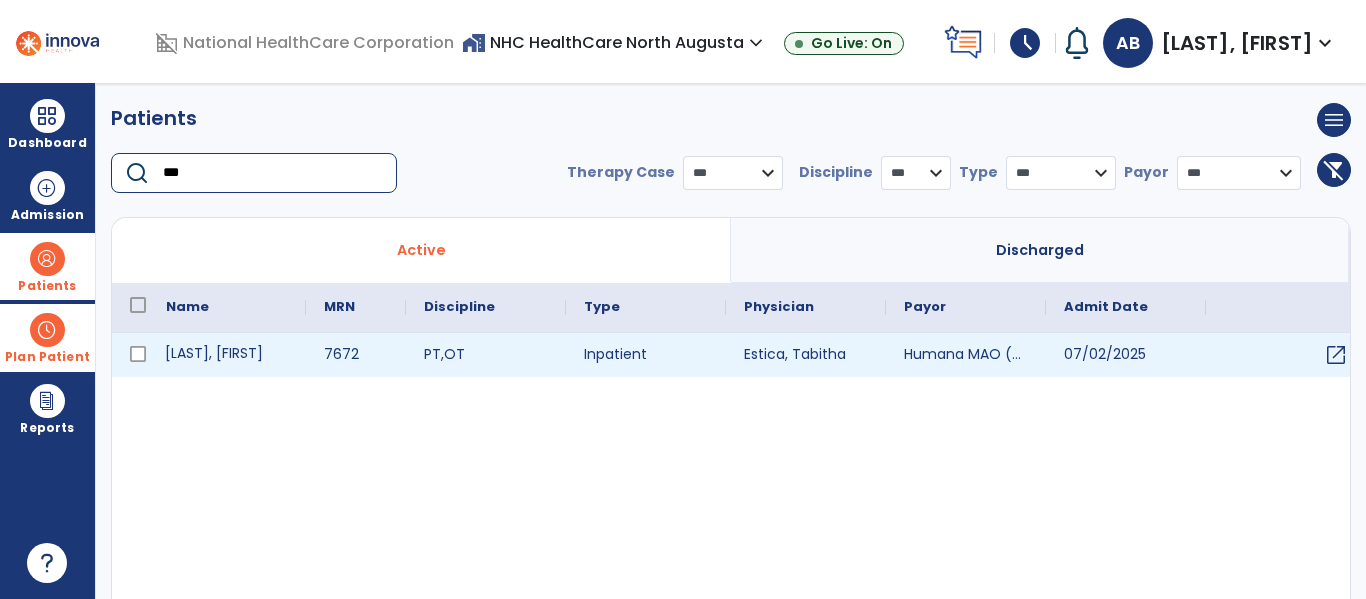 click on "[LAST], [FIRST]" at bounding box center (227, 355) 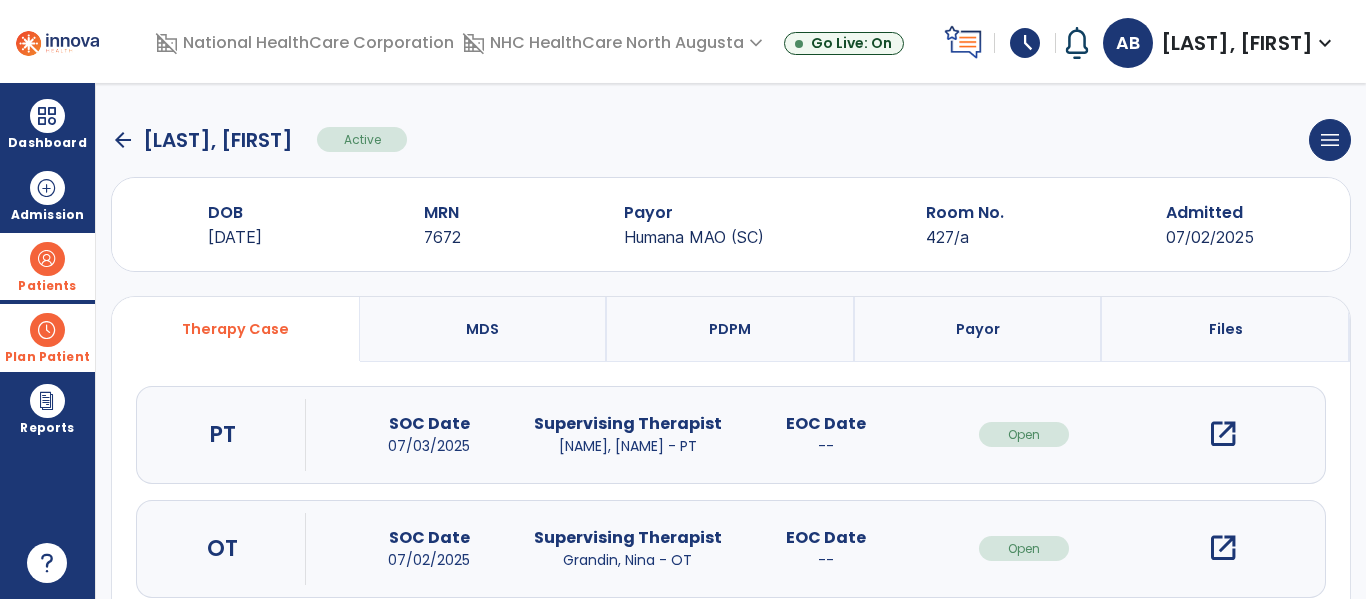 click on "open_in_new" at bounding box center (1223, 548) 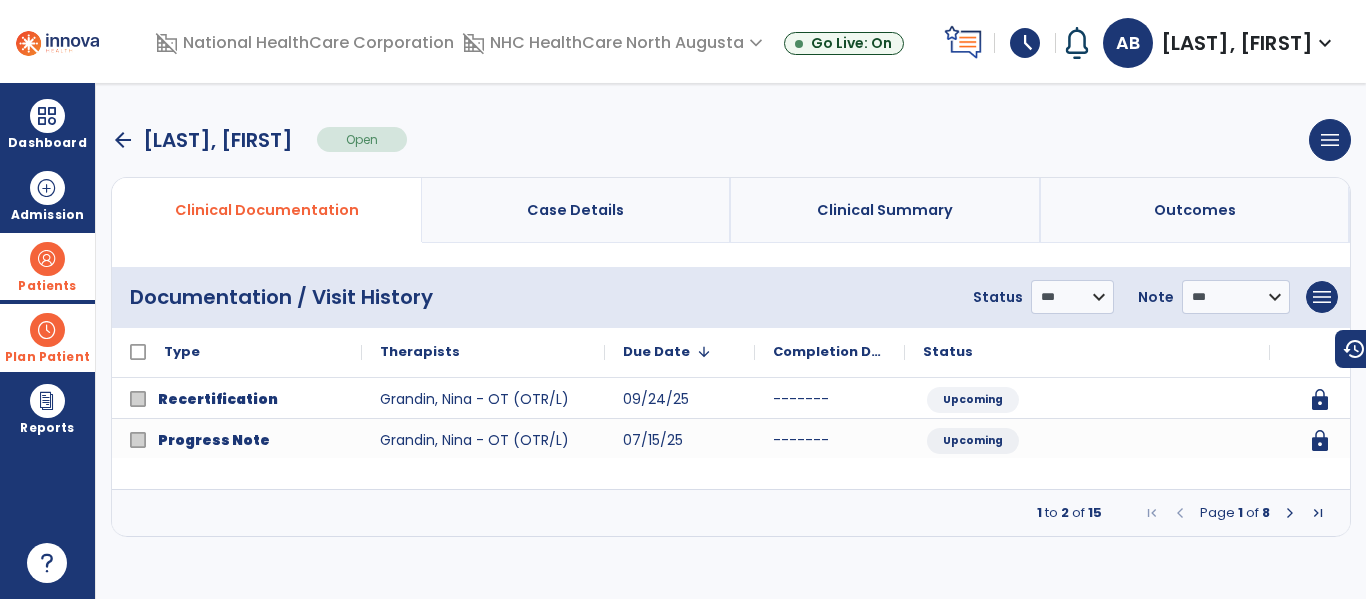 click at bounding box center (1290, 513) 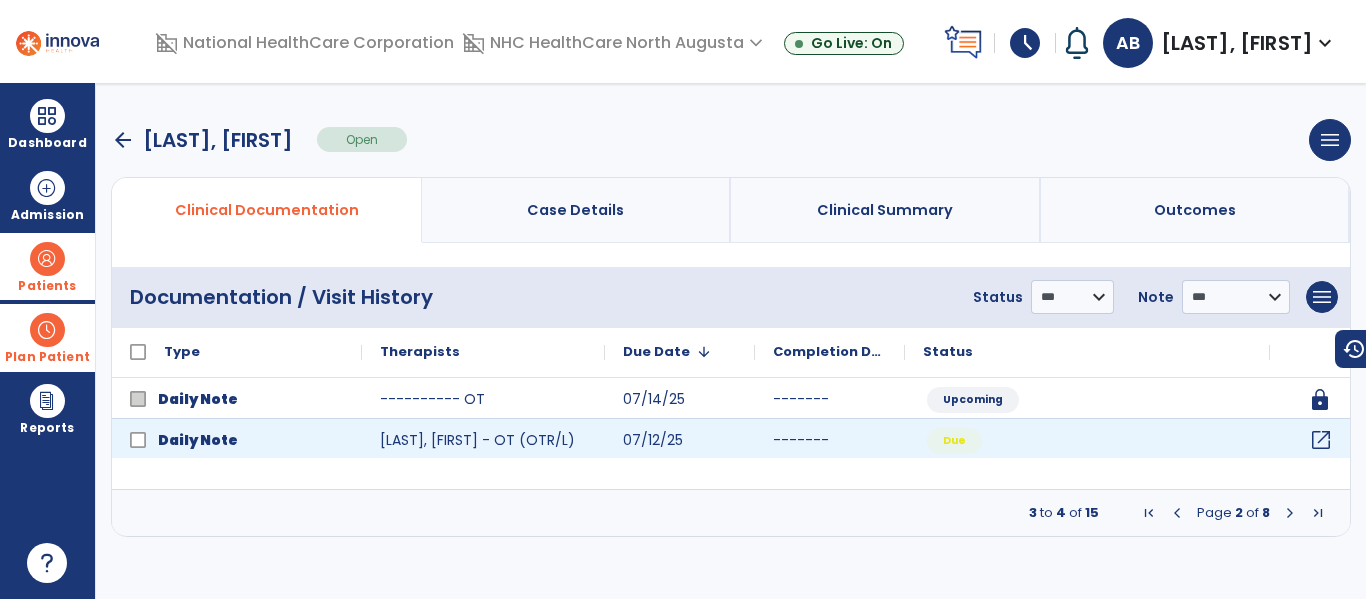 click on "open_in_new" 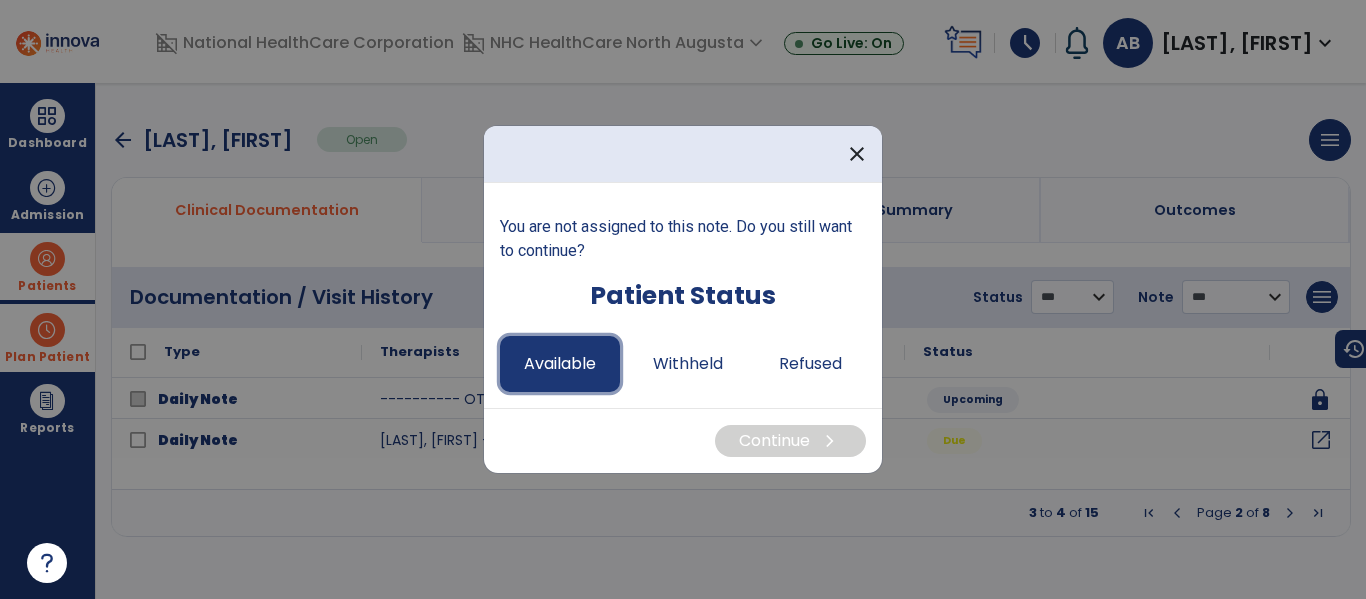 click on "Available" at bounding box center (560, 364) 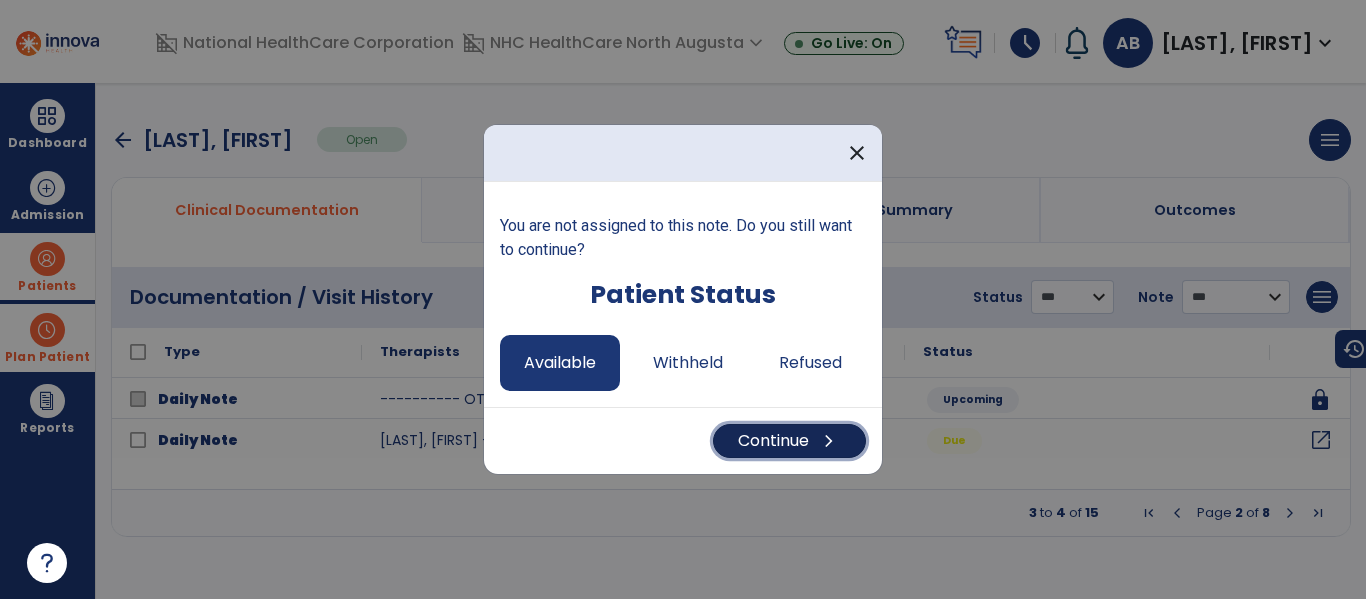 click on "Continue   chevron_right" at bounding box center (789, 441) 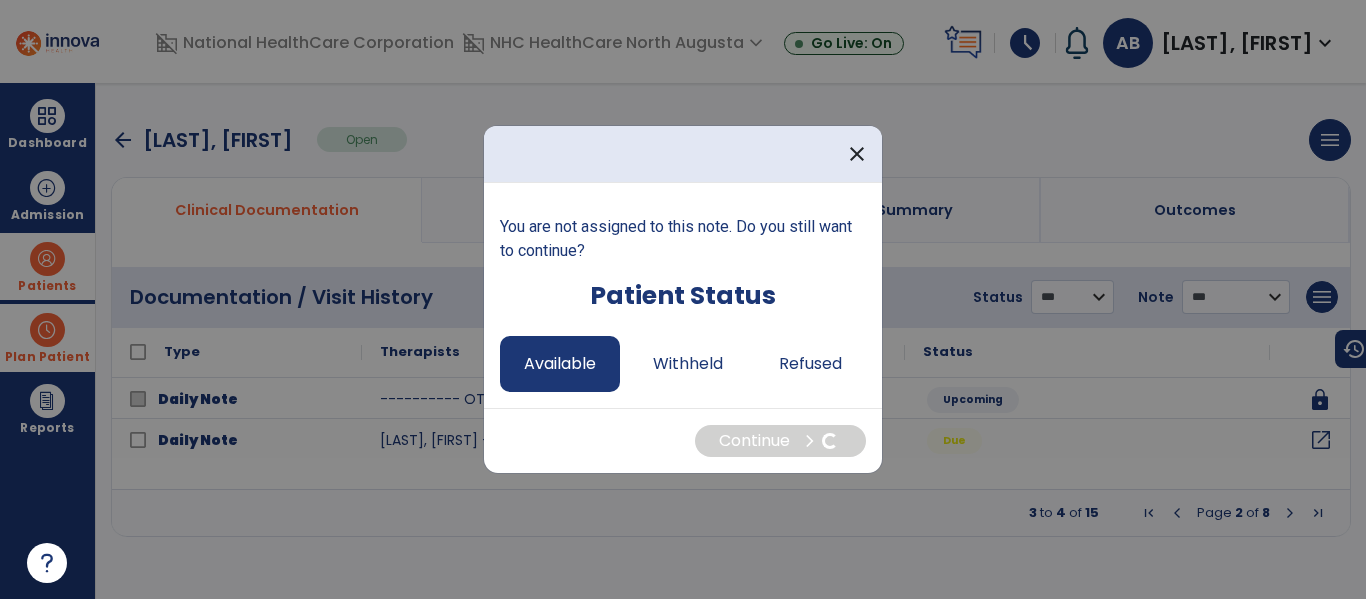 select on "*" 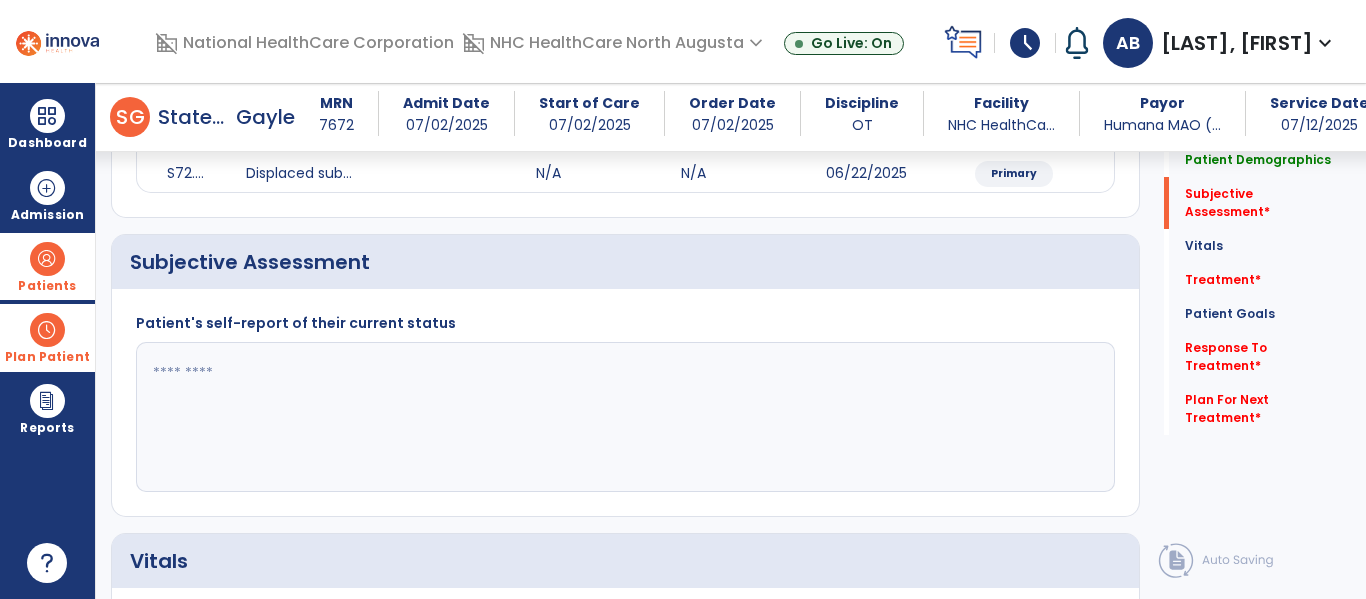 scroll, scrollTop: 300, scrollLeft: 0, axis: vertical 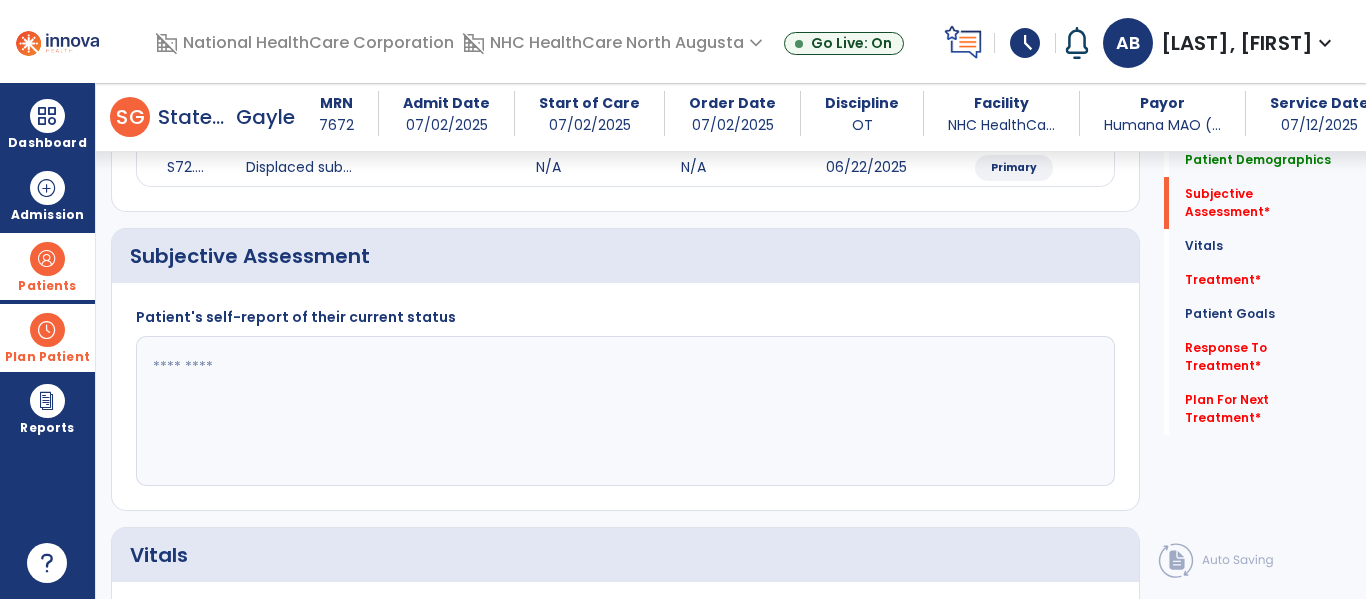click 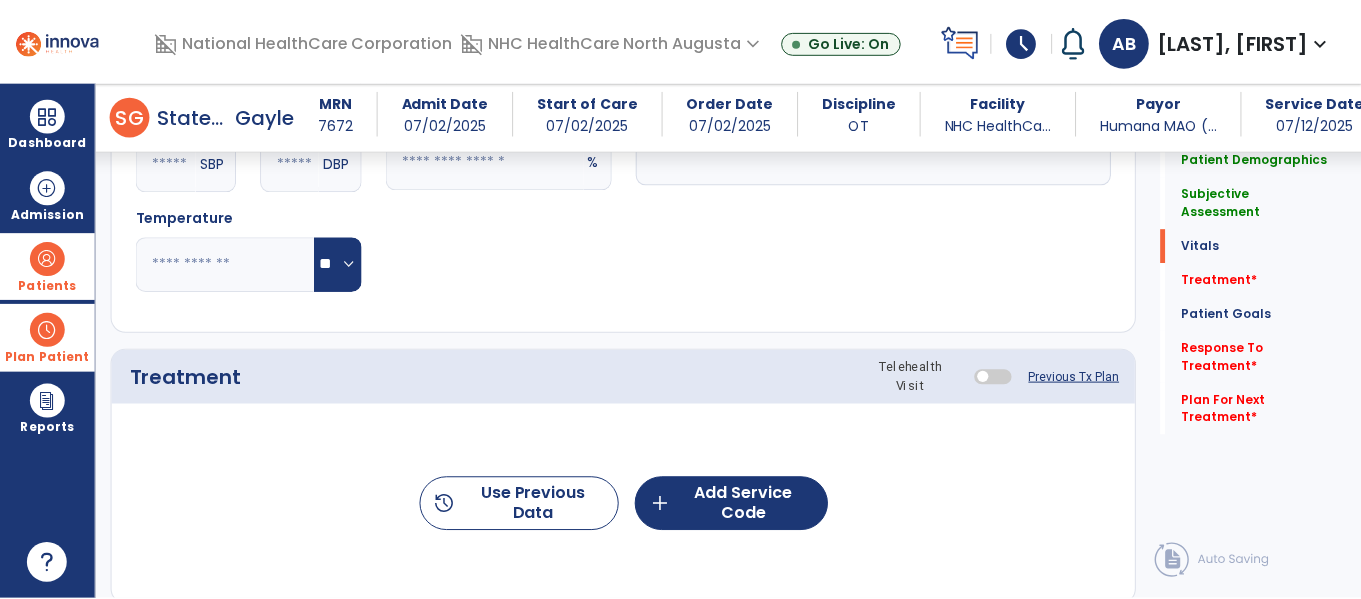 scroll, scrollTop: 1000, scrollLeft: 0, axis: vertical 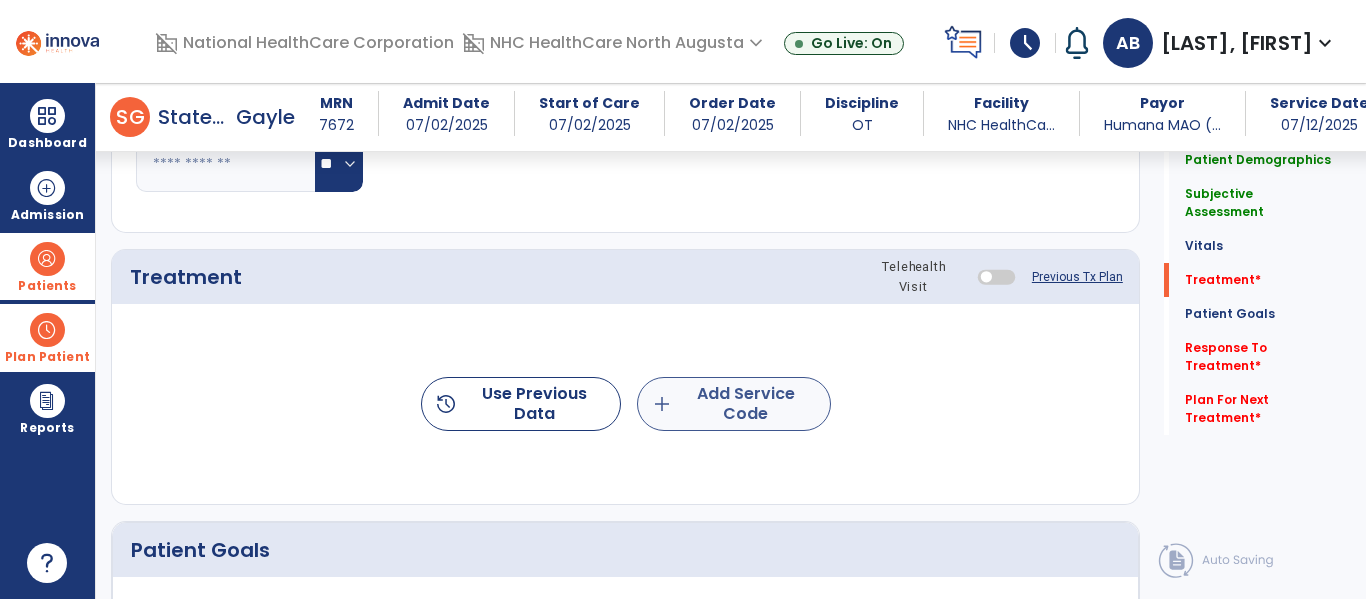 type on "**********" 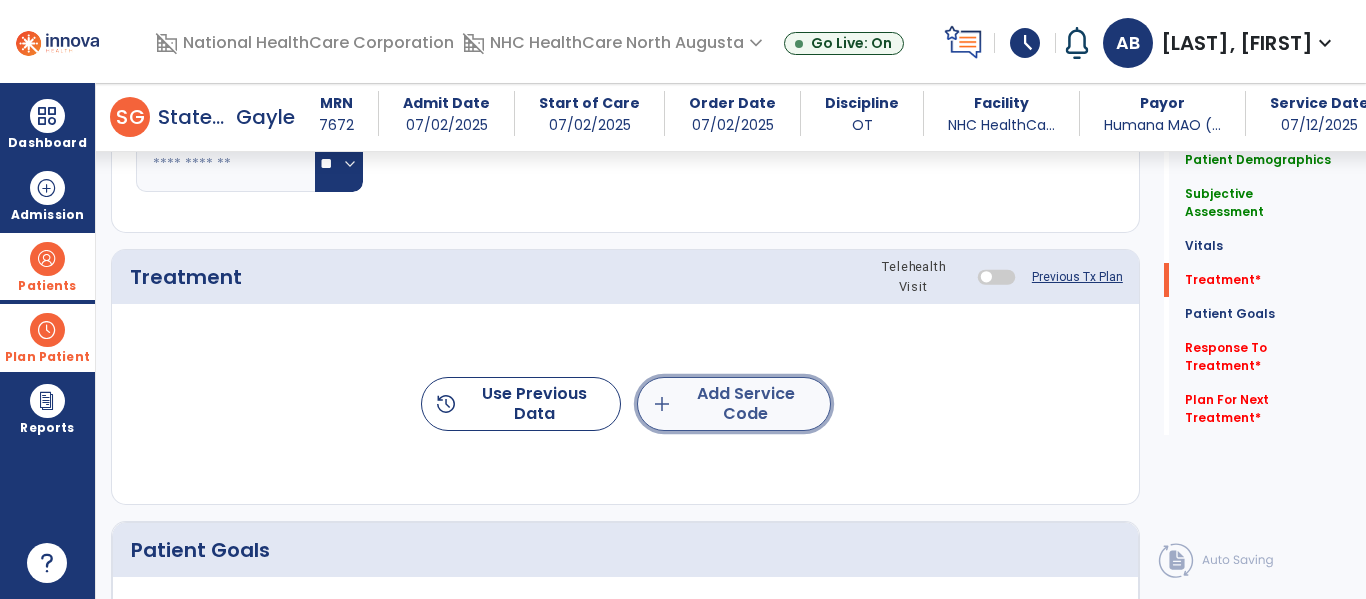 click on "add  Add Service Code" 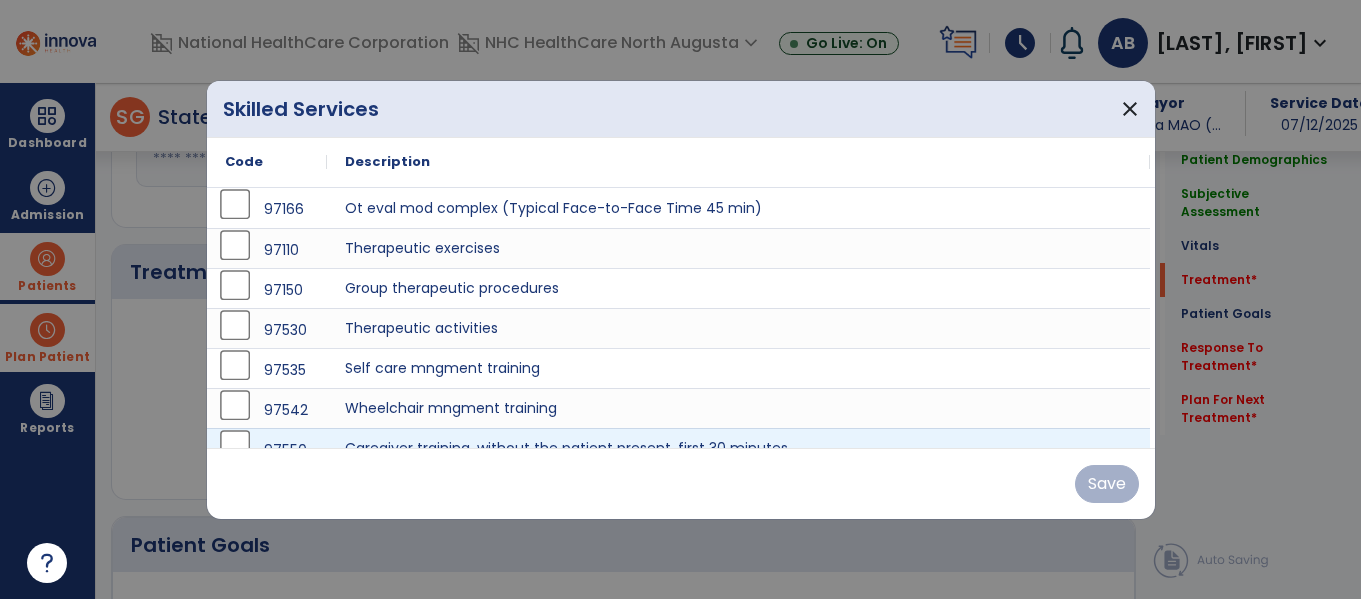 scroll, scrollTop: 1000, scrollLeft: 0, axis: vertical 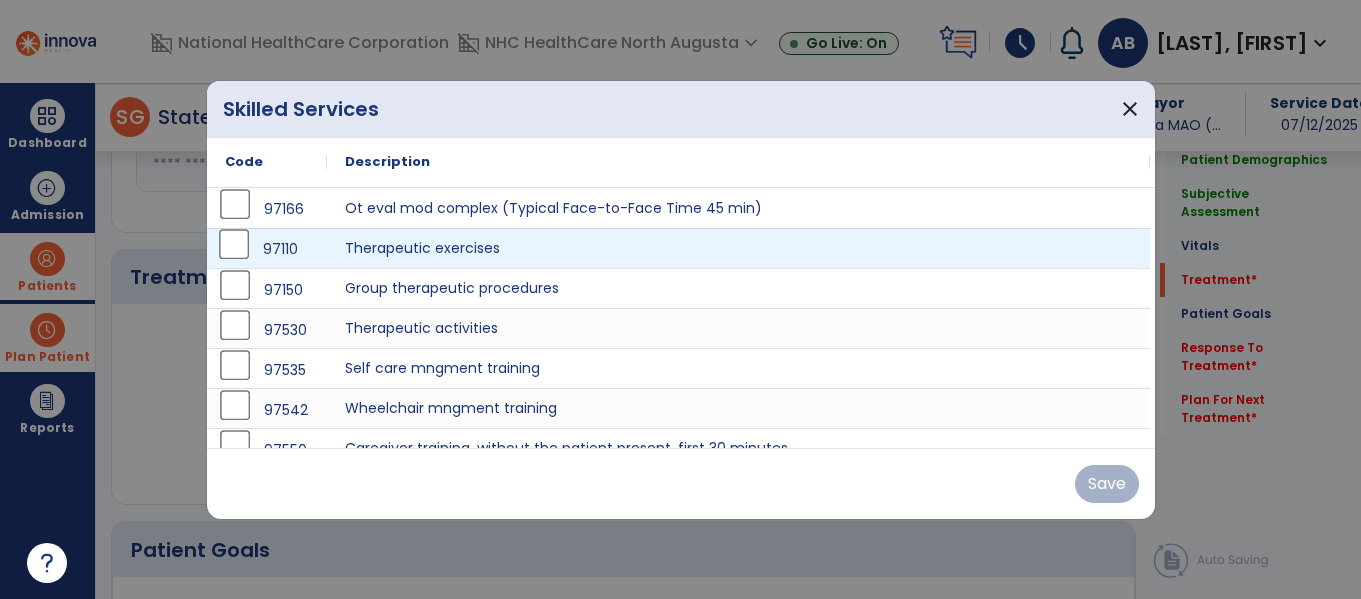 click on "97110" at bounding box center [267, 249] 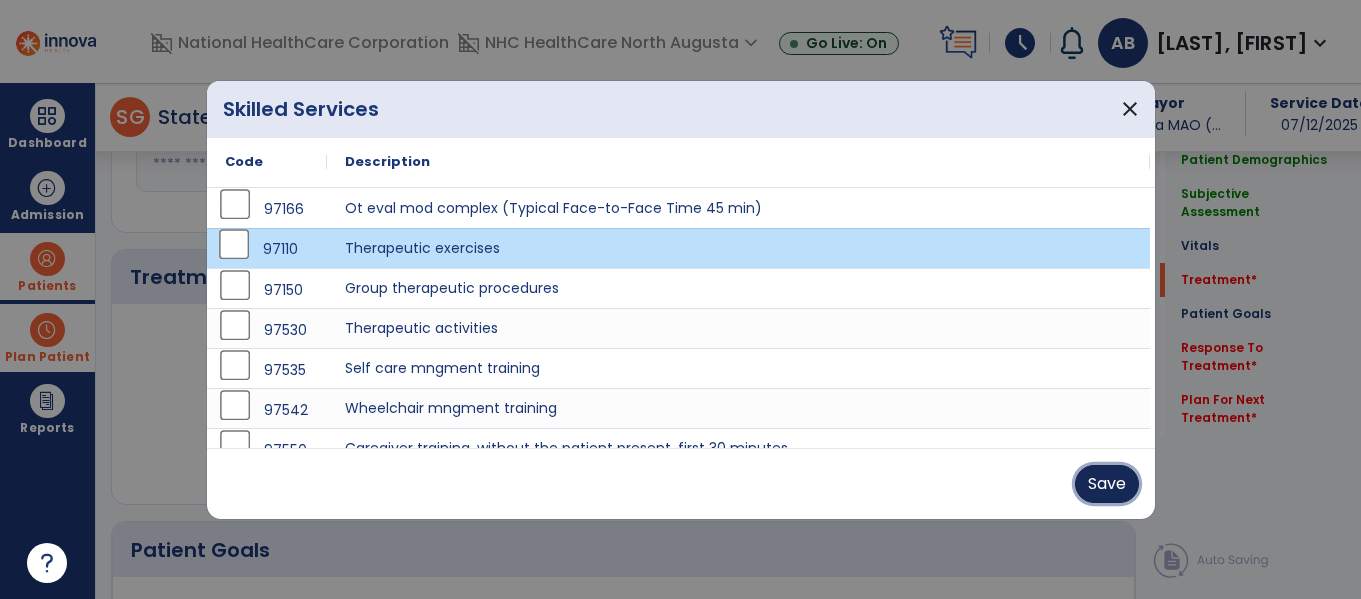 click on "Save" at bounding box center [1107, 484] 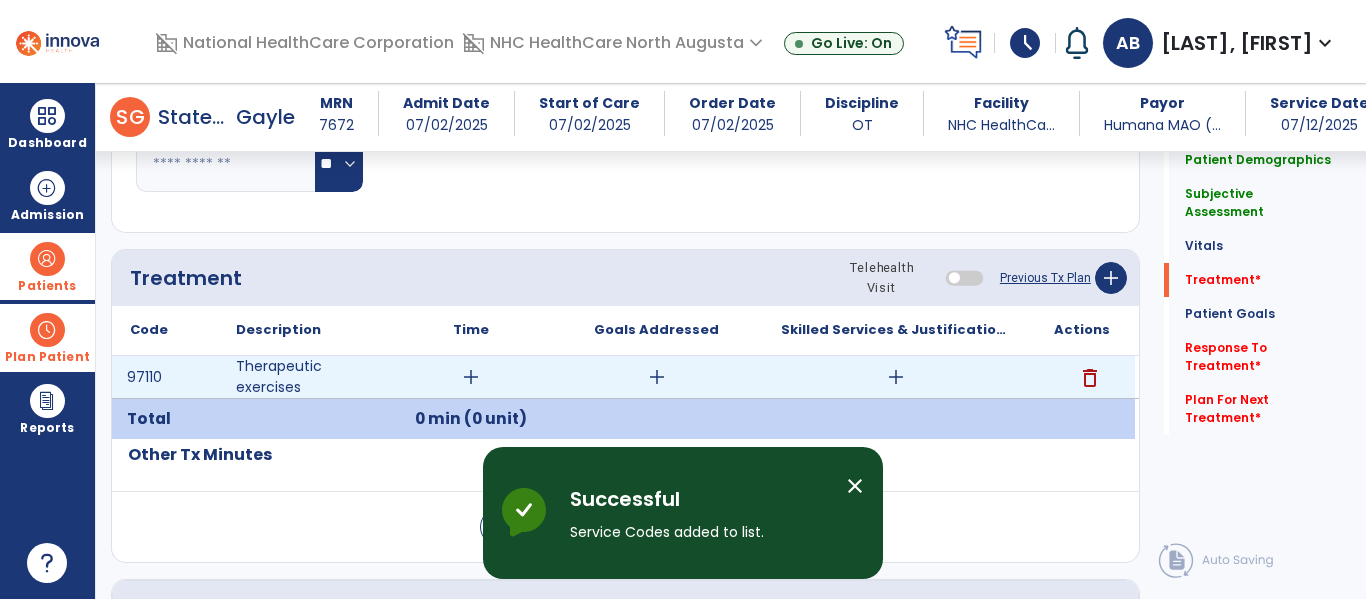 click on "add" at bounding box center (470, 377) 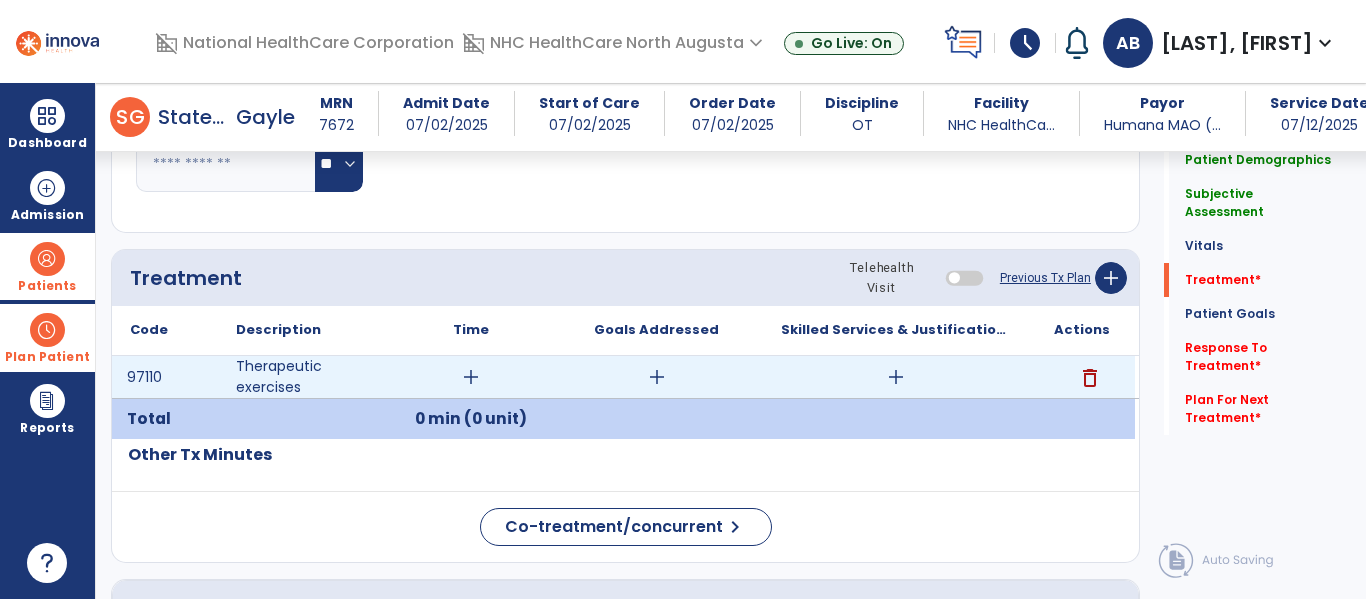 click on "add" at bounding box center [471, 377] 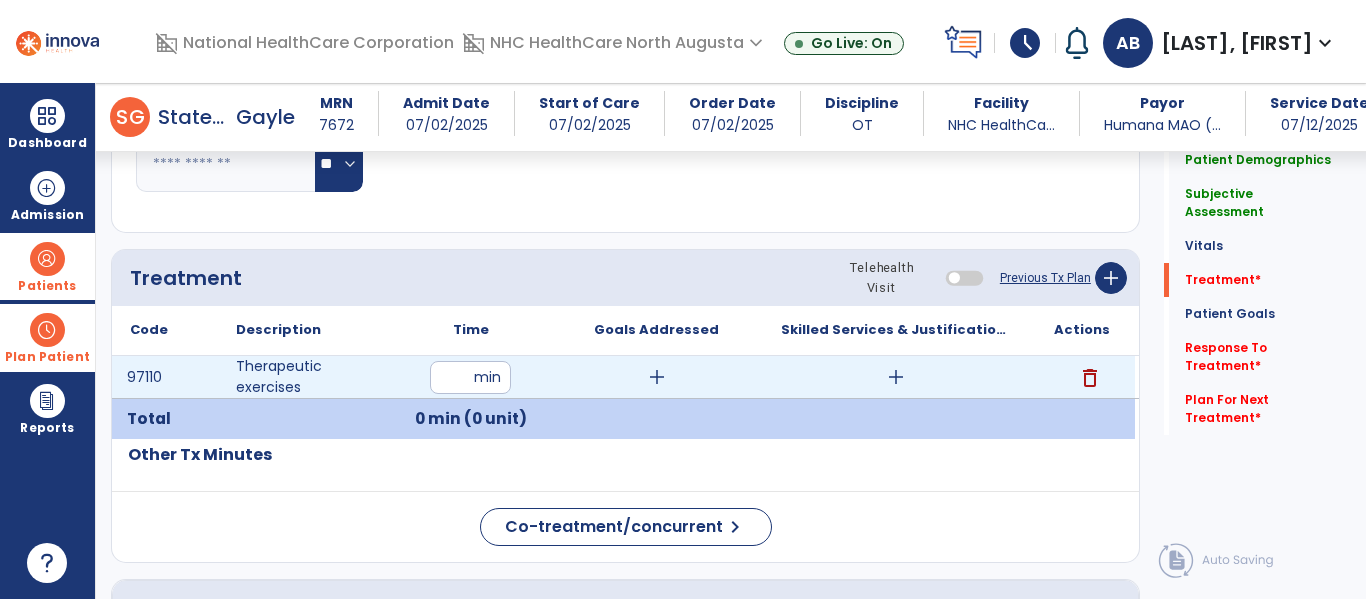 type on "**" 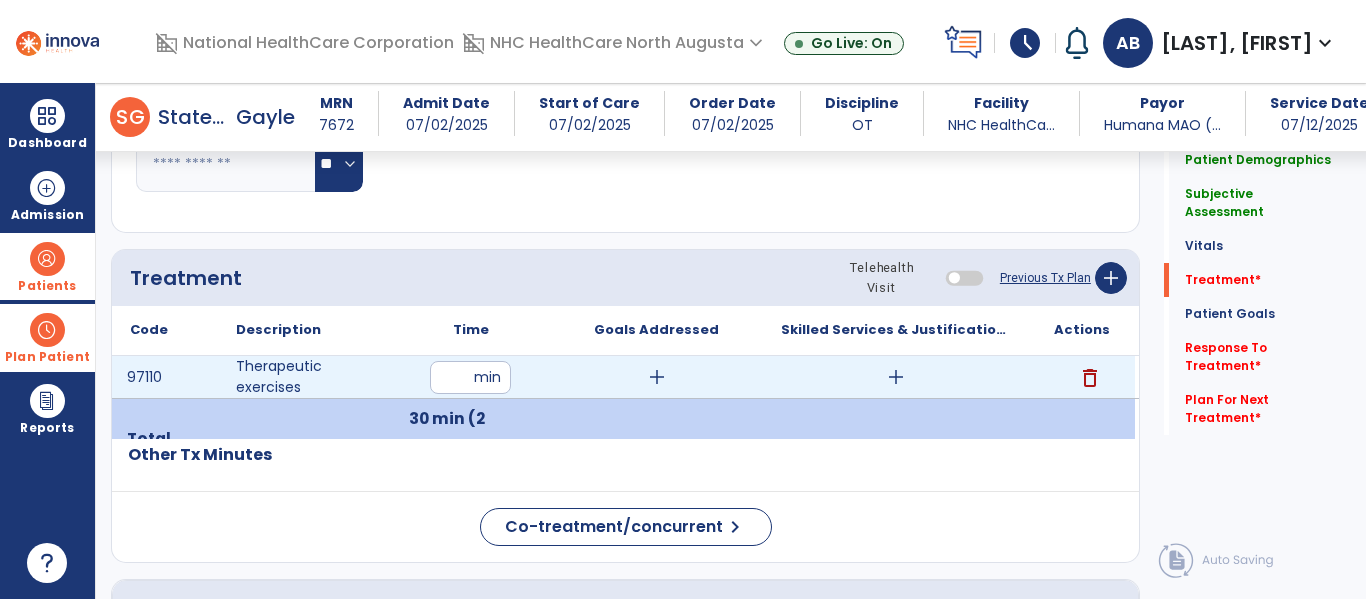 click on "add" at bounding box center [657, 377] 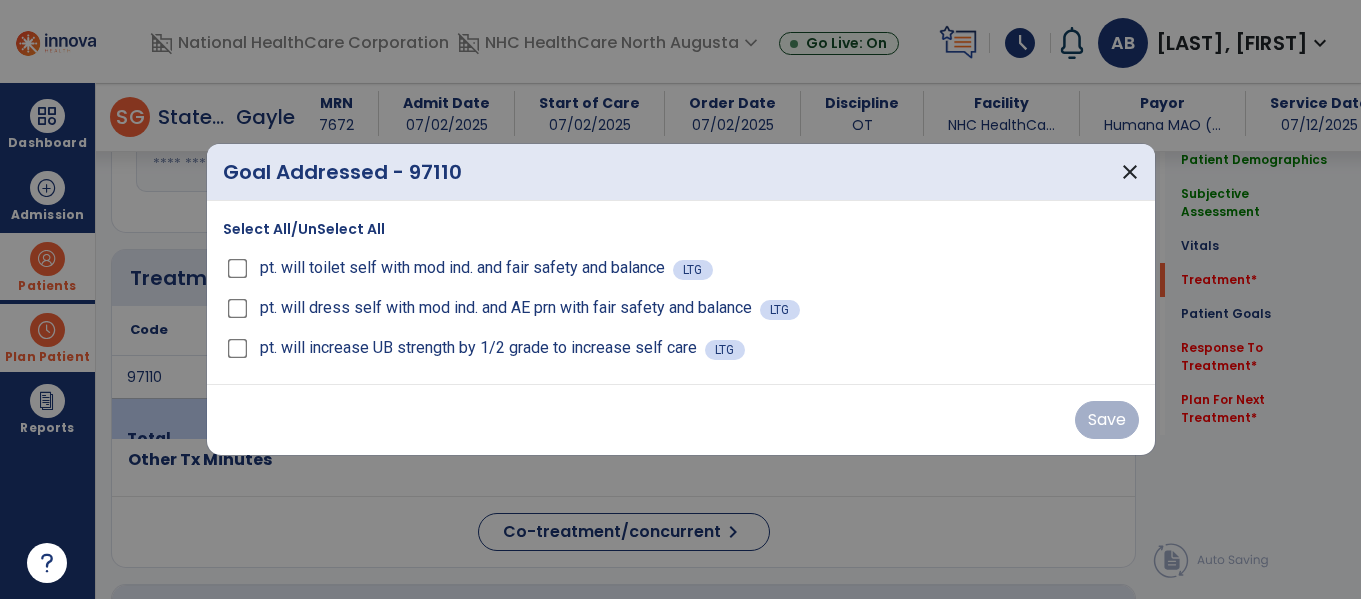 scroll, scrollTop: 1000, scrollLeft: 0, axis: vertical 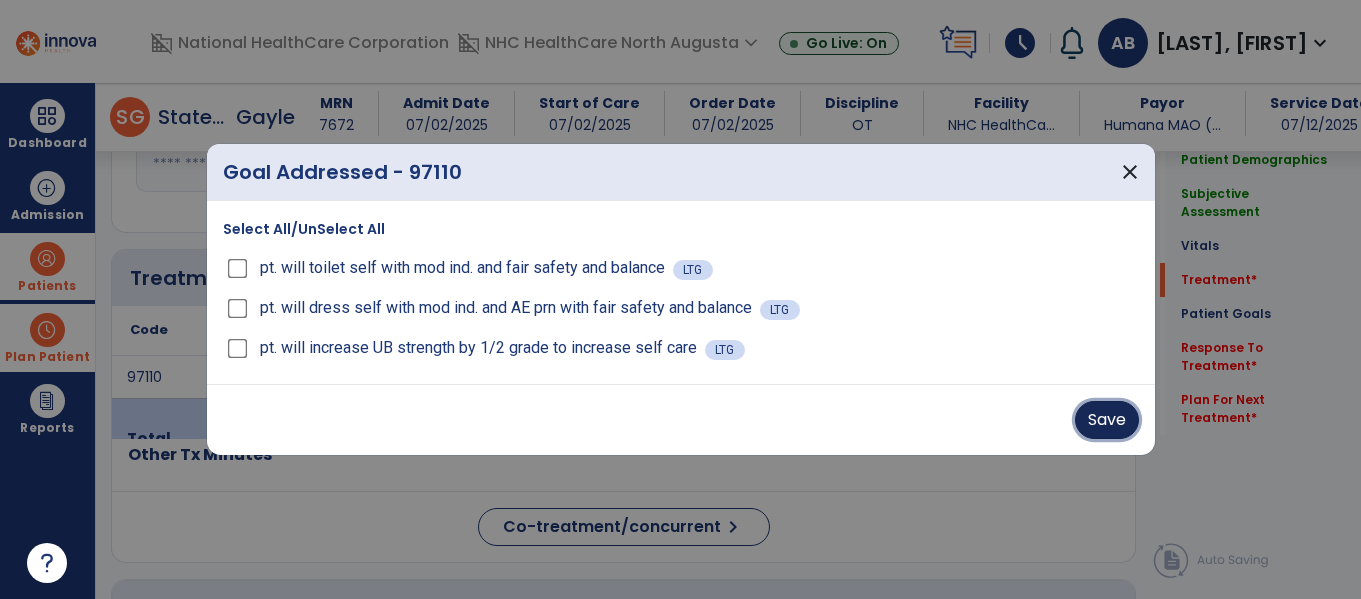 click on "Save" at bounding box center (1107, 420) 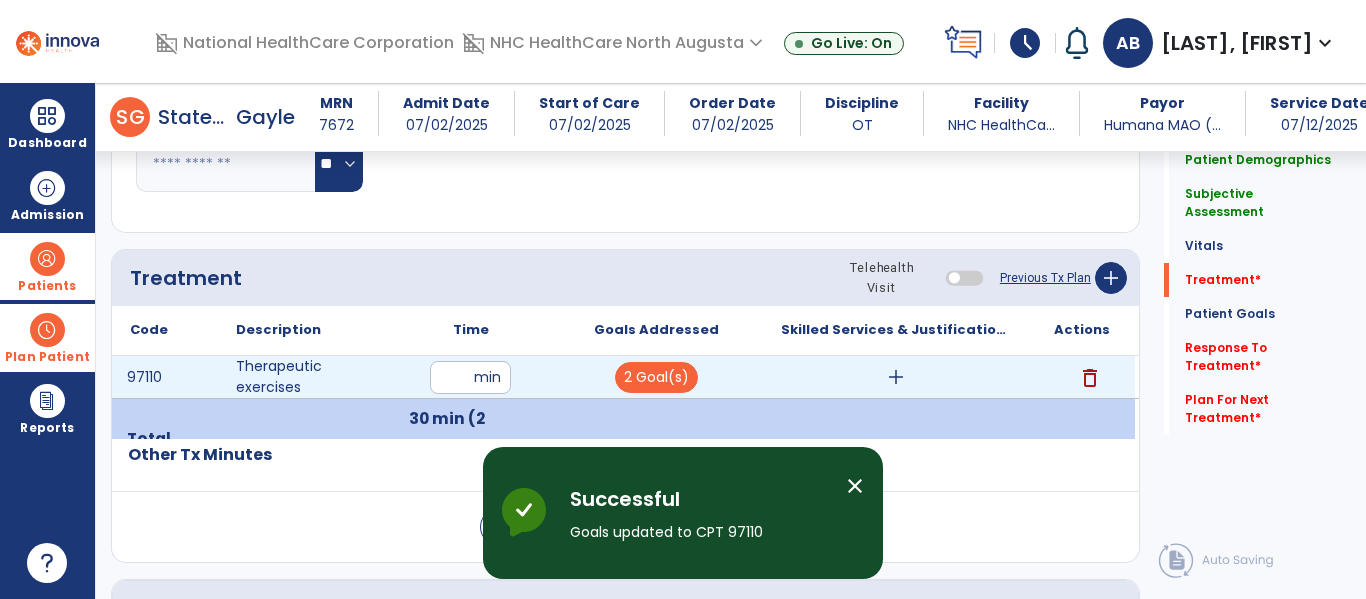 click on "add" at bounding box center [896, 377] 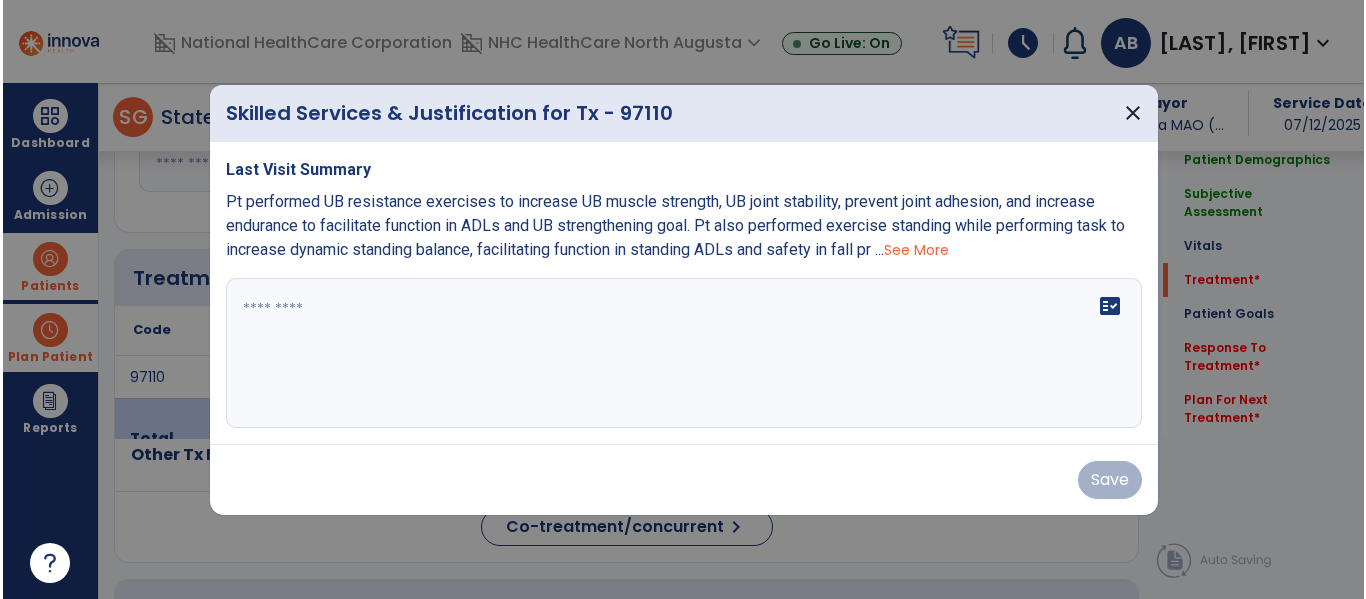 scroll, scrollTop: 1000, scrollLeft: 0, axis: vertical 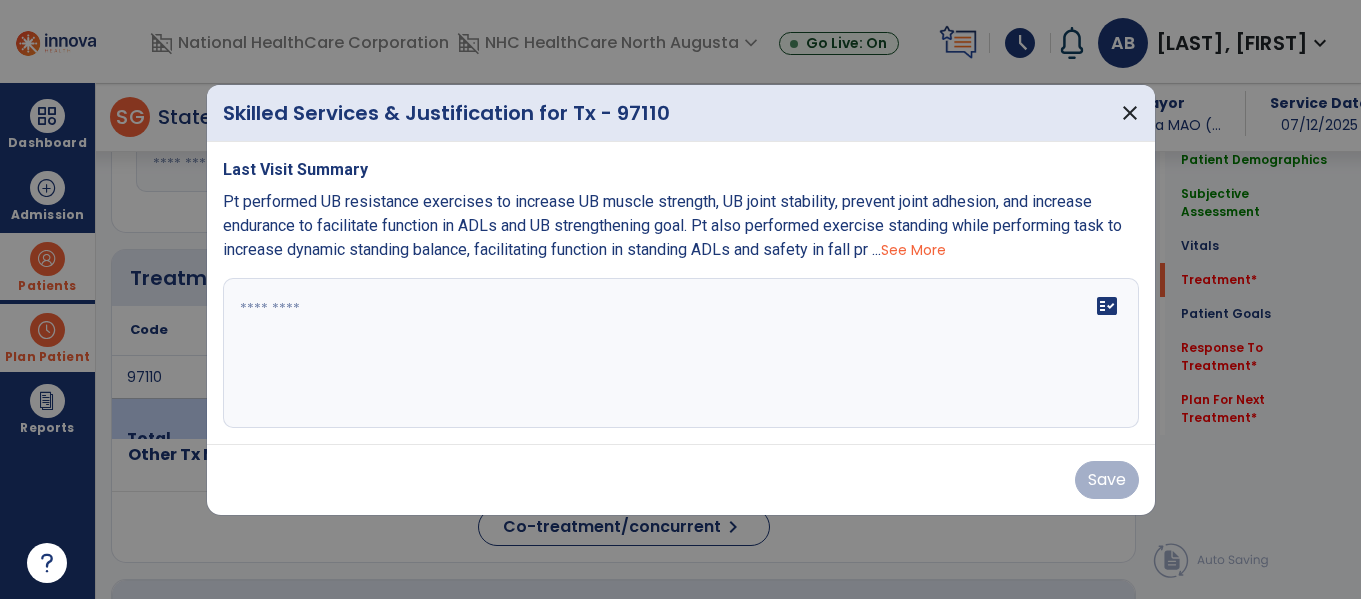 click on "fact_check" at bounding box center (681, 353) 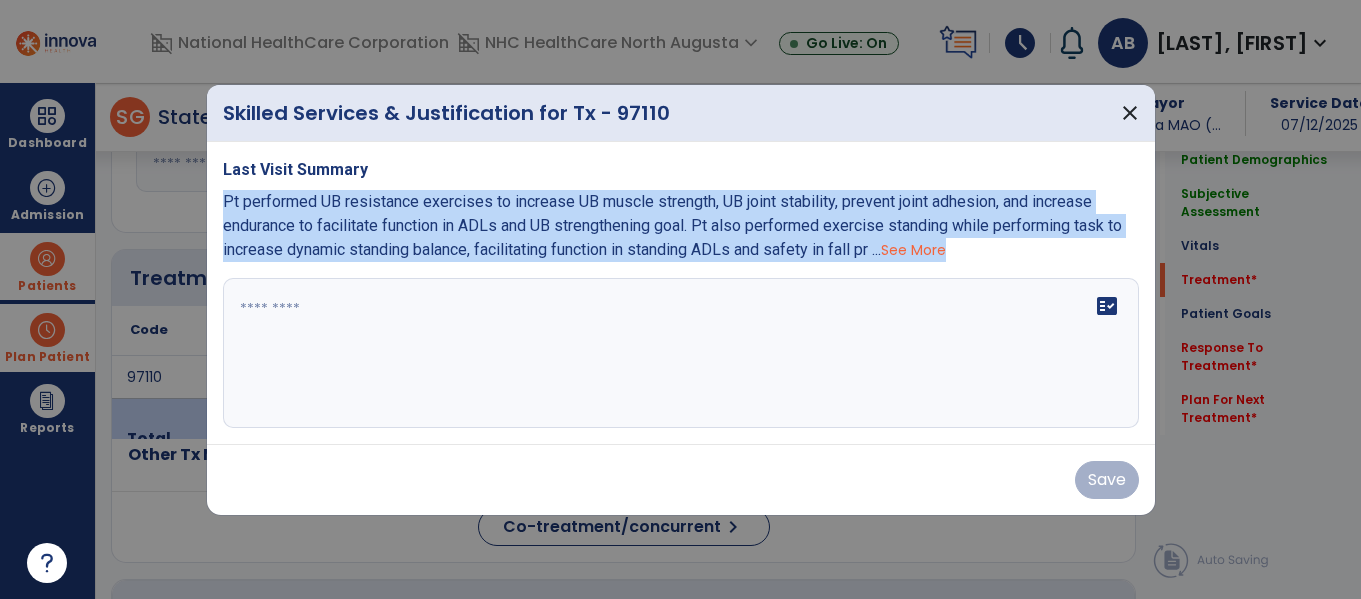 drag, startPoint x: 224, startPoint y: 204, endPoint x: 953, endPoint y: 255, distance: 730.7818 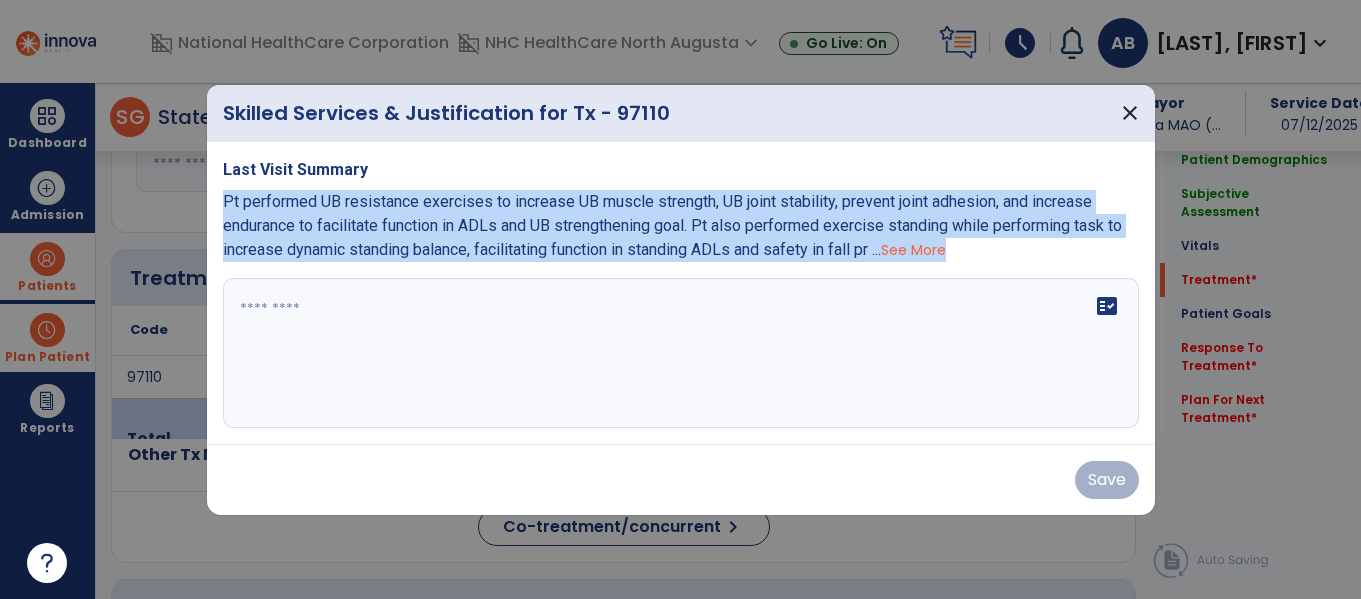 click on "Pt performed UB resistance exercises to increase UB muscle strength, UB joint stability, prevent joint adhesion, and increase endurance to facilitate function in ADLs and UB strengthening goal. Pt also performed exercise standing while performing task to increase dynamic standing balance, facilitating function in standing ADLs and safety in fall pr ...  See More" at bounding box center (681, 226) 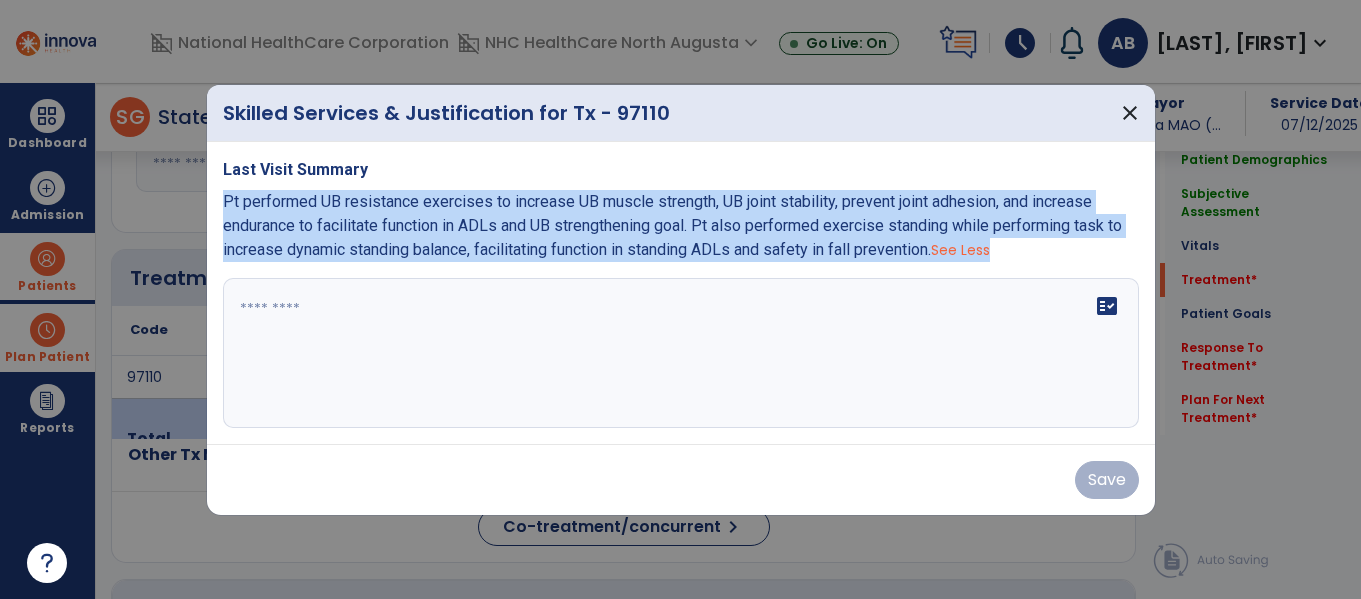drag, startPoint x: 941, startPoint y: 251, endPoint x: 209, endPoint y: 208, distance: 733.2619 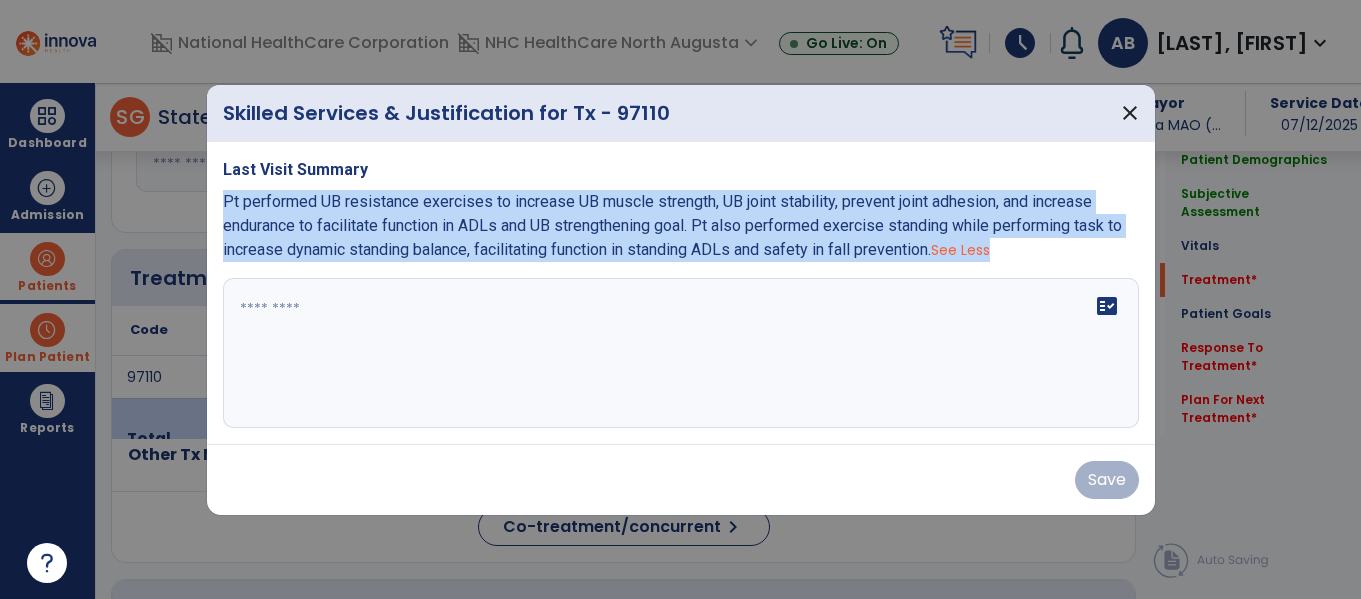 click on "Last Visit Summary Pt performed UB resistance exercises to increase UB muscle strength, UB joint stability, prevent joint adhesion, and increase endurance to facilitate function in ADLs and UB strengthening goal. Pt also performed exercise standing while performing task to increase dynamic standing balance, facilitating function in standing ADLs and safety in fall prevention. See Less fact_check" at bounding box center [681, 293] 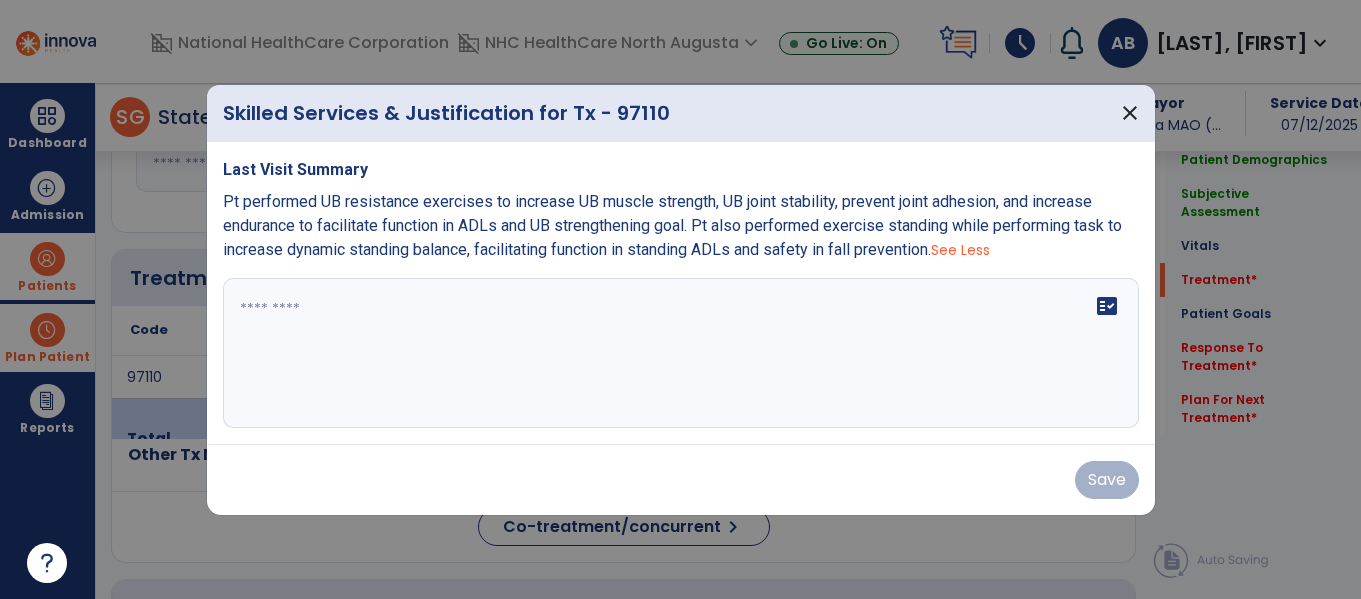 click at bounding box center [681, 353] 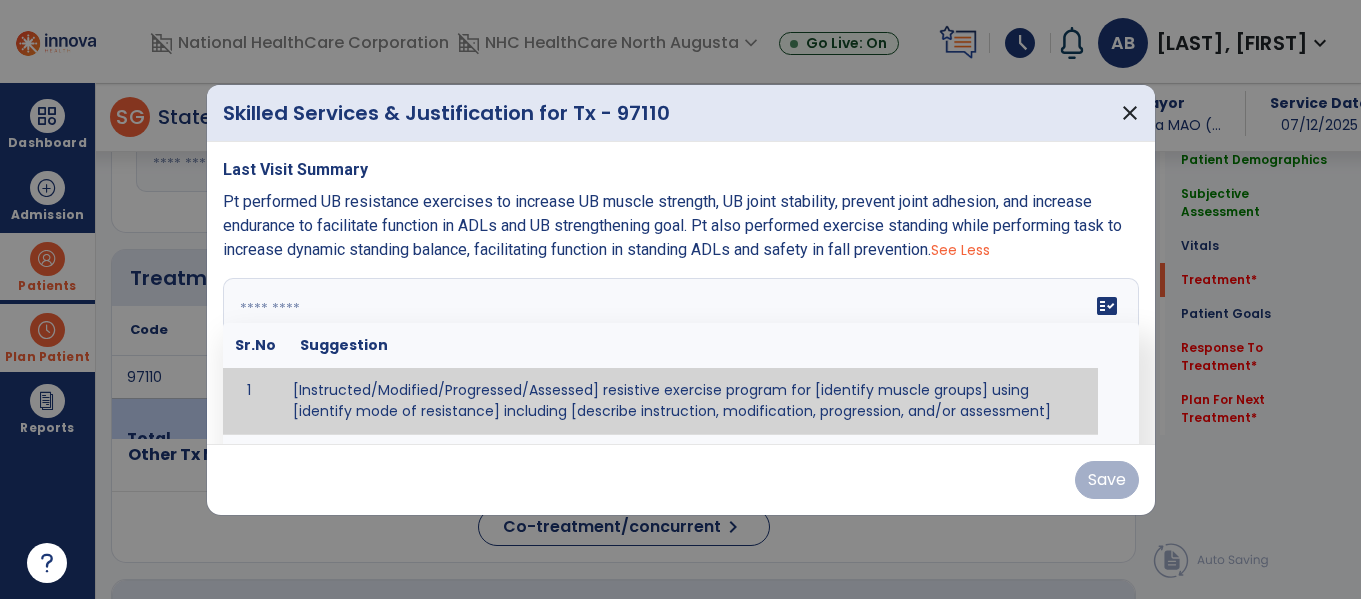 paste on "**********" 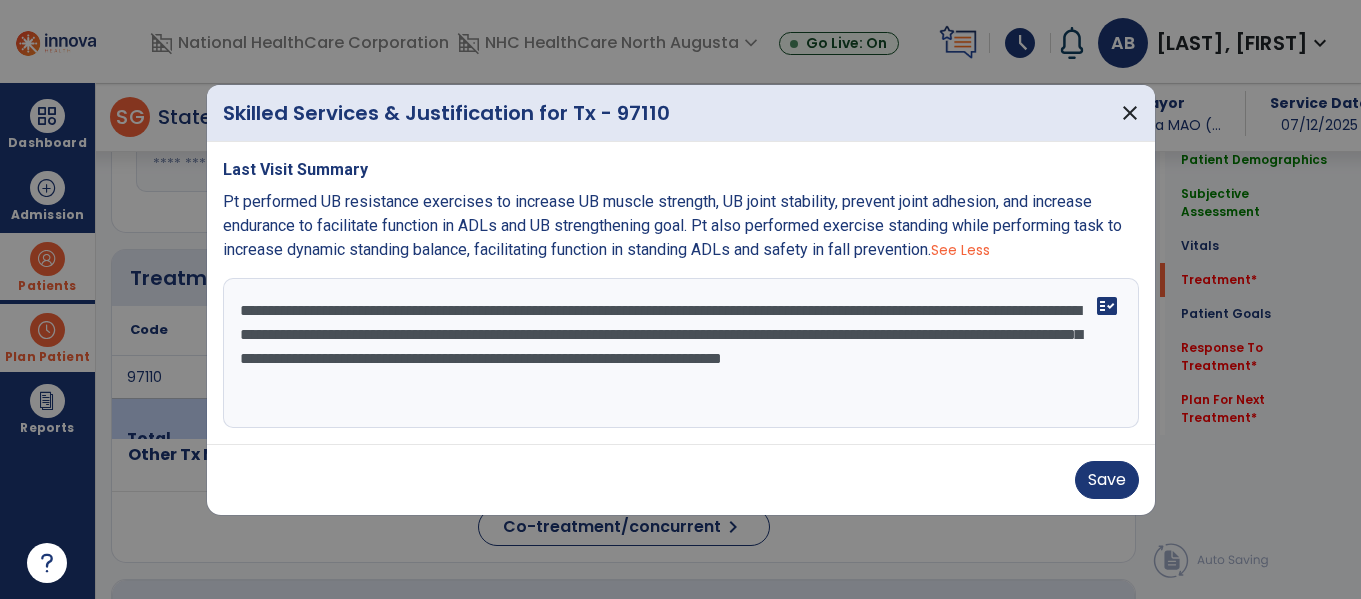 drag, startPoint x: 725, startPoint y: 384, endPoint x: 971, endPoint y: 333, distance: 251.23097 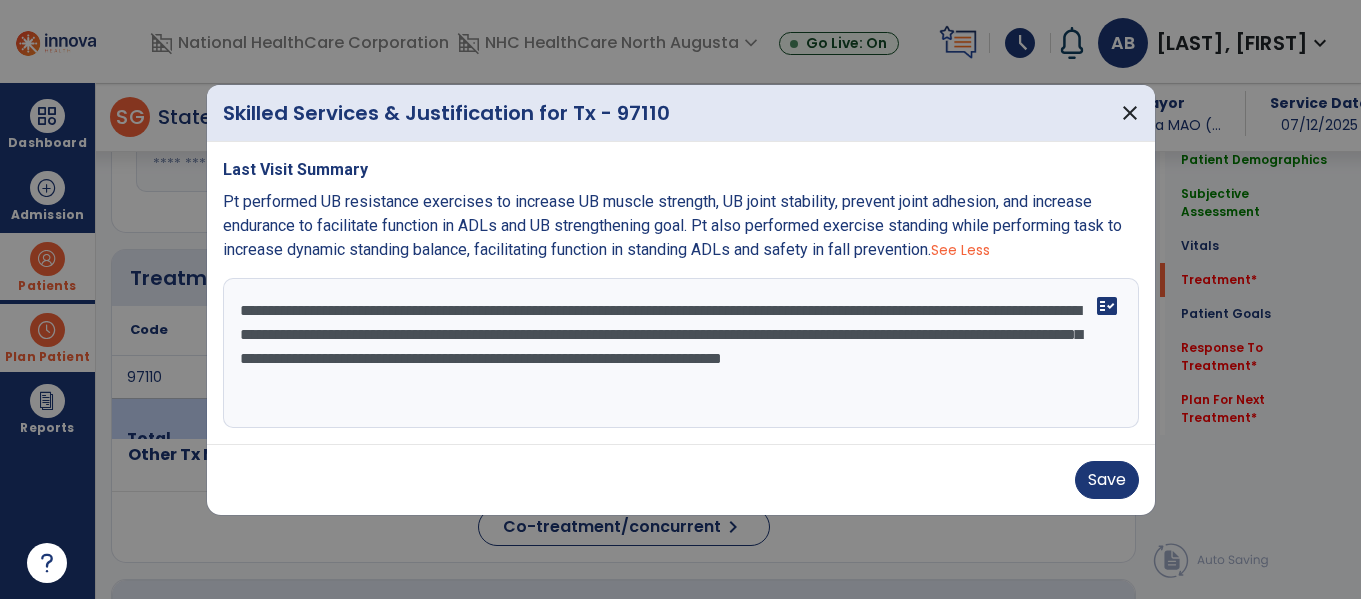 click on "**********" at bounding box center (681, 353) 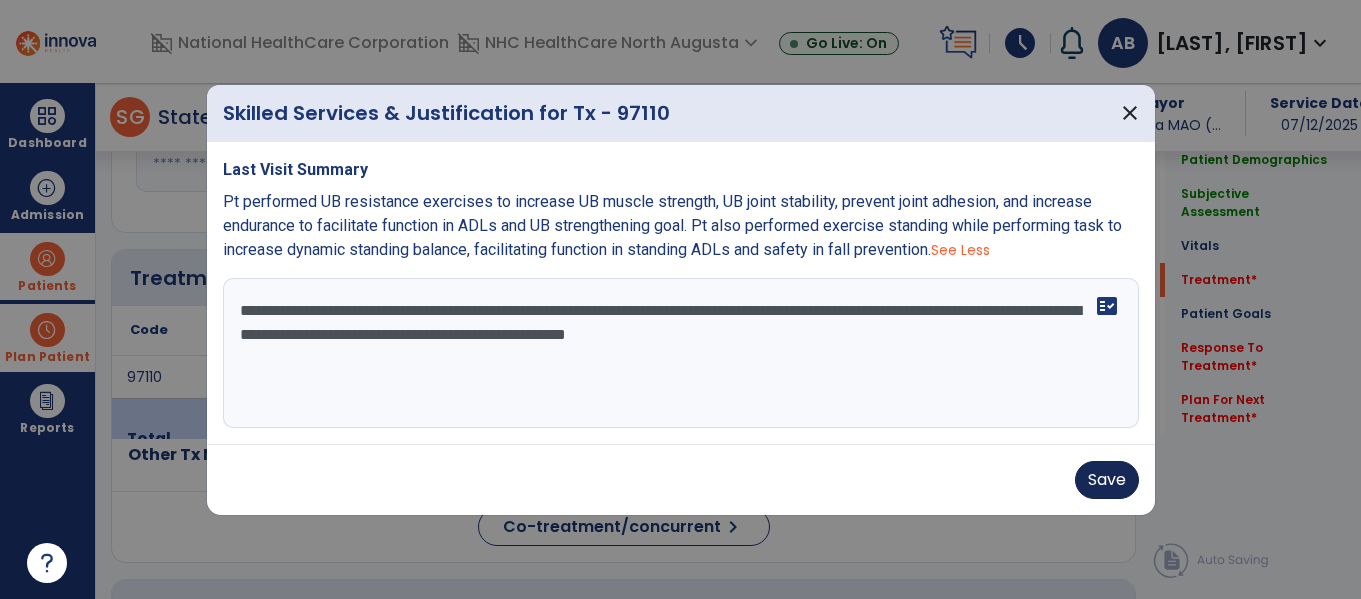 type on "**********" 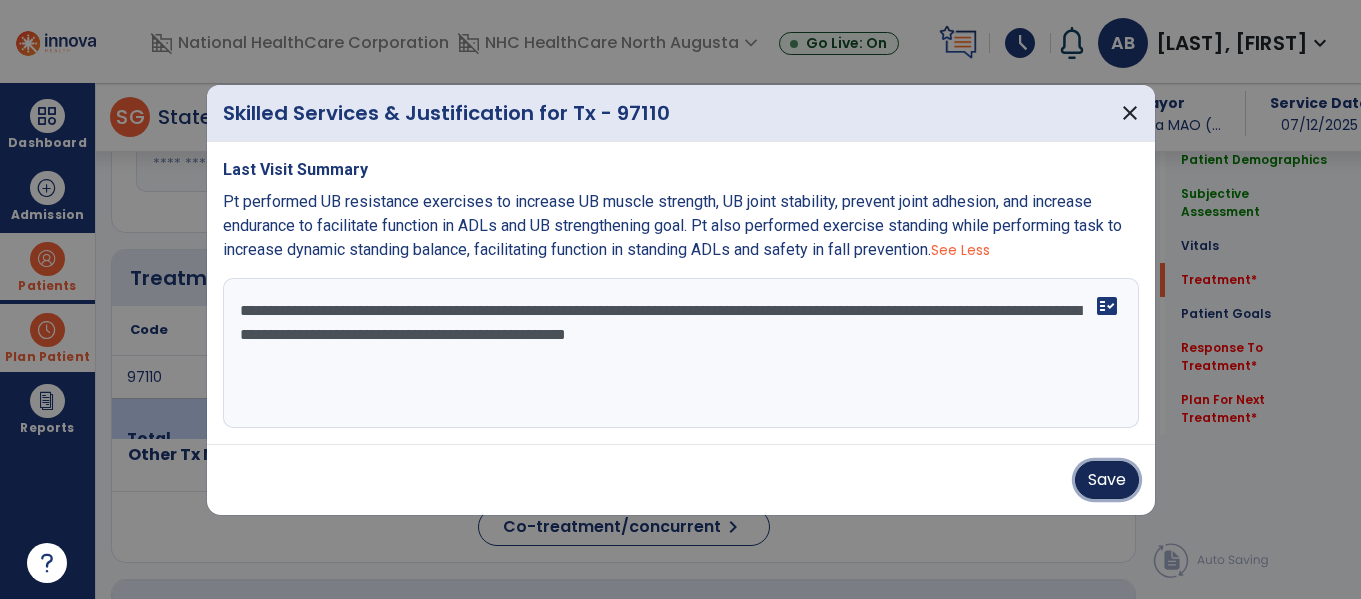 click on "Save" at bounding box center [1107, 480] 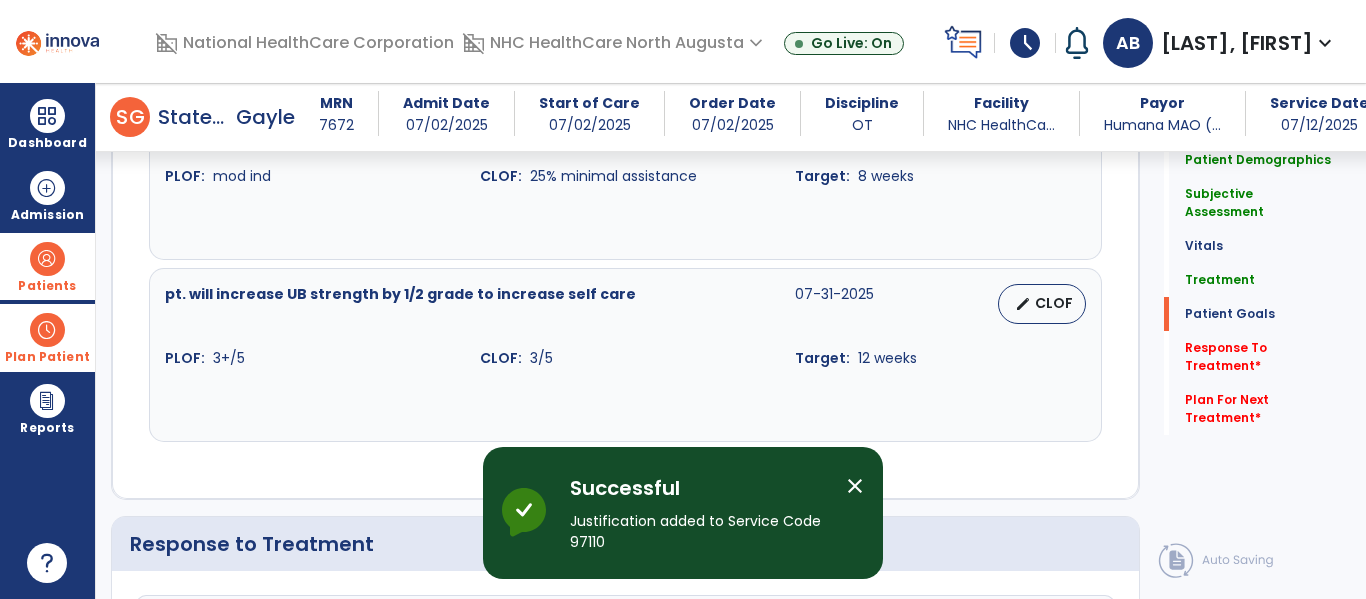 scroll, scrollTop: 2100, scrollLeft: 0, axis: vertical 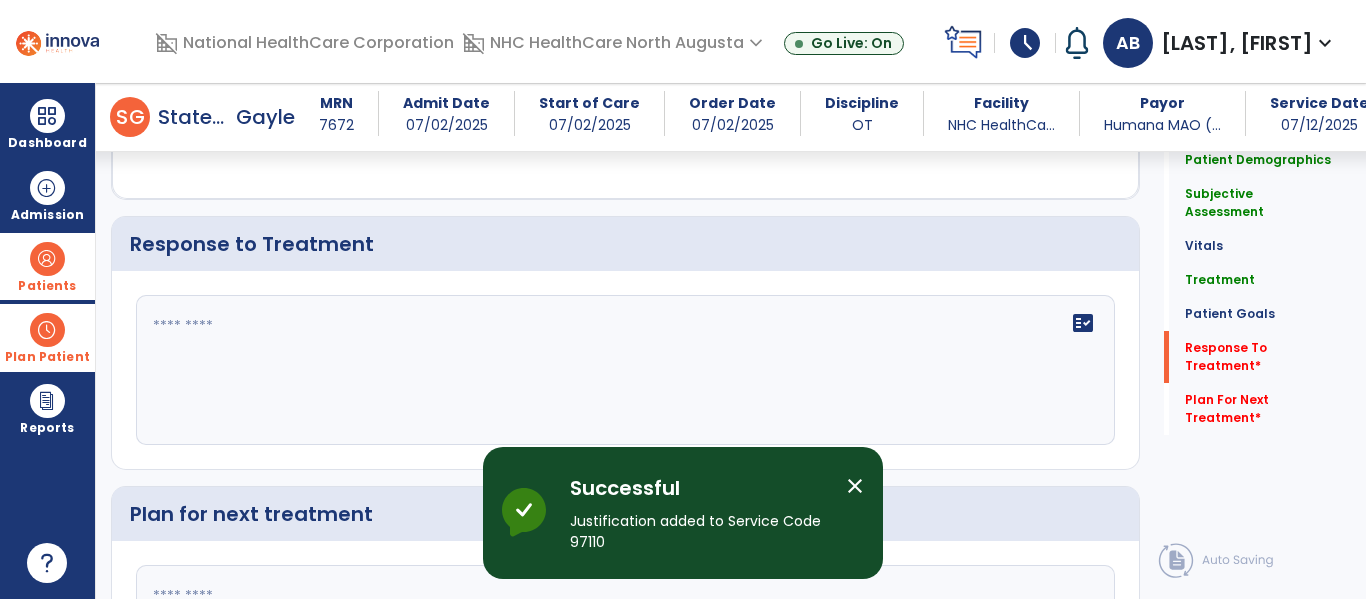 click on "fact_check" 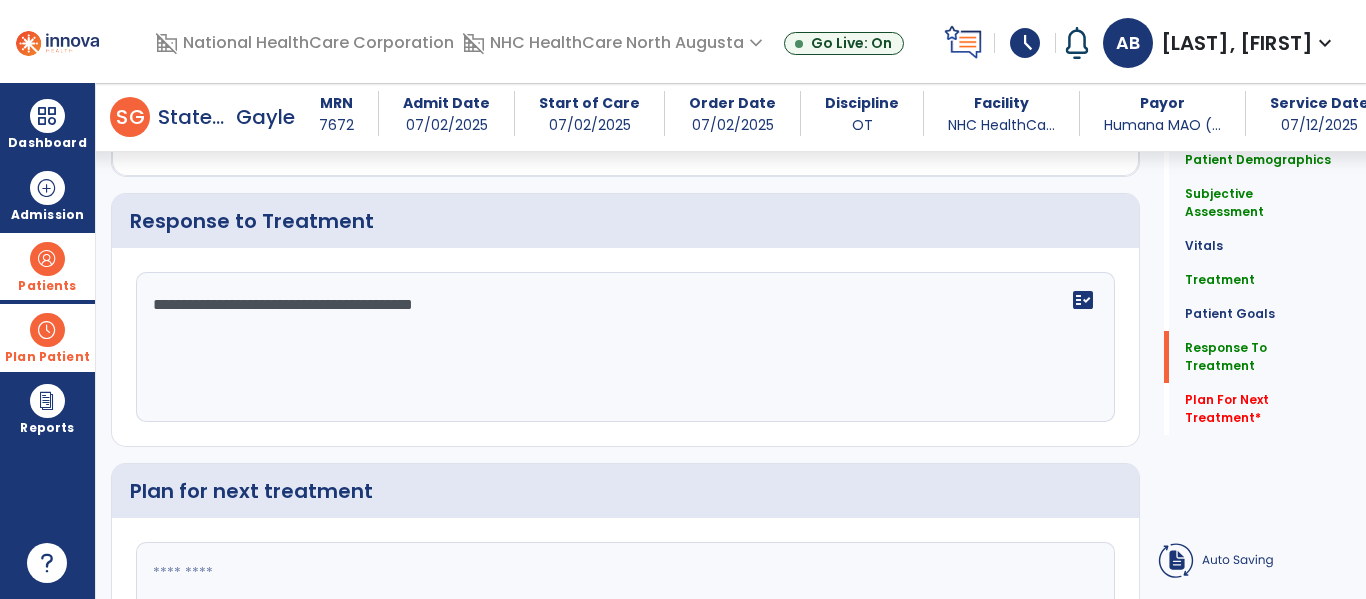scroll, scrollTop: 2100, scrollLeft: 0, axis: vertical 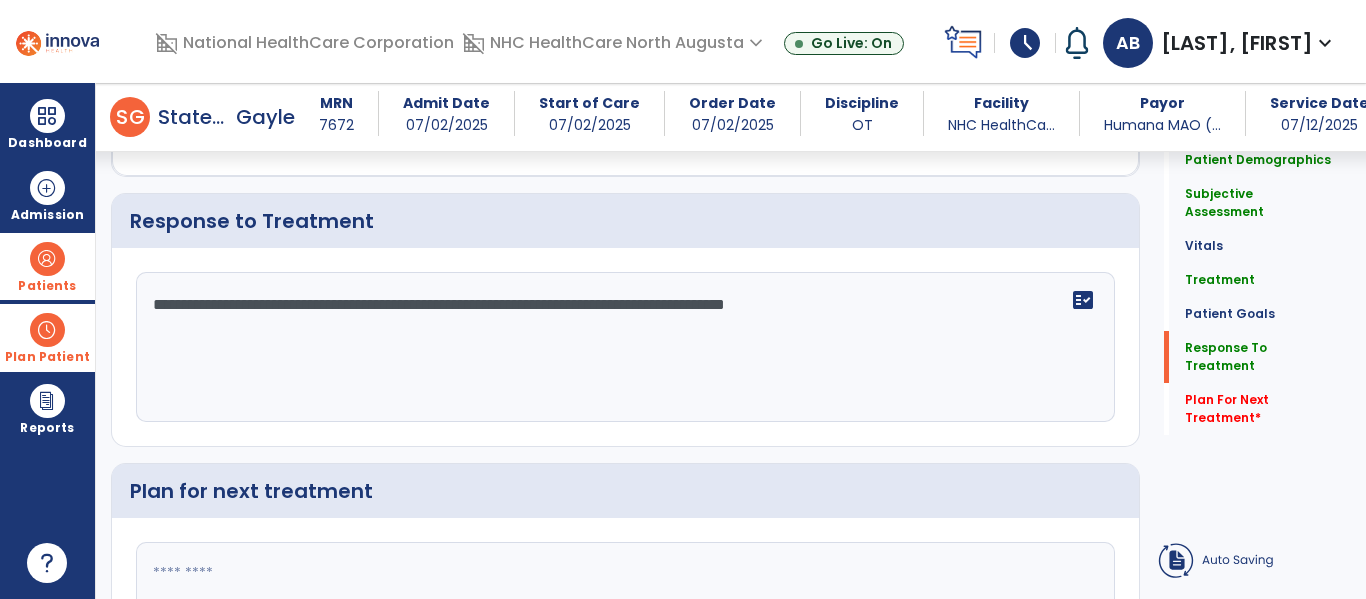click on "**********" 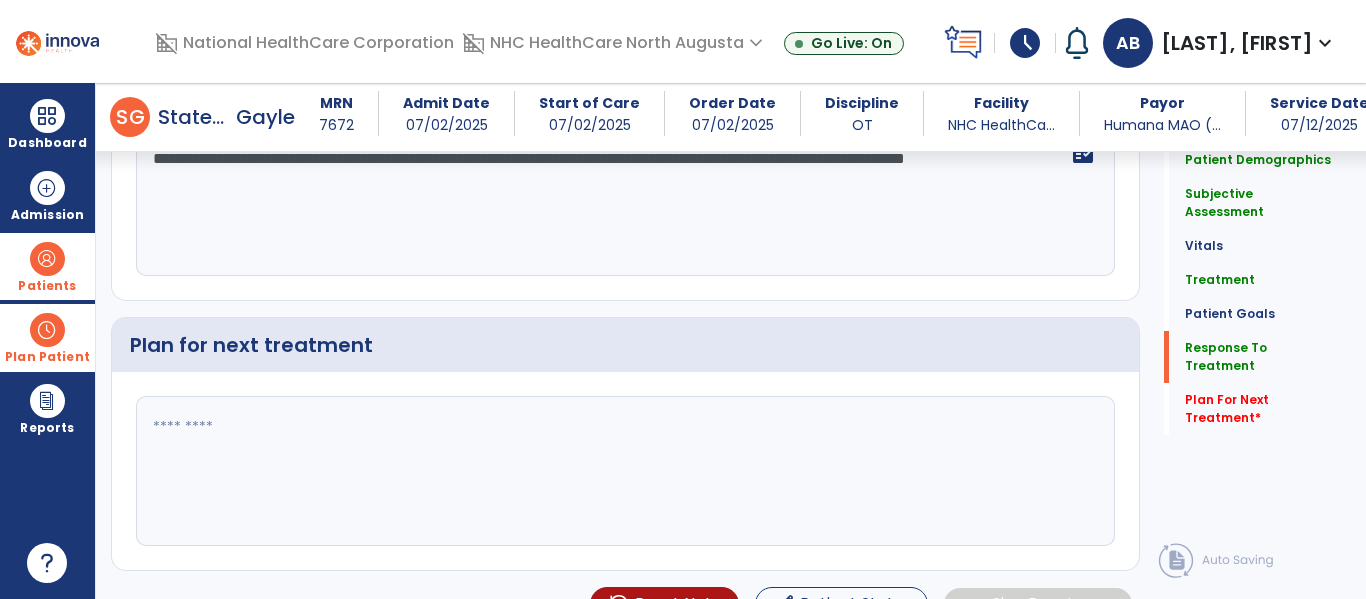 scroll, scrollTop: 2308, scrollLeft: 0, axis: vertical 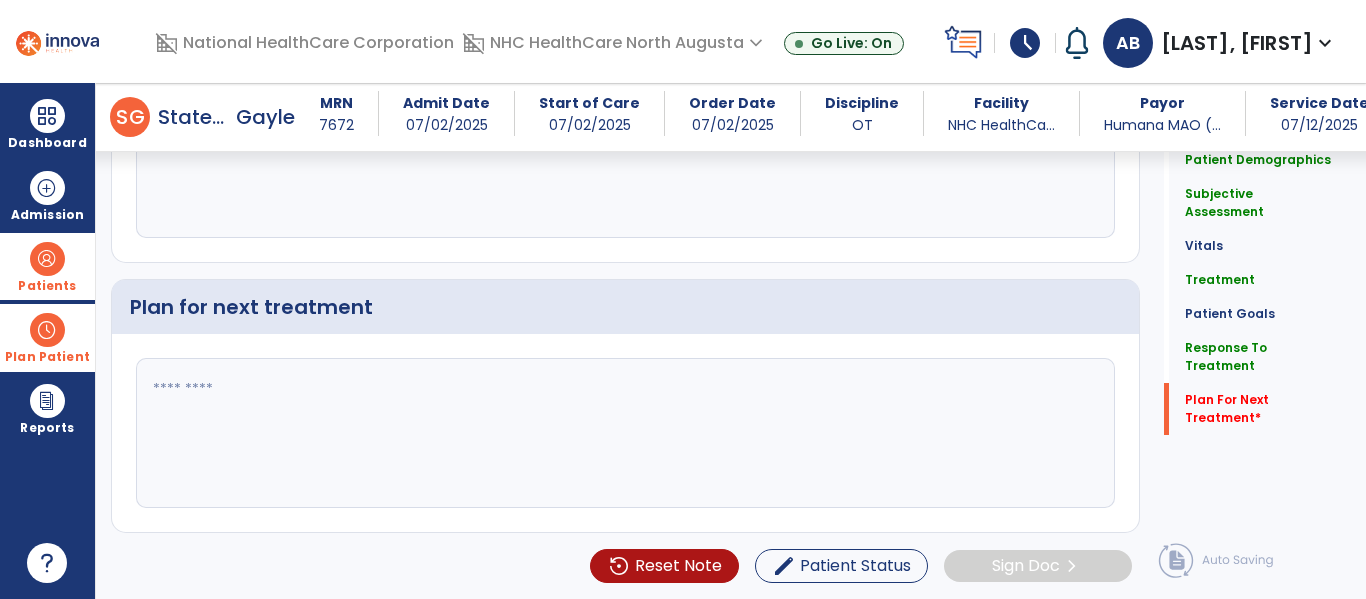 type on "**********" 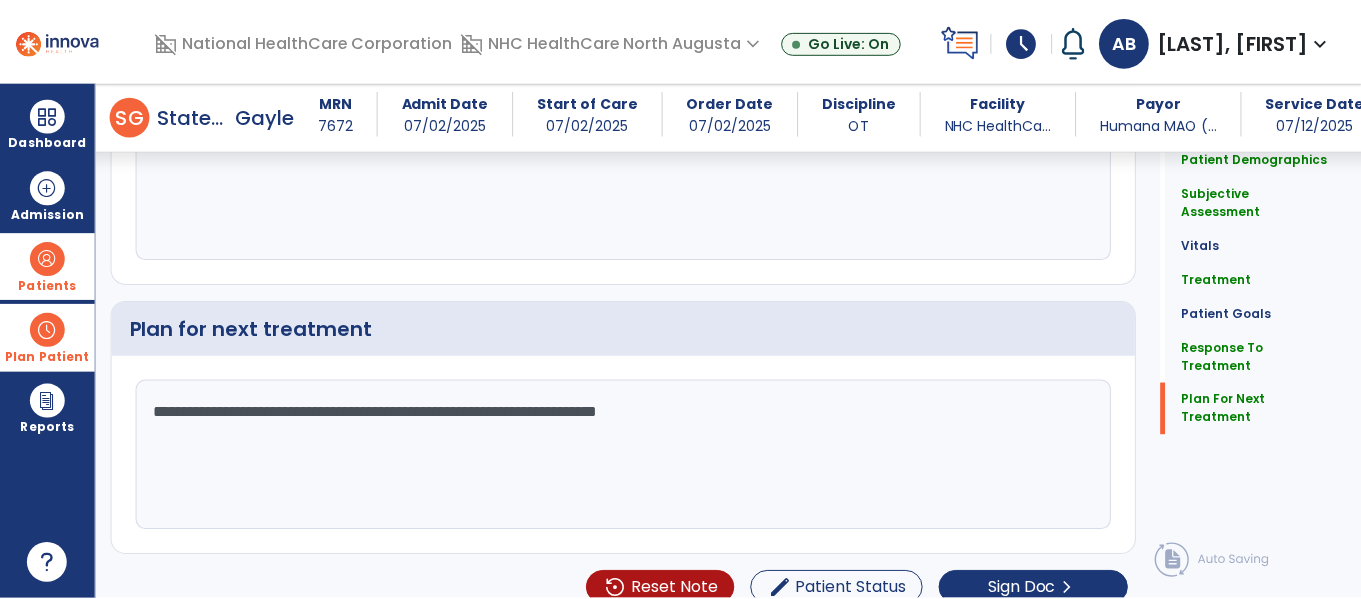 scroll, scrollTop: 2308, scrollLeft: 0, axis: vertical 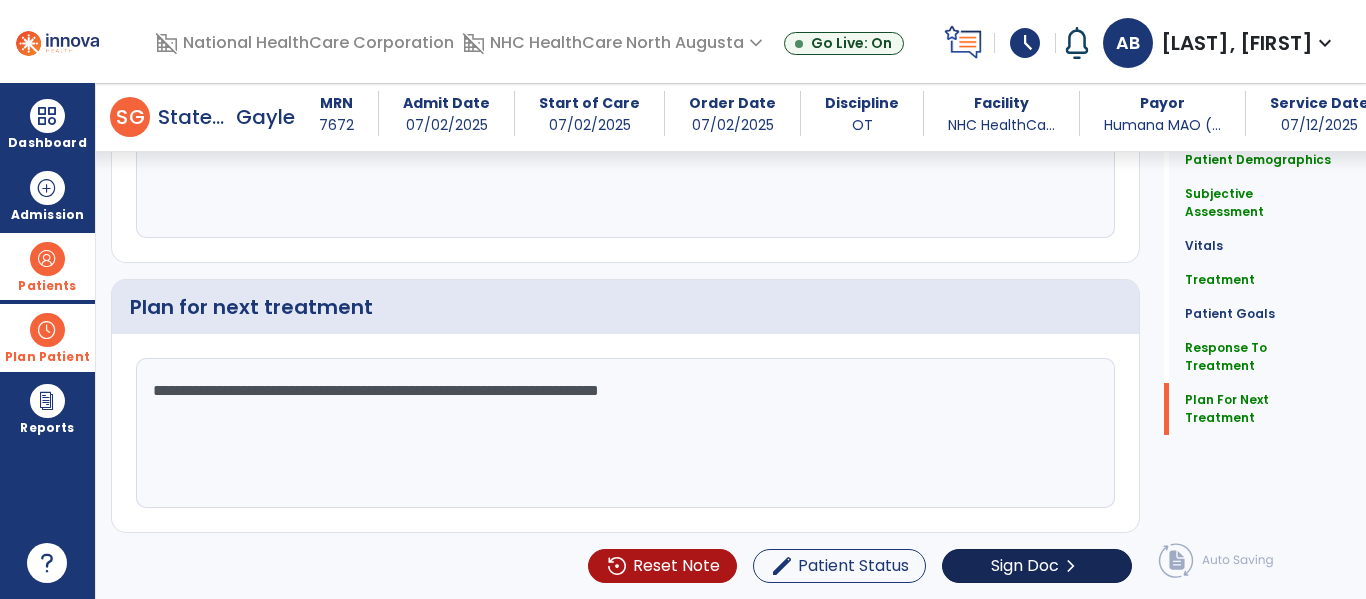 type on "**********" 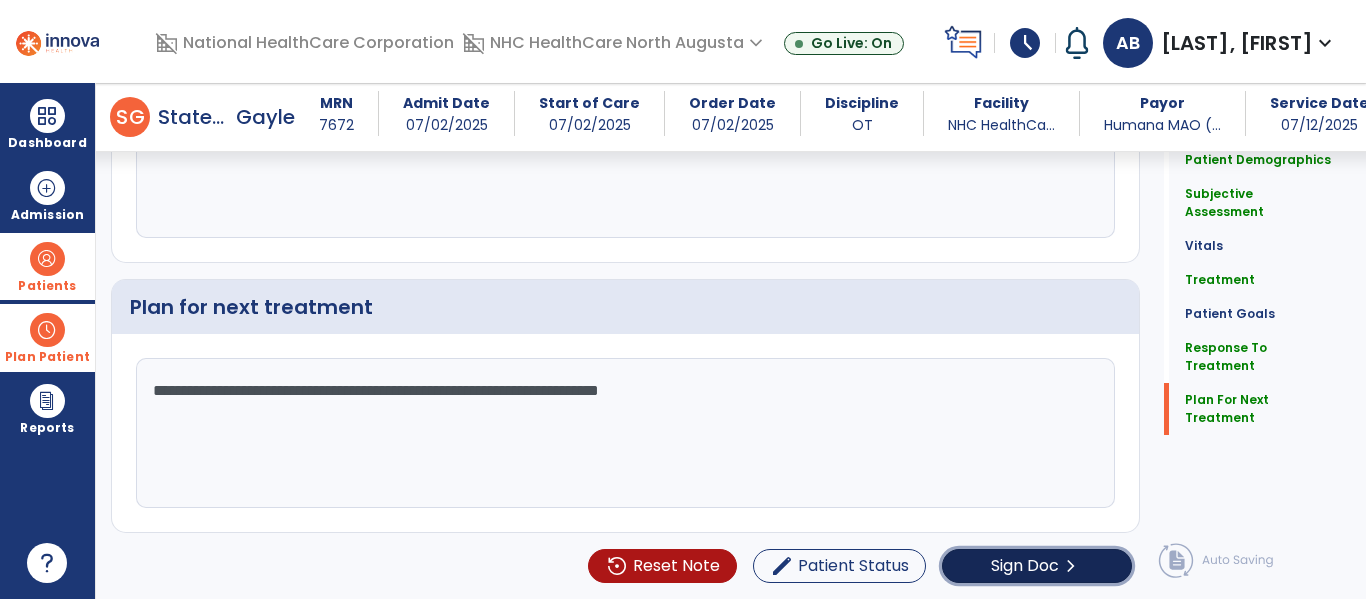 click on "Sign Doc" 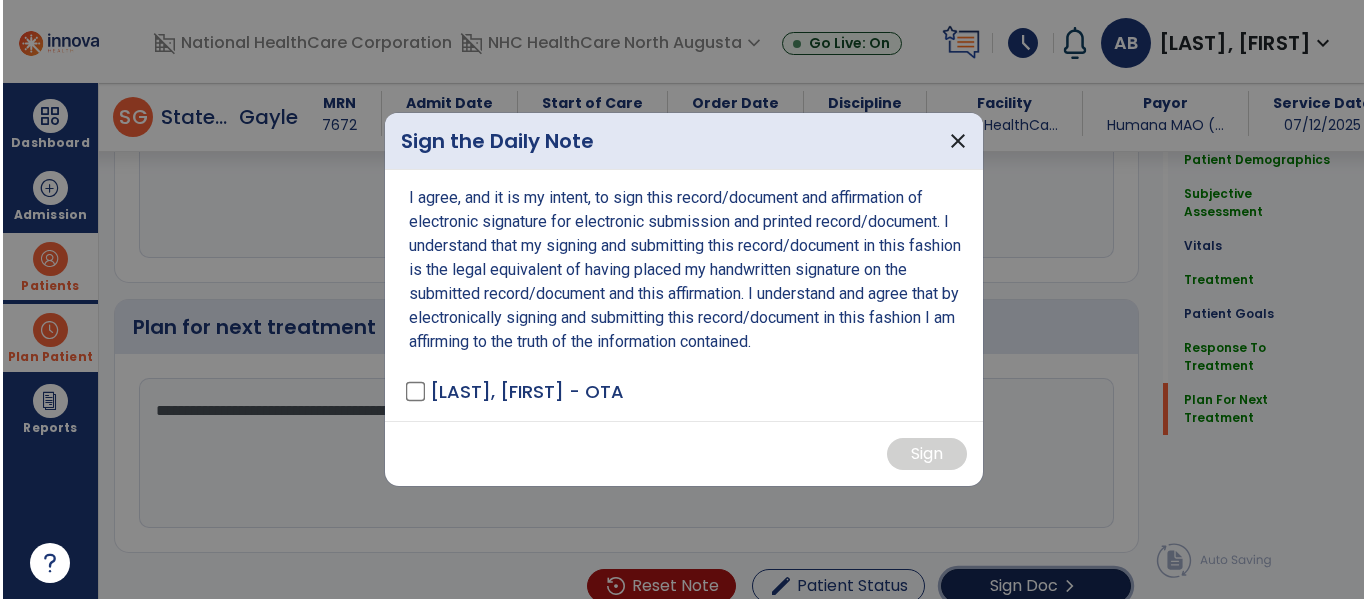 scroll, scrollTop: 2329, scrollLeft: 0, axis: vertical 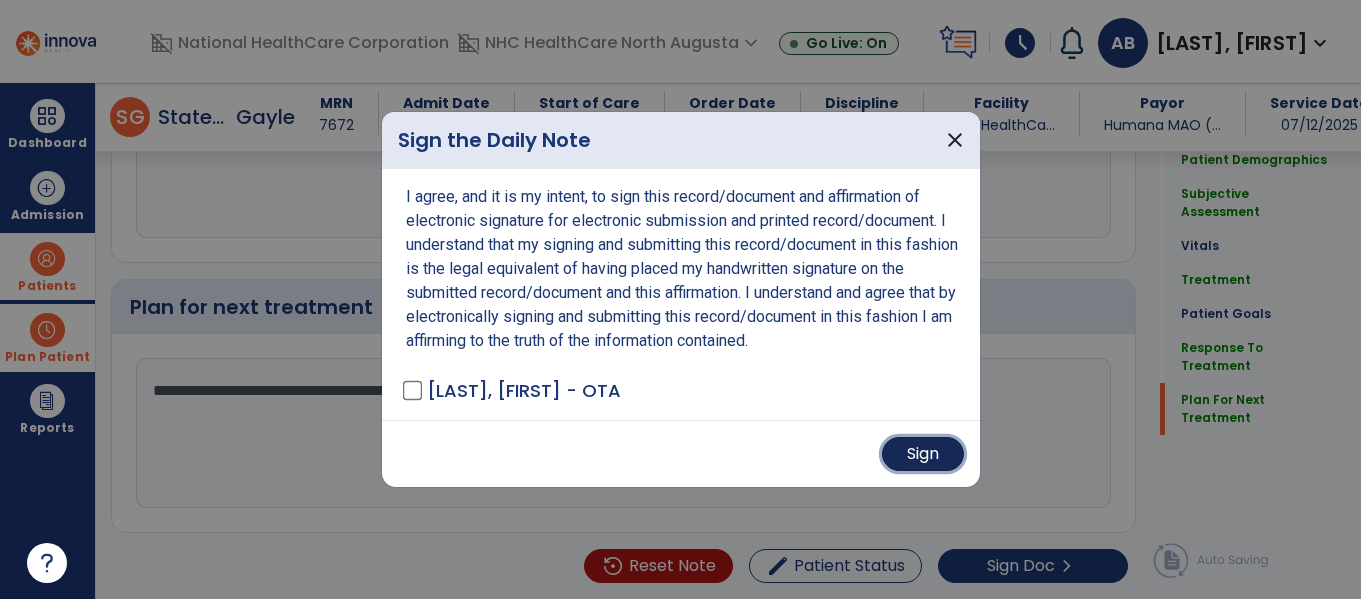 click on "Sign" at bounding box center [923, 454] 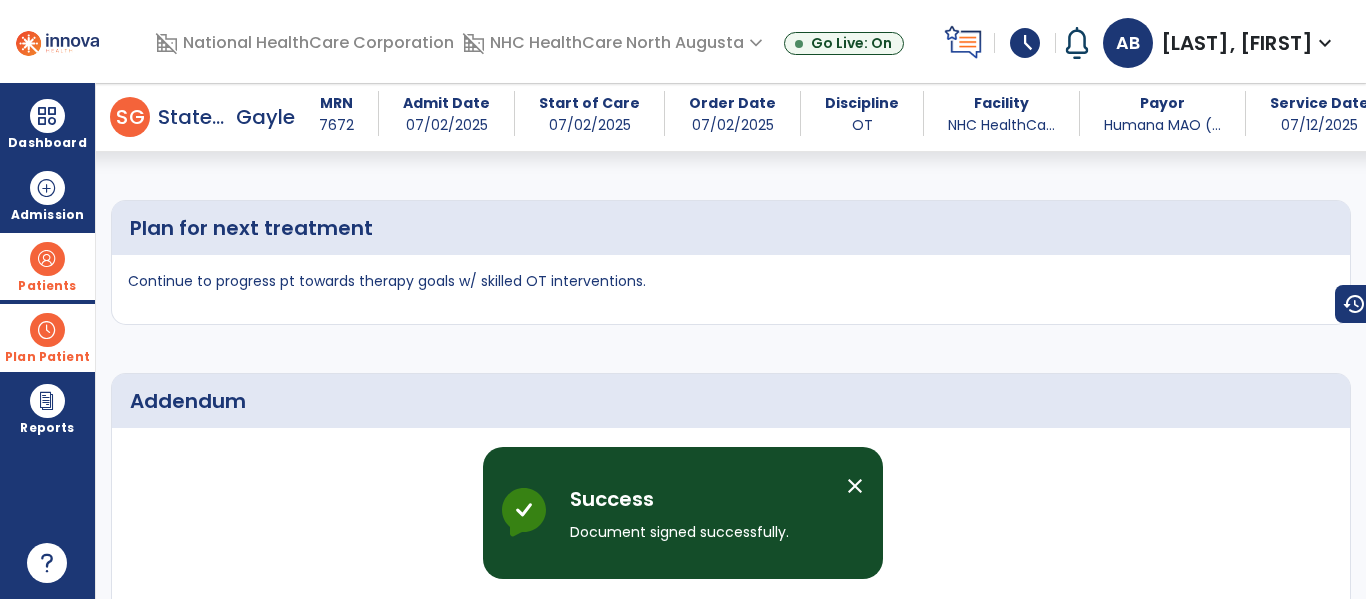 scroll, scrollTop: 2801, scrollLeft: 0, axis: vertical 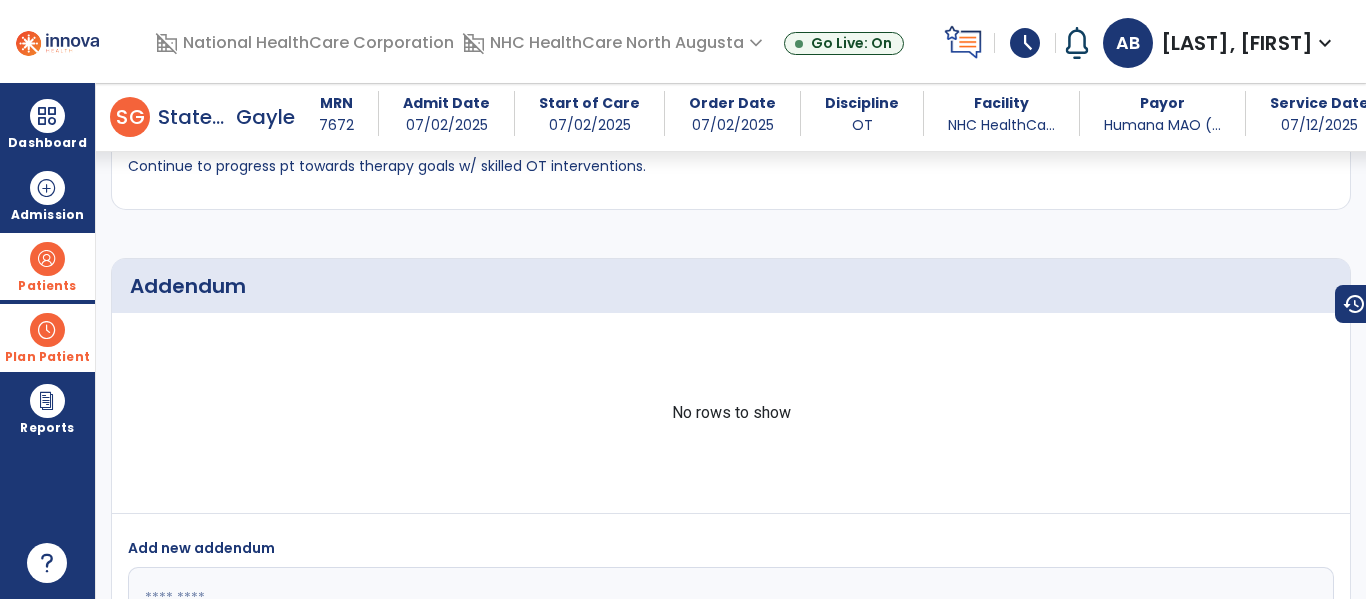 click at bounding box center [47, 259] 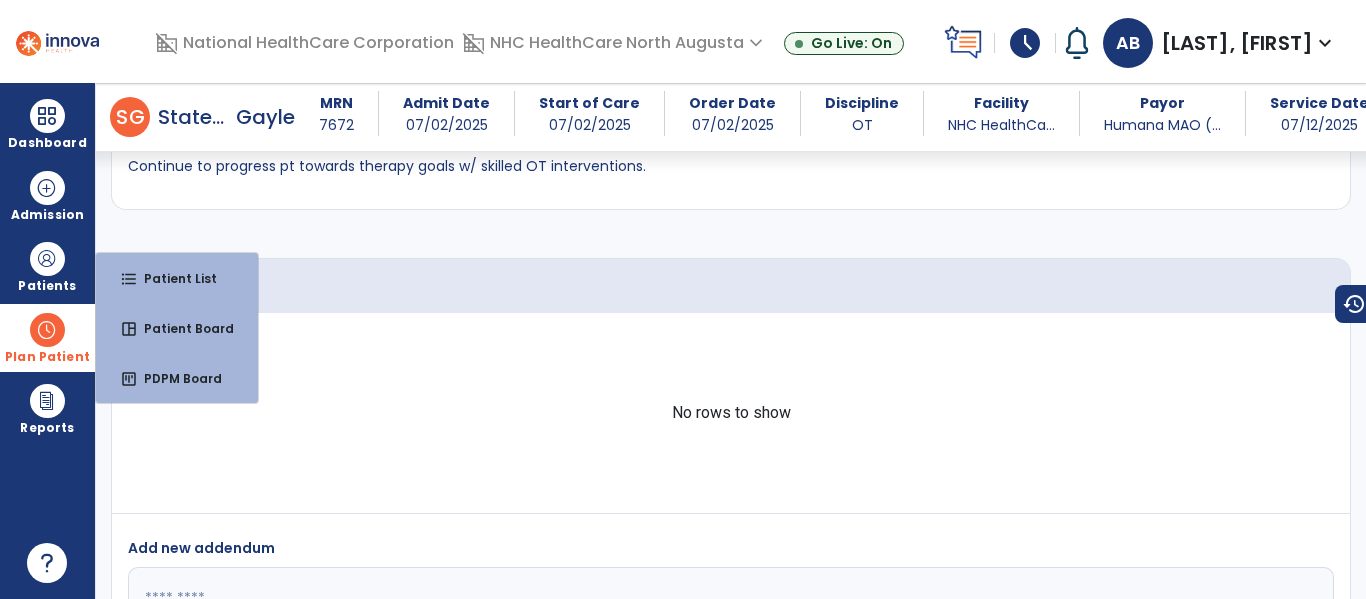 click on "Plan Patient" at bounding box center (47, 266) 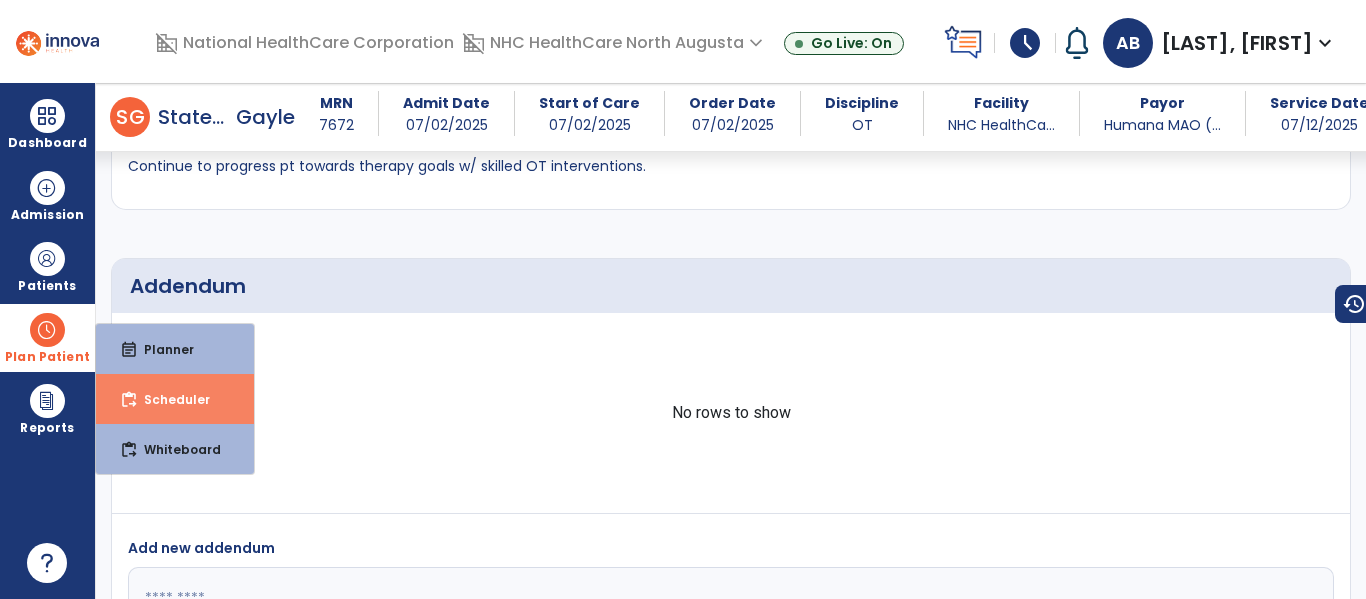 click on "Scheduler" at bounding box center (169, 399) 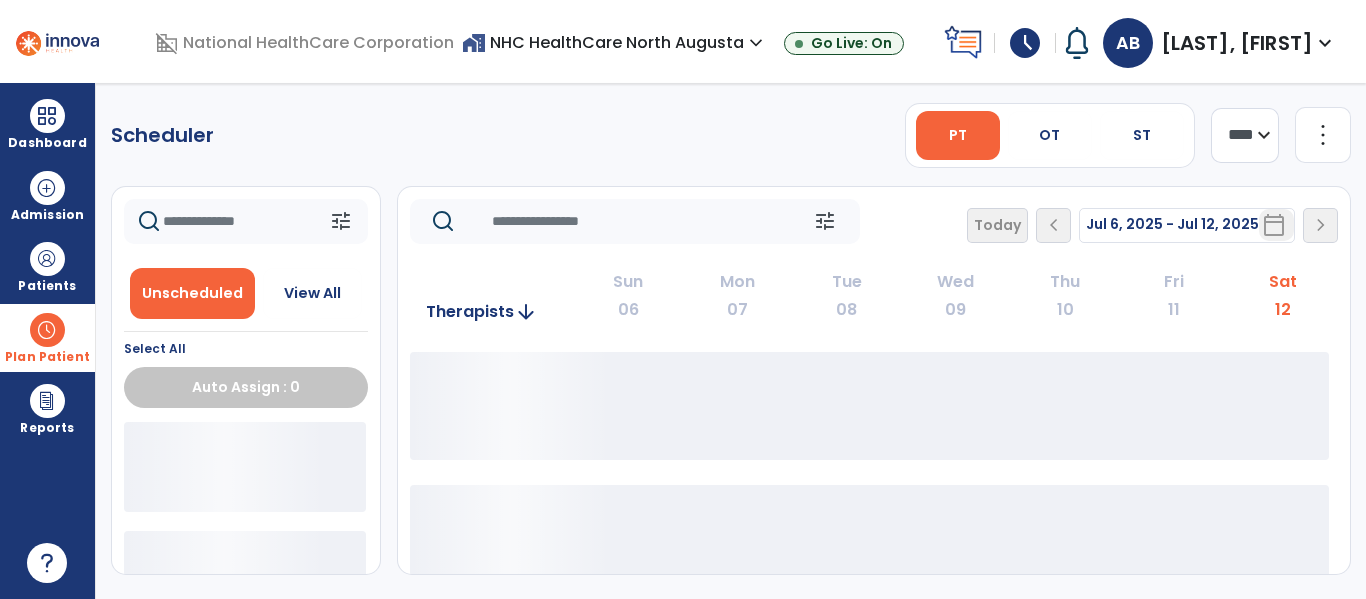 scroll, scrollTop: 0, scrollLeft: 0, axis: both 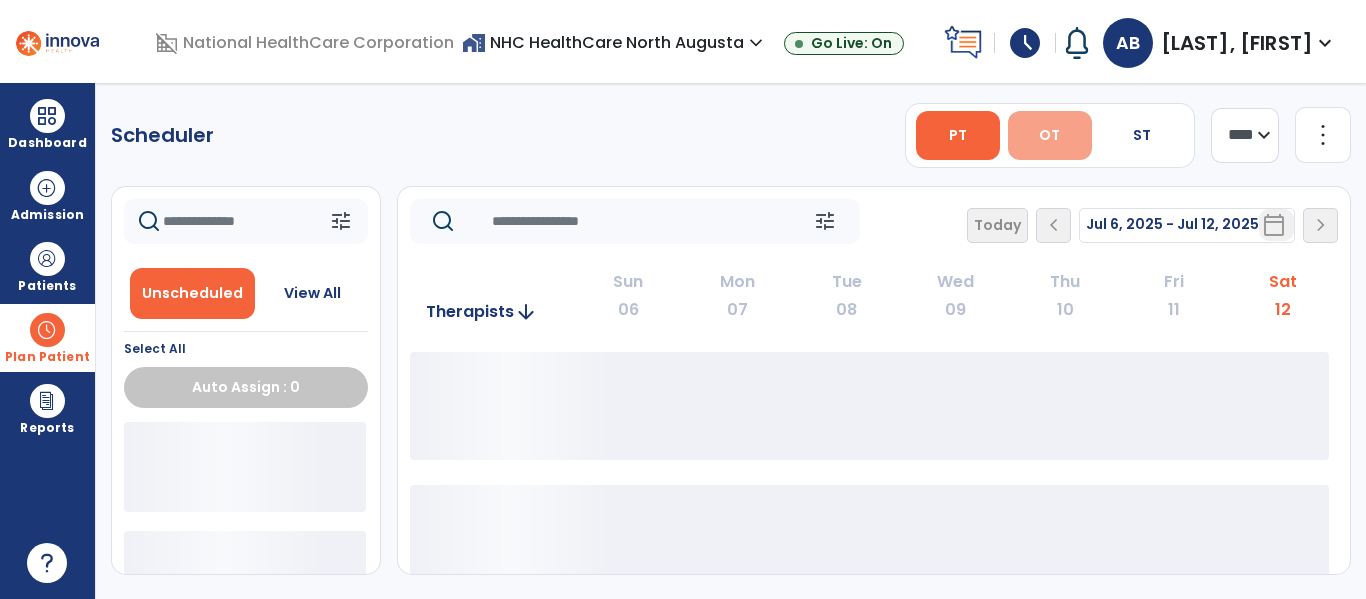 click on "OT" at bounding box center [1049, 135] 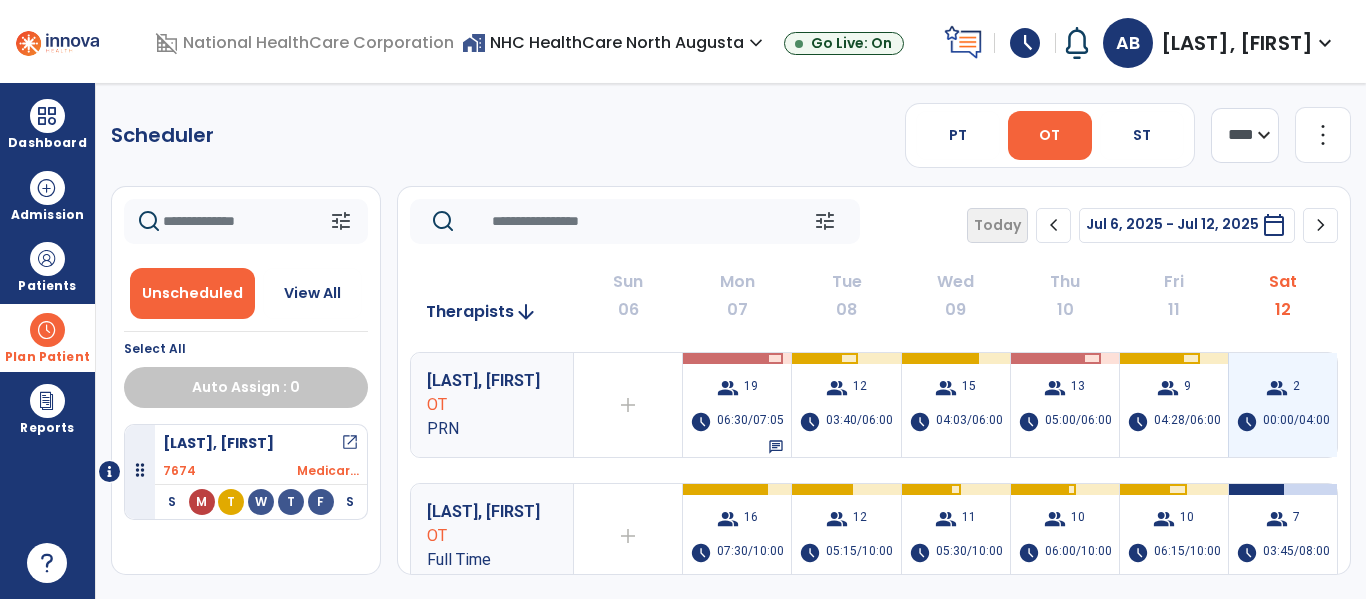 scroll, scrollTop: 100, scrollLeft: 0, axis: vertical 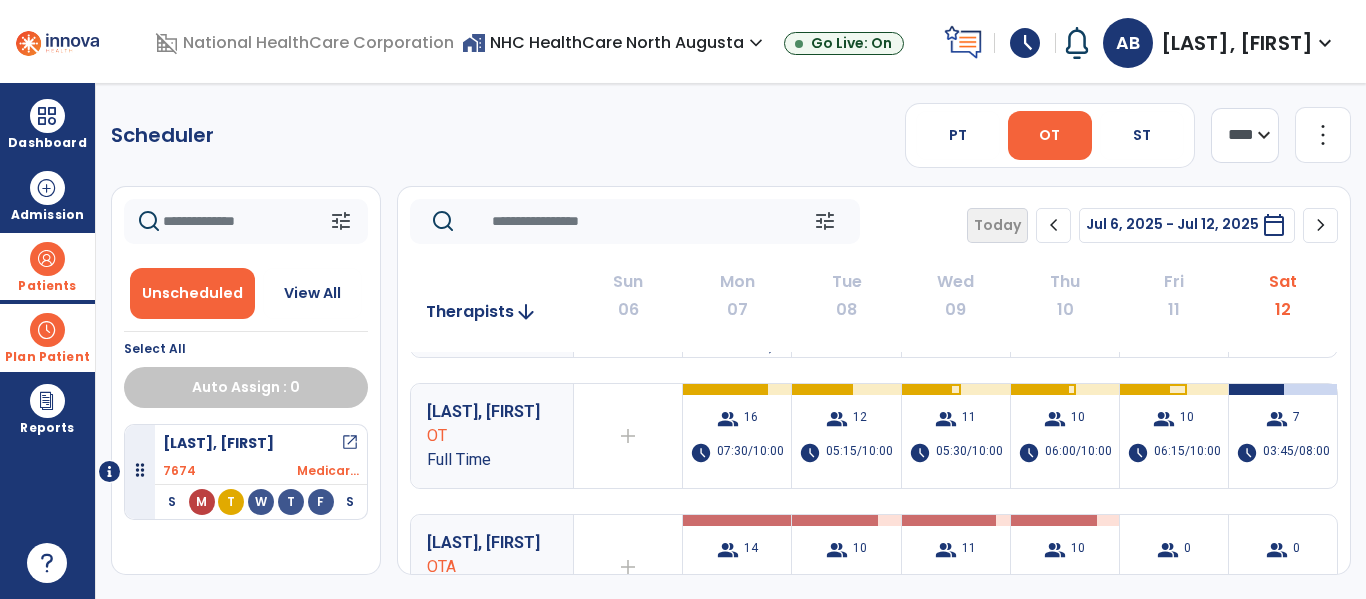 click on "Patients" at bounding box center (47, 266) 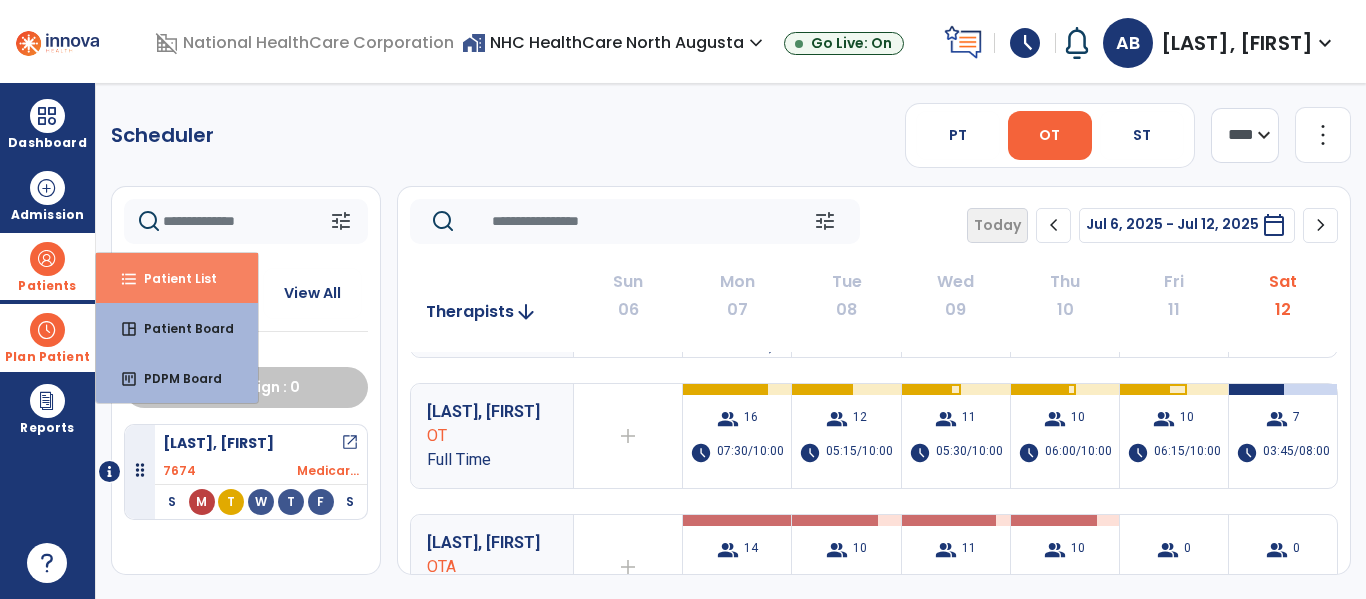 click on "format_list_bulleted  Patient List" at bounding box center (177, 278) 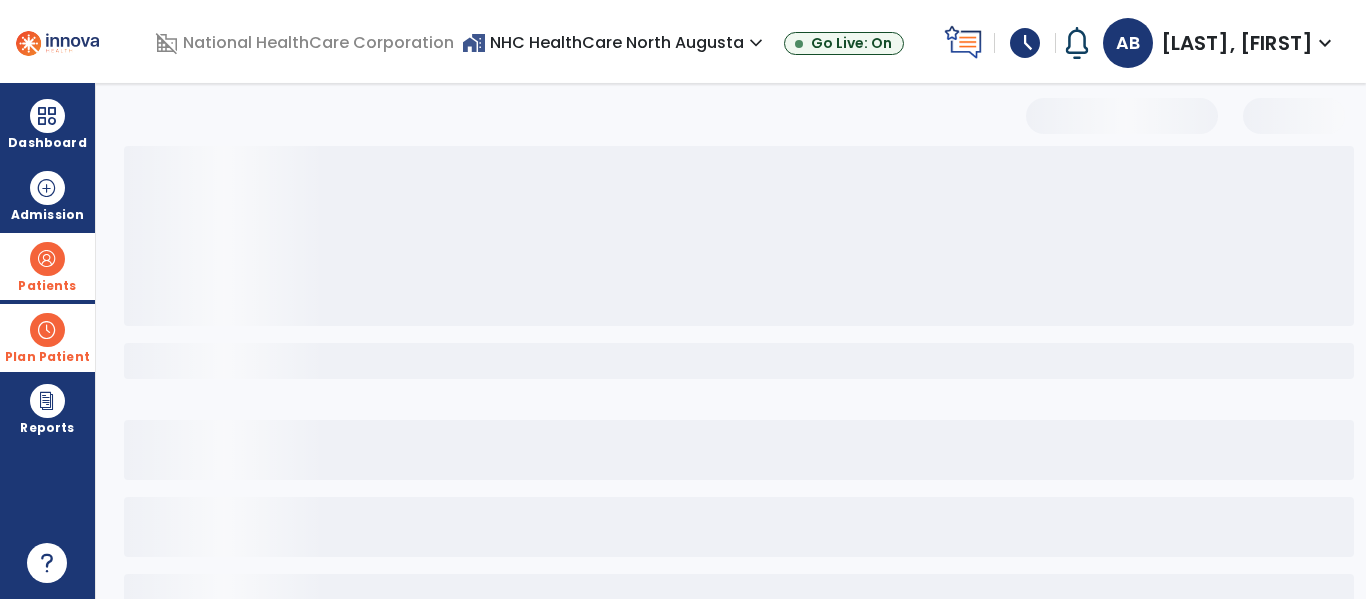 select on "***" 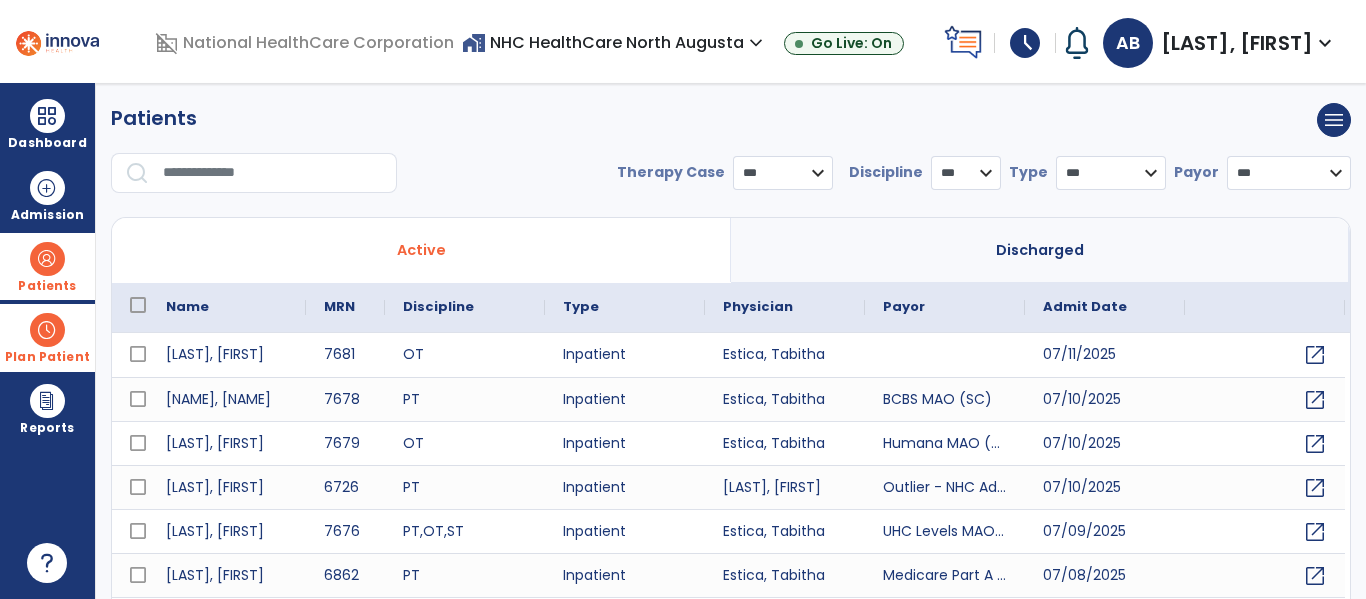 click at bounding box center [273, 173] 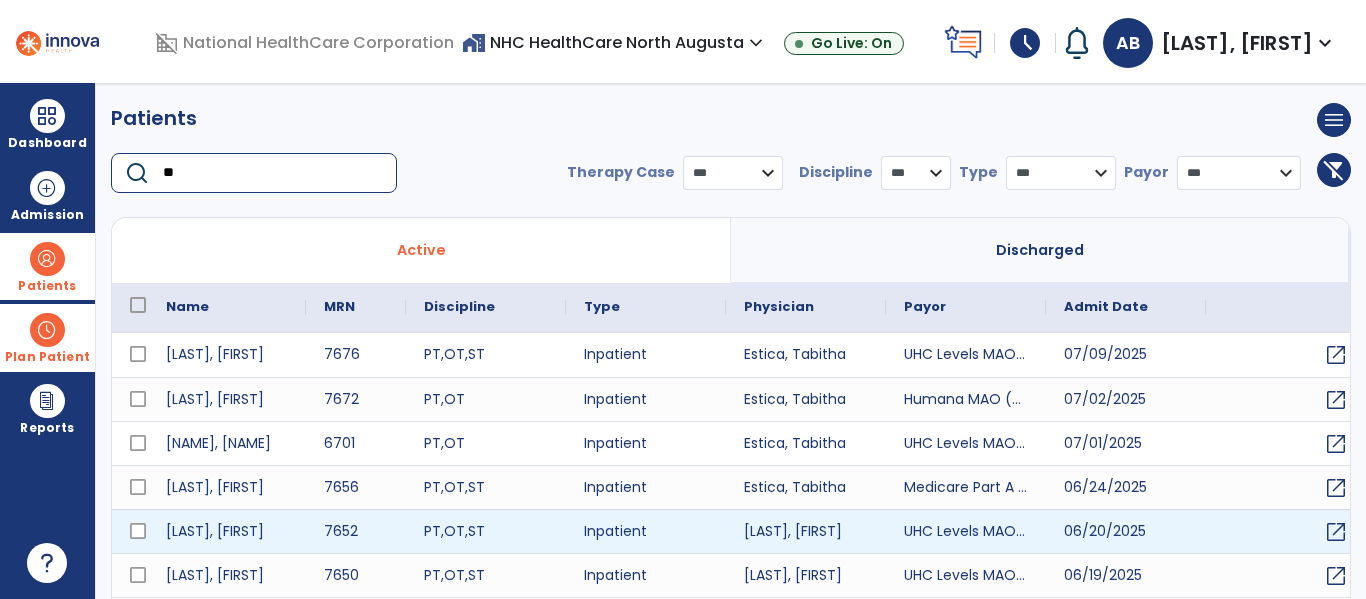 type on "**" 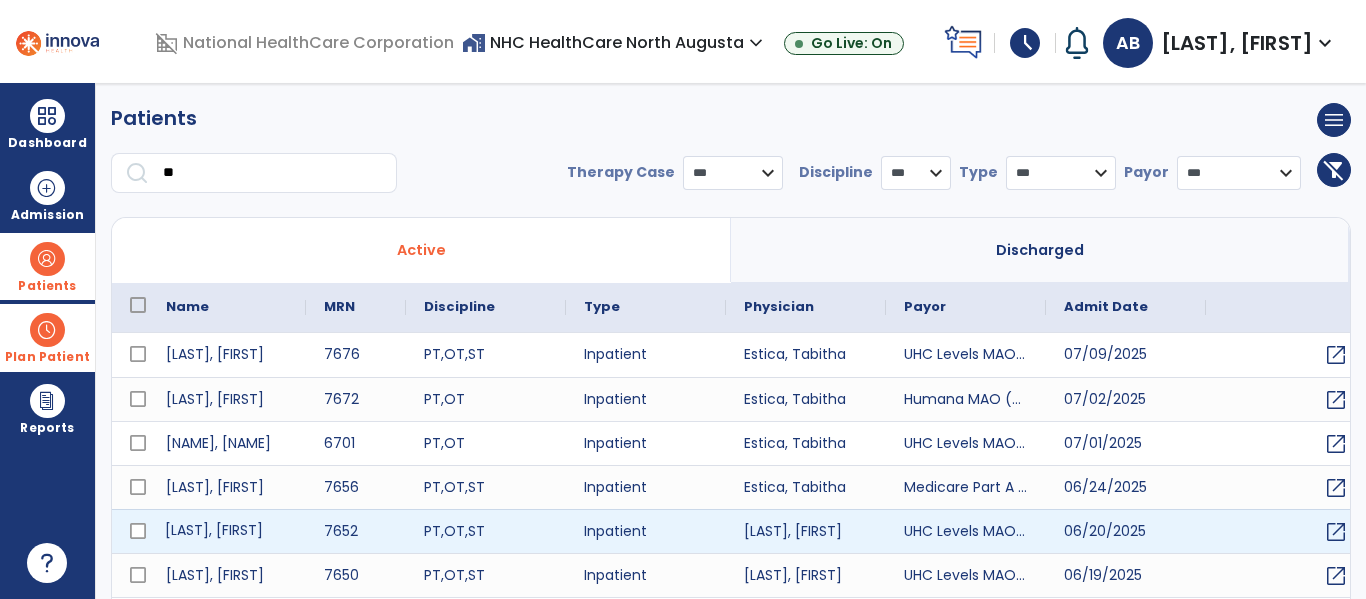 click on "[LAST], [FIRST]" at bounding box center [227, 531] 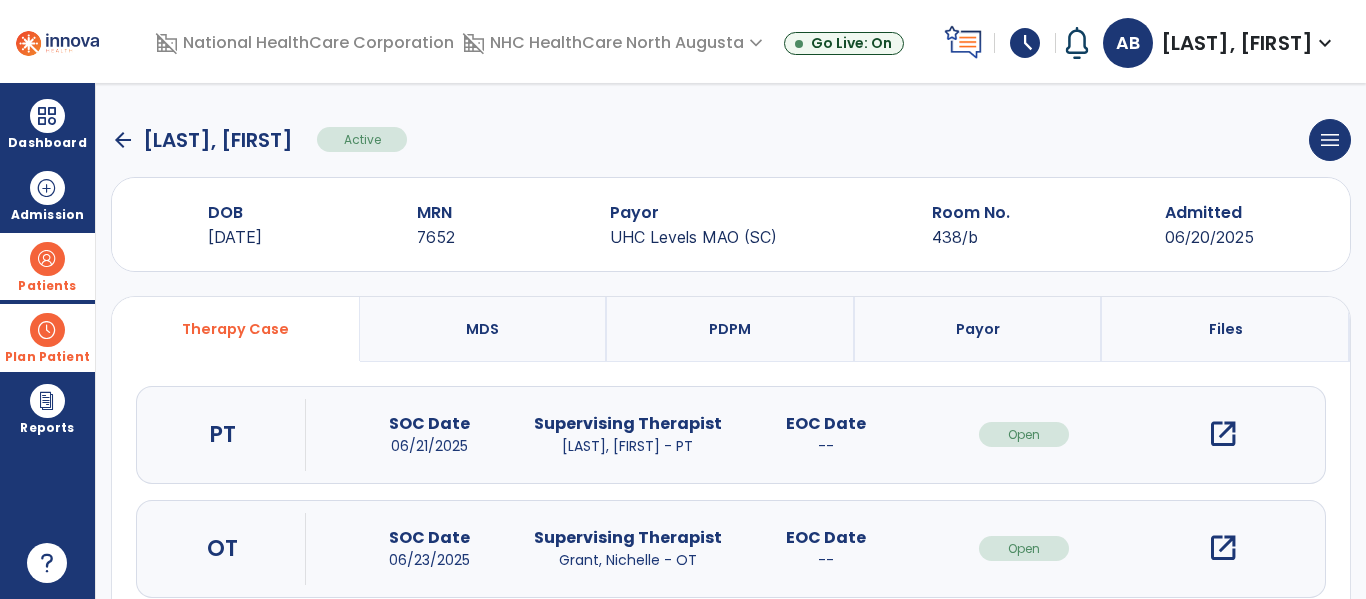click on "open_in_new" at bounding box center (1223, 548) 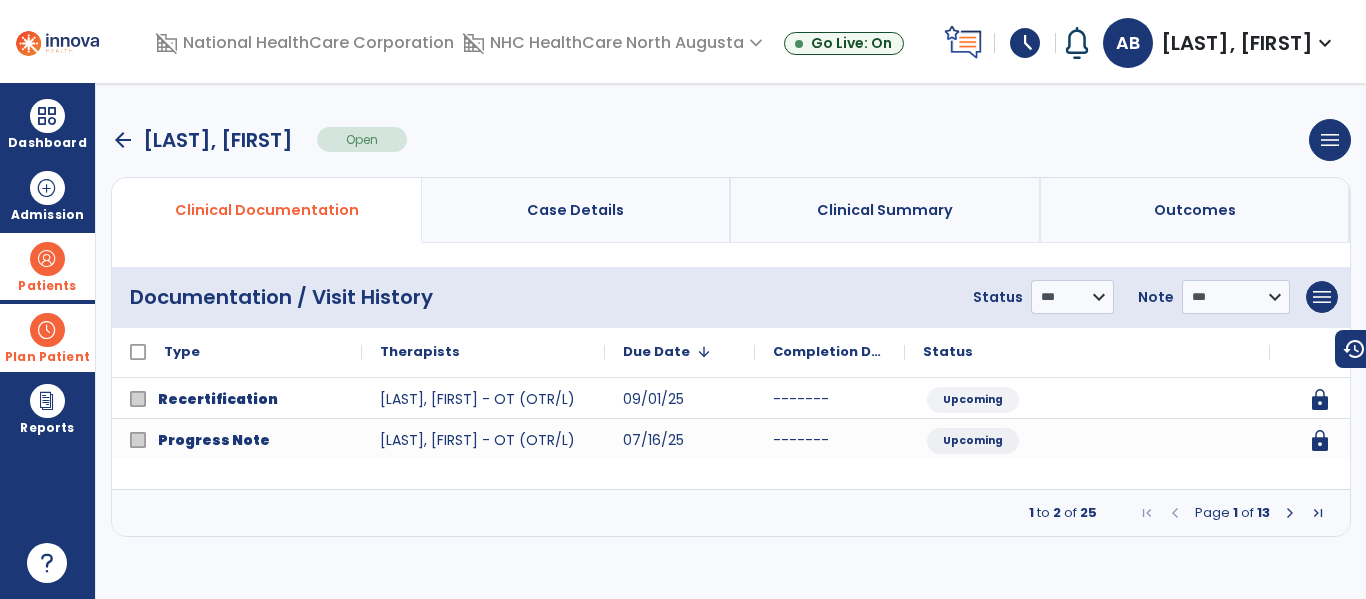 click at bounding box center (1290, 513) 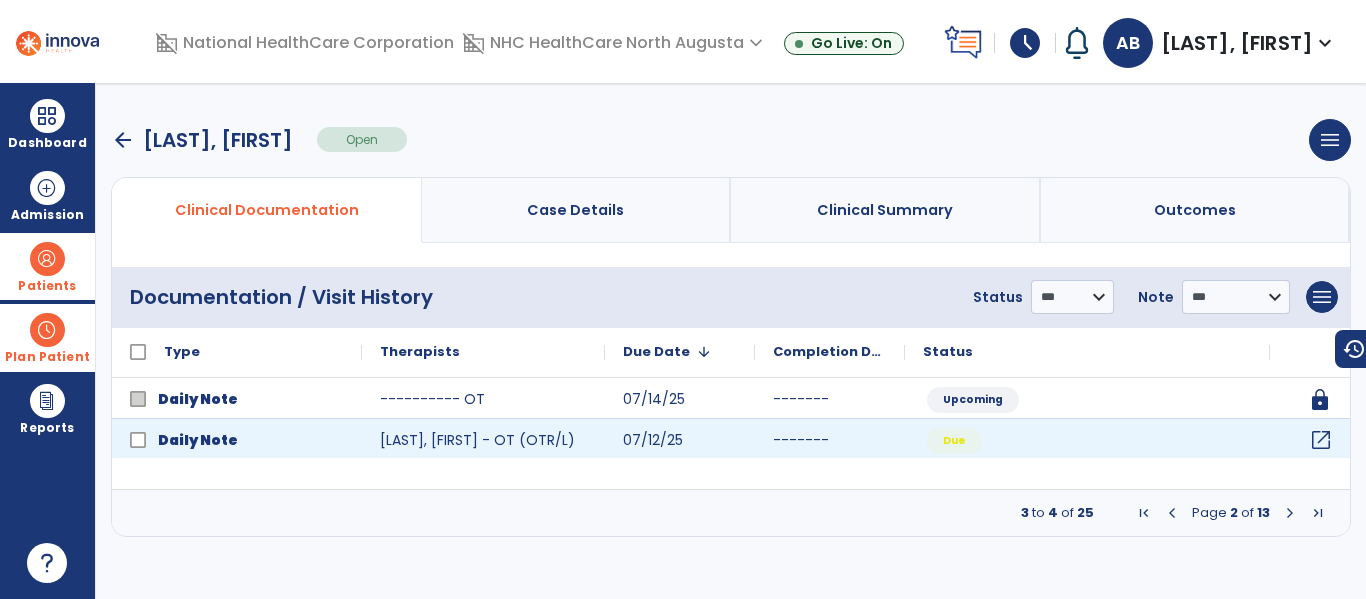 click on "open_in_new" 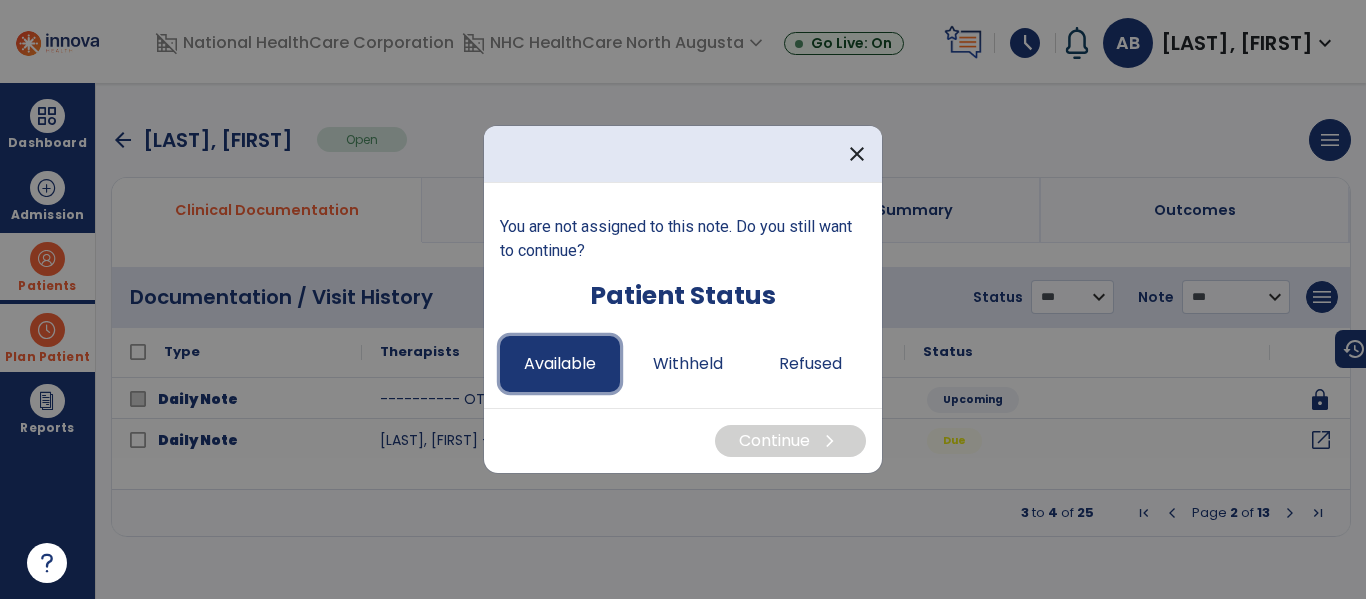 click on "Available" at bounding box center (560, 364) 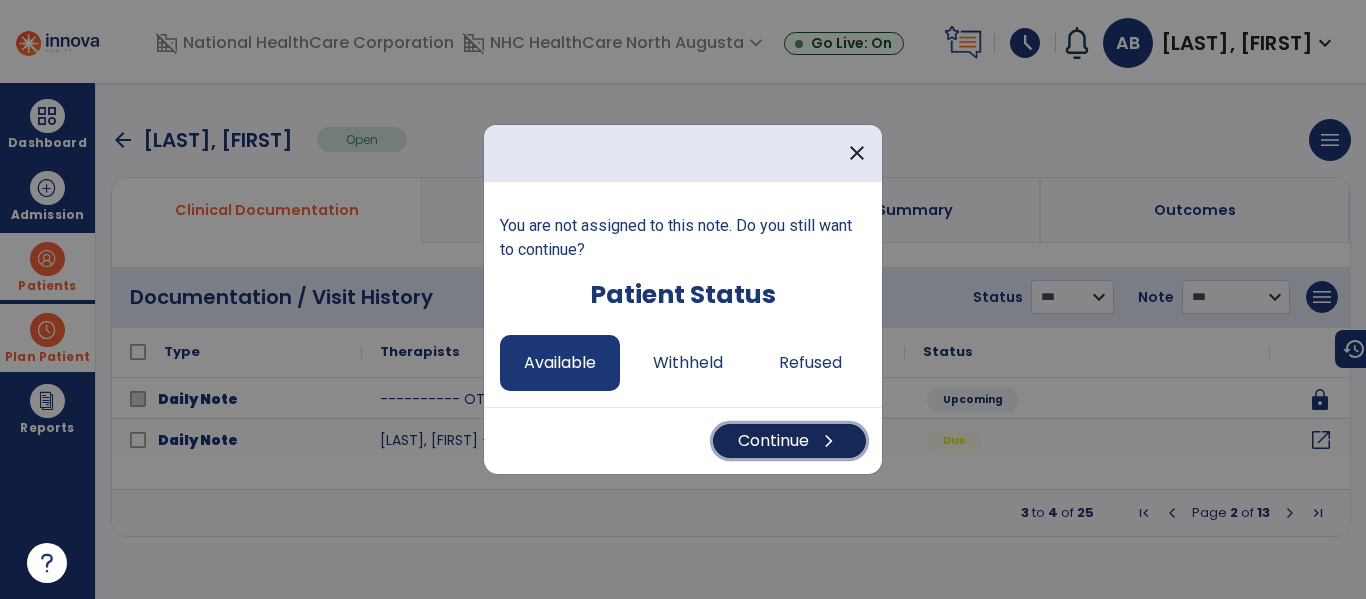 click on "Continue   chevron_right" at bounding box center [789, 441] 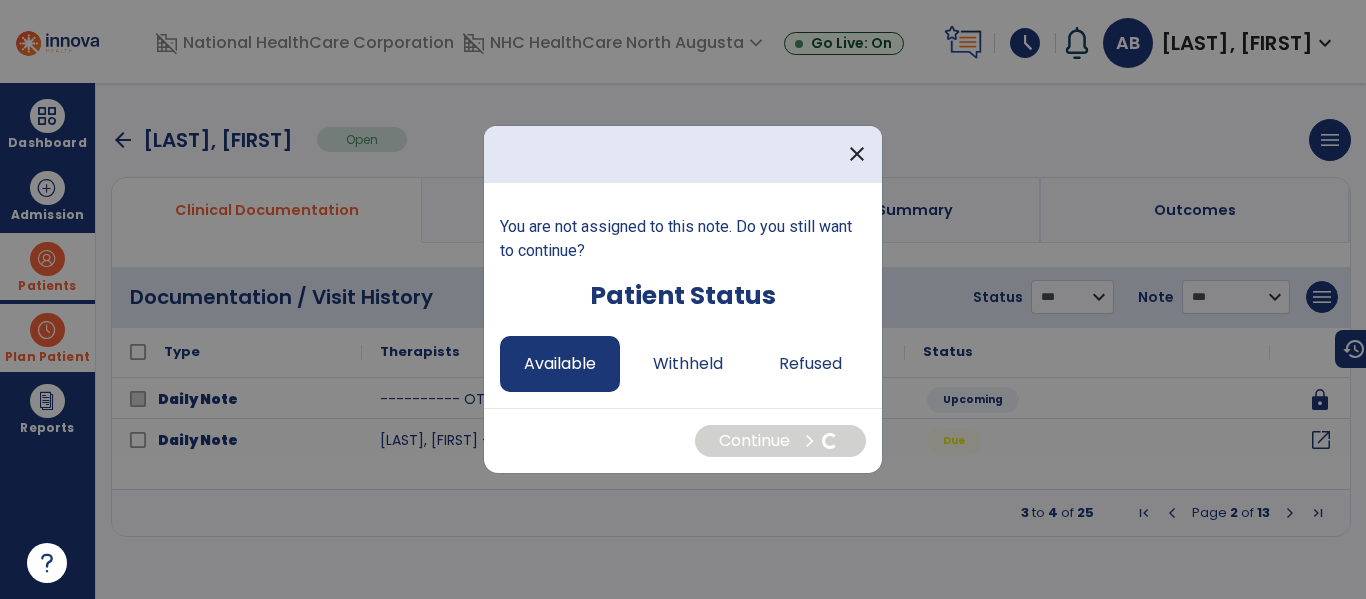select on "*" 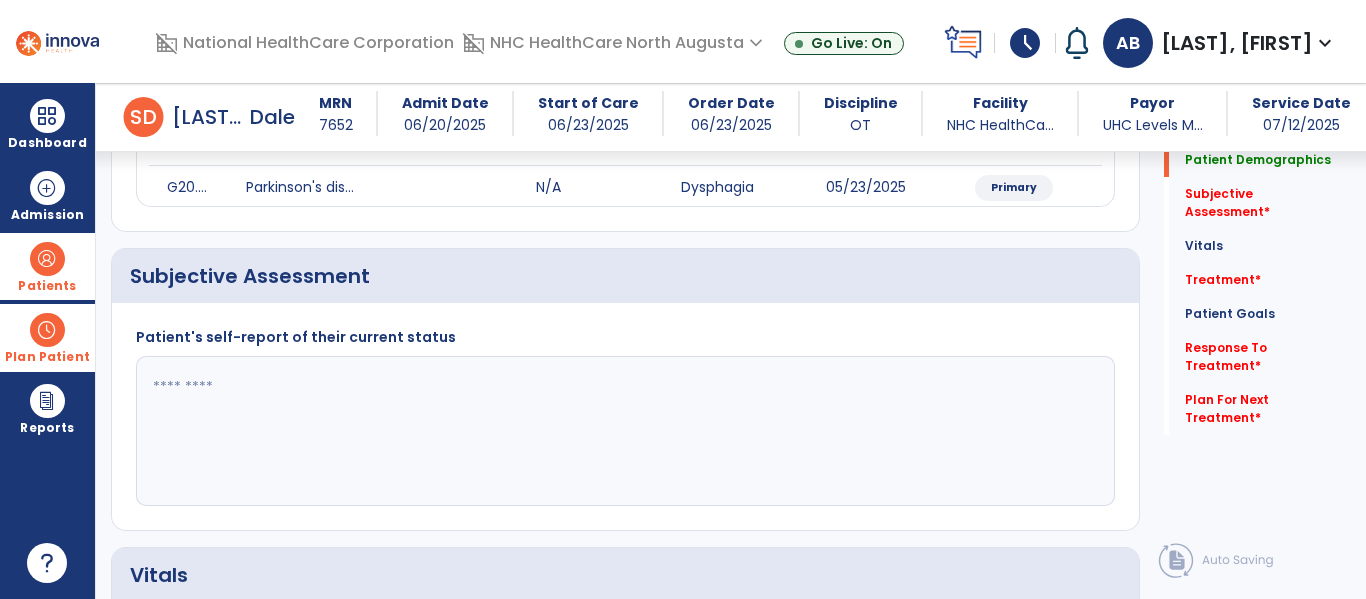 scroll, scrollTop: 300, scrollLeft: 0, axis: vertical 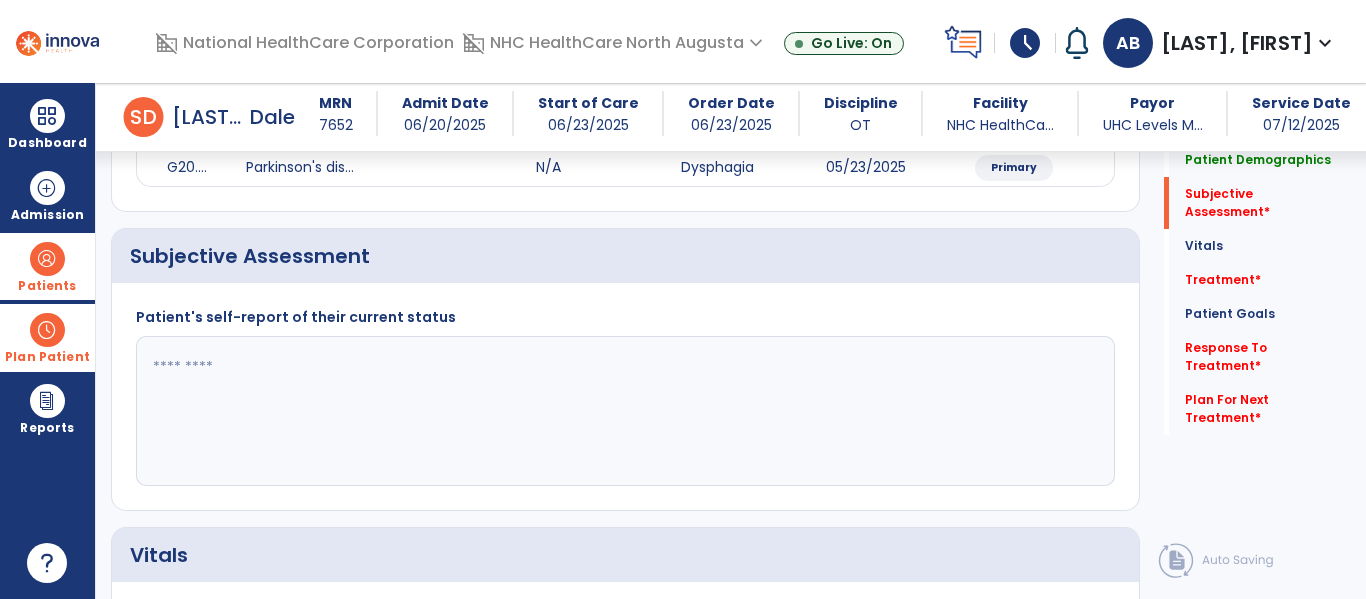 click 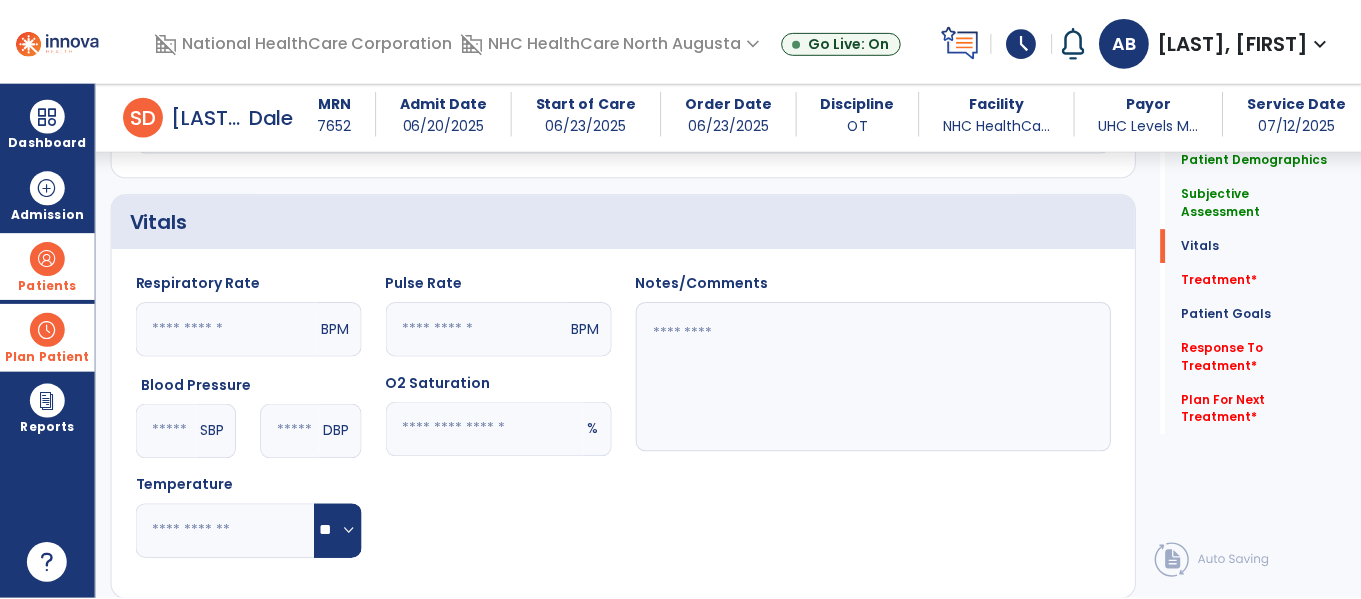 scroll, scrollTop: 1000, scrollLeft: 0, axis: vertical 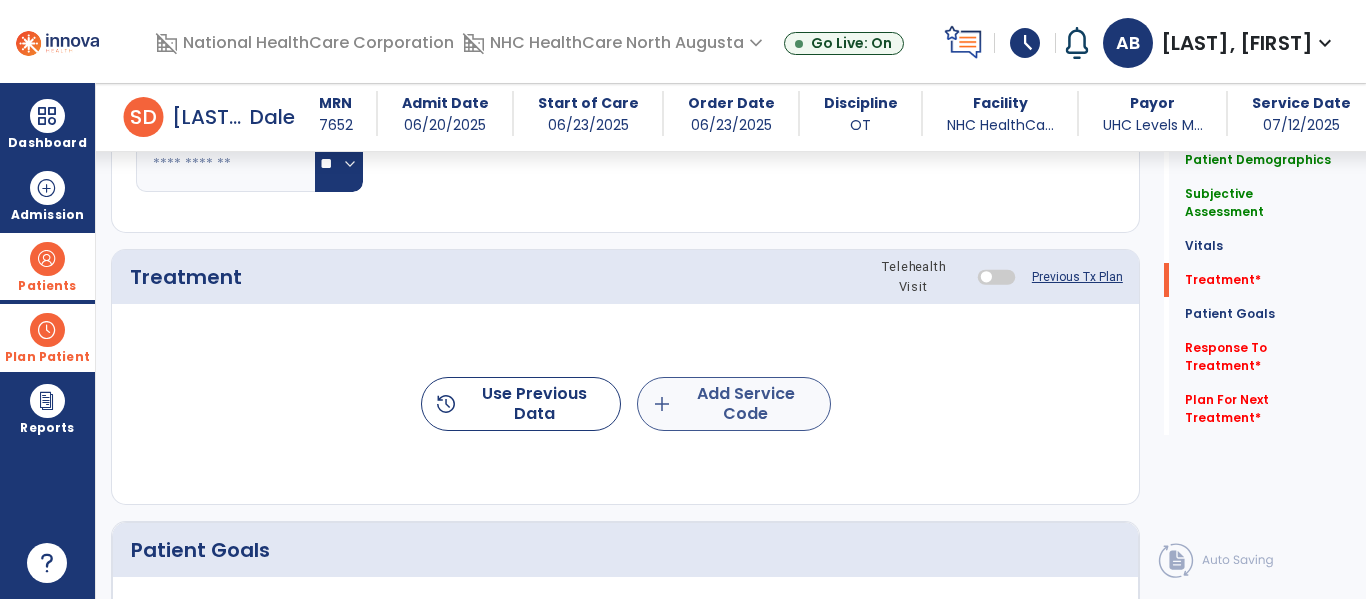 type on "**********" 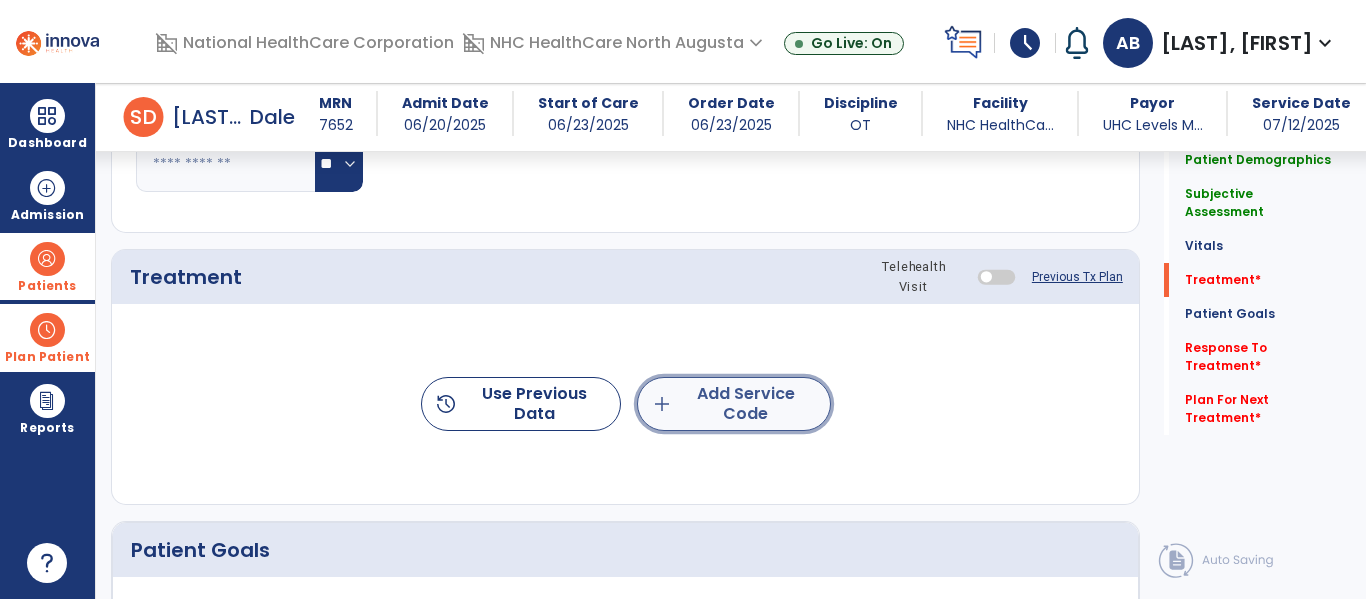 click on "add  Add Service Code" 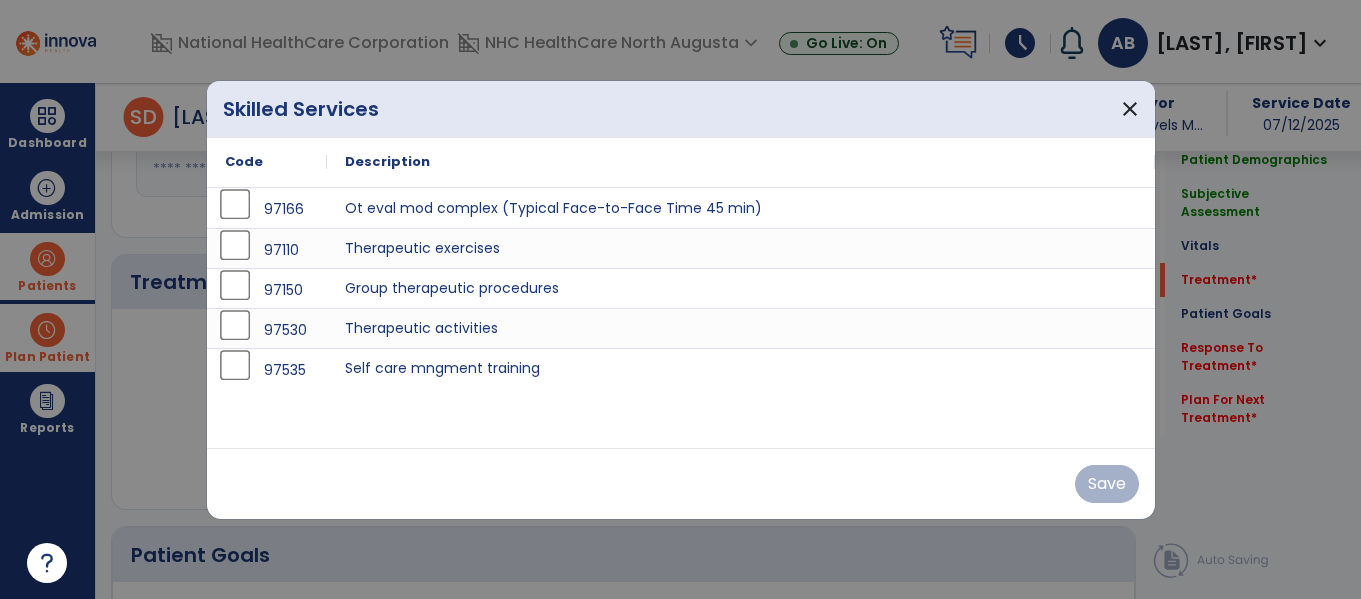 scroll, scrollTop: 1000, scrollLeft: 0, axis: vertical 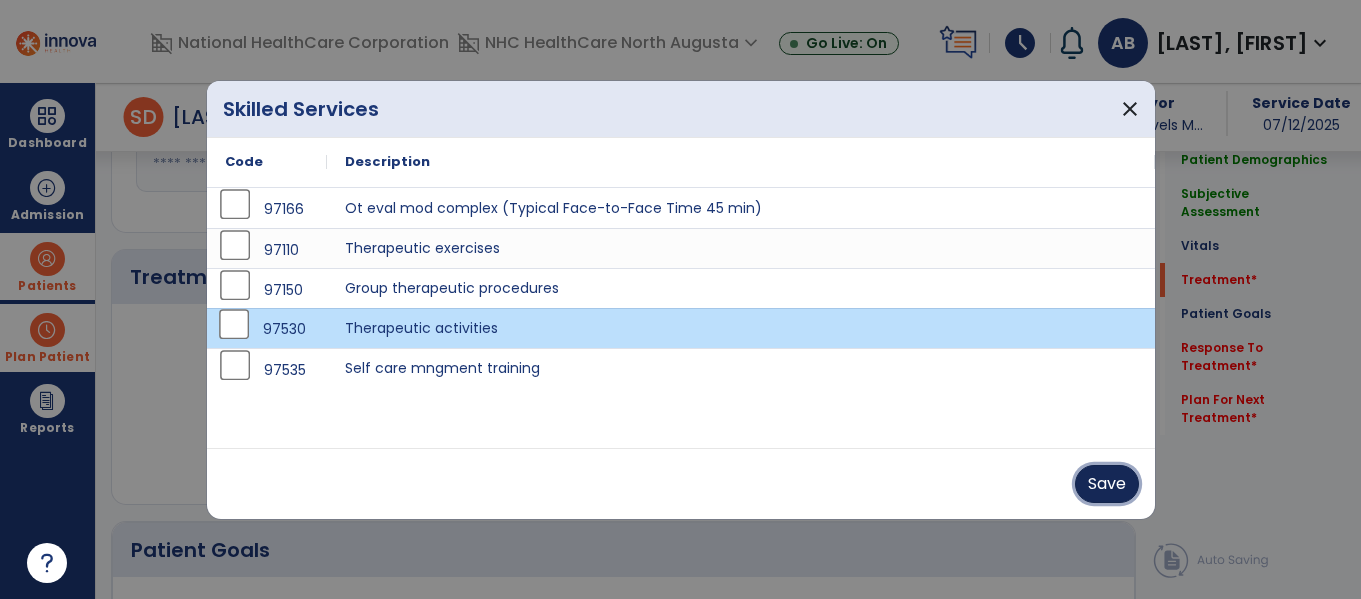 click on "Save" at bounding box center (1107, 484) 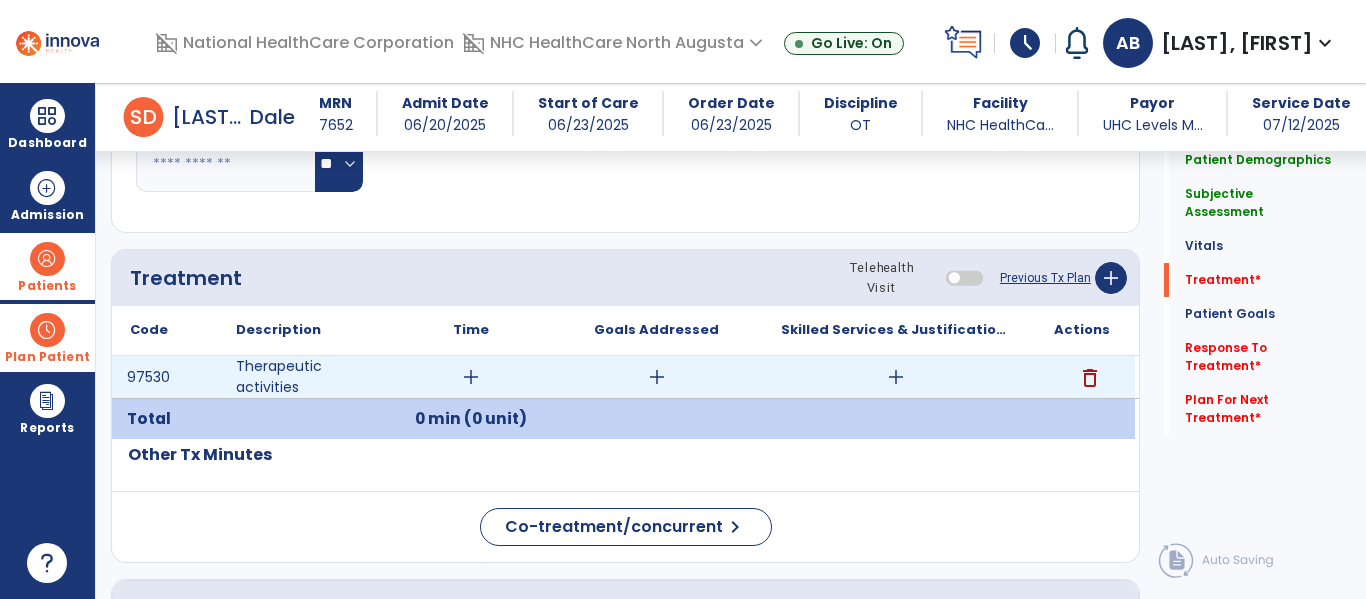 click on "add" at bounding box center [471, 377] 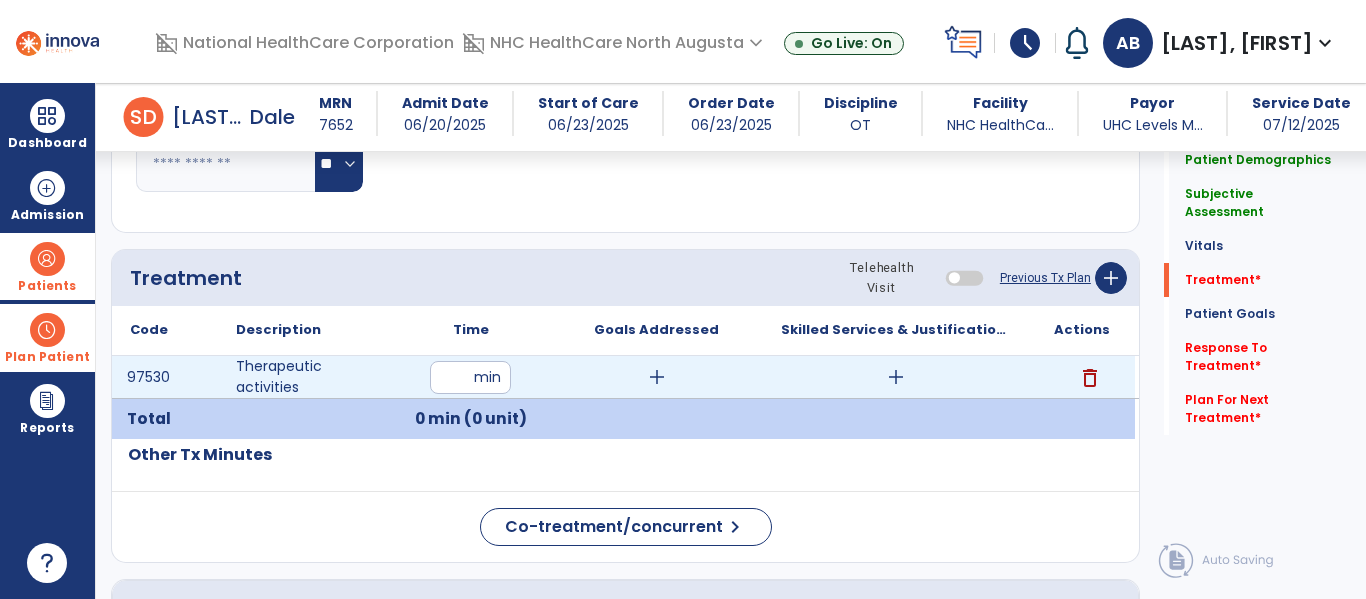 type on "**" 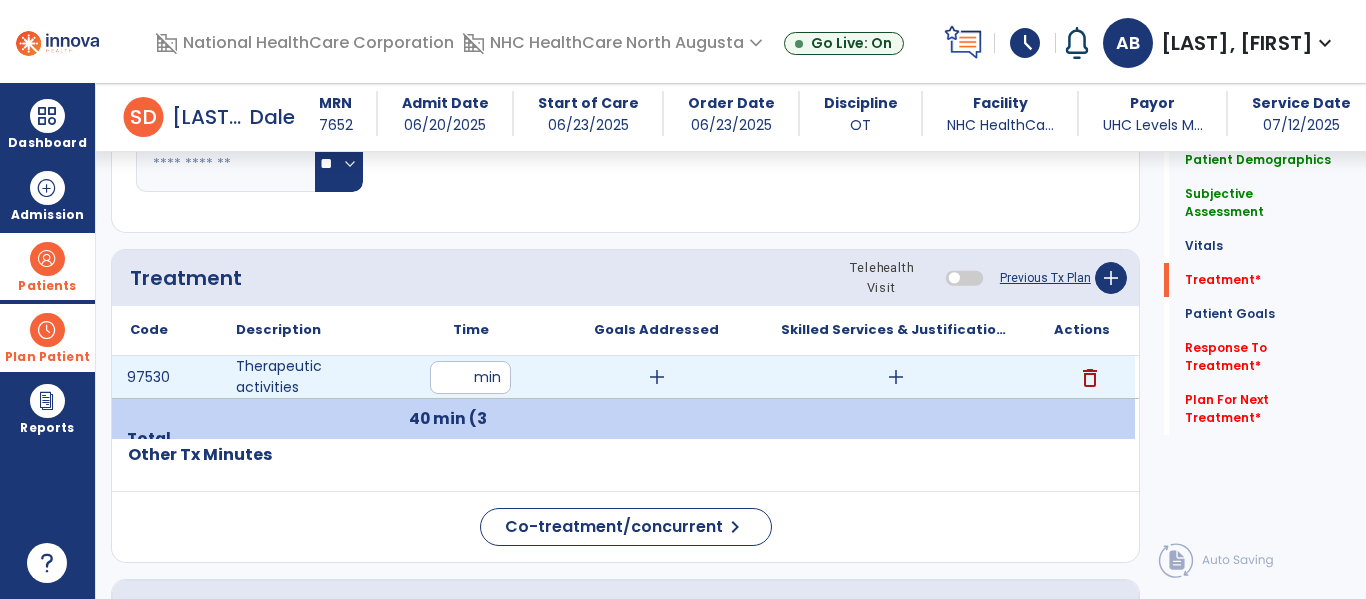 click on "add" at bounding box center (657, 377) 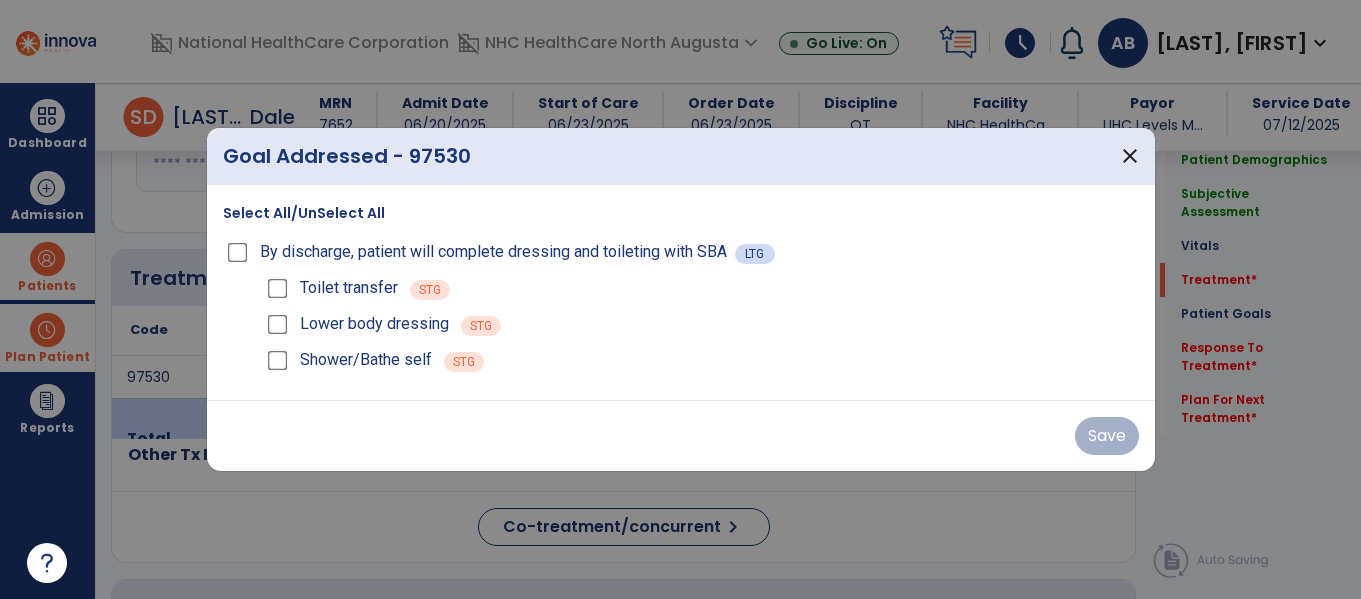scroll, scrollTop: 1000, scrollLeft: 0, axis: vertical 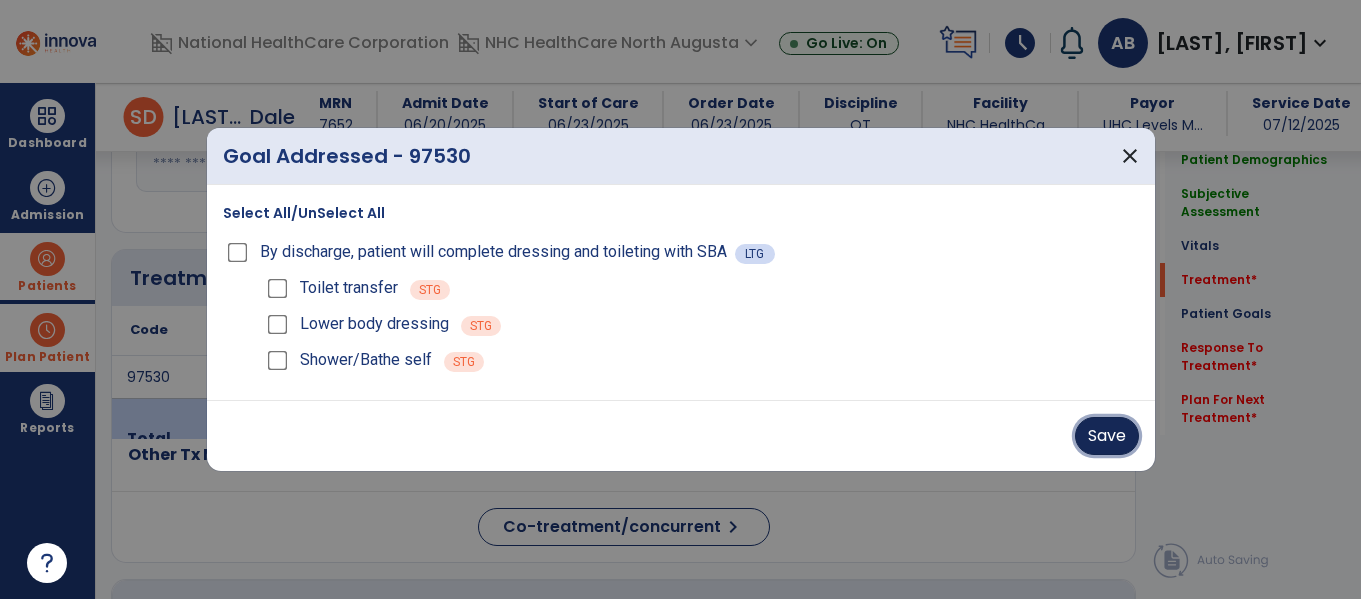 click on "Save" at bounding box center [1107, 436] 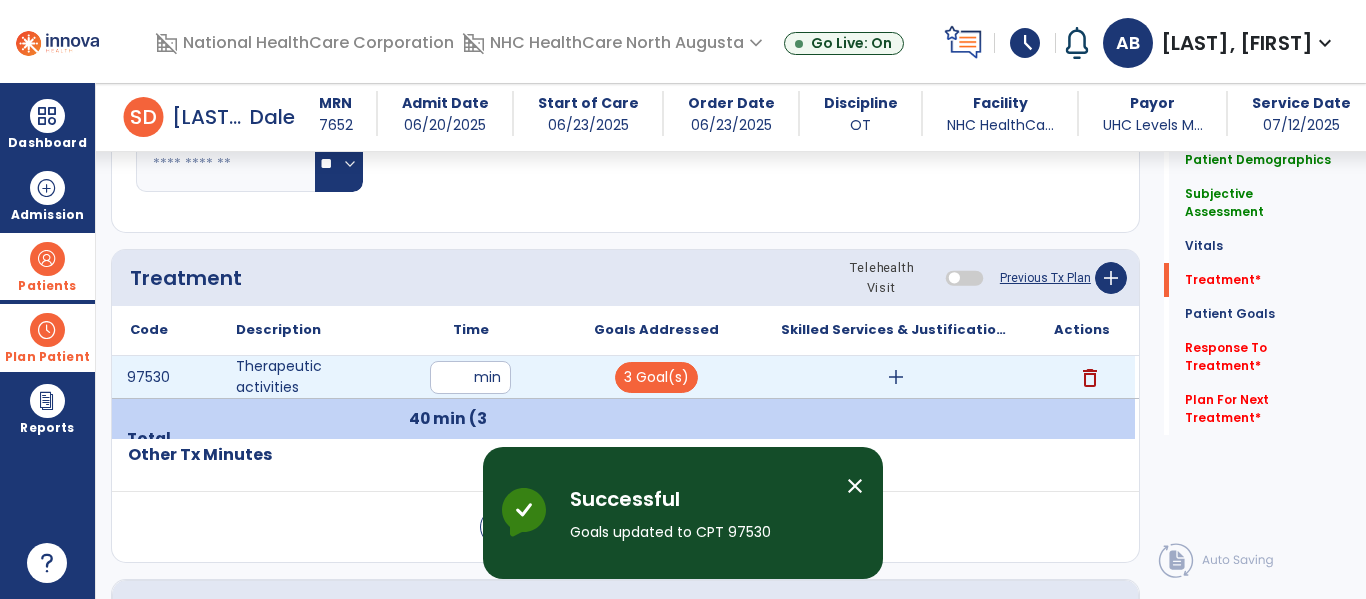 click on "add" at bounding box center (896, 377) 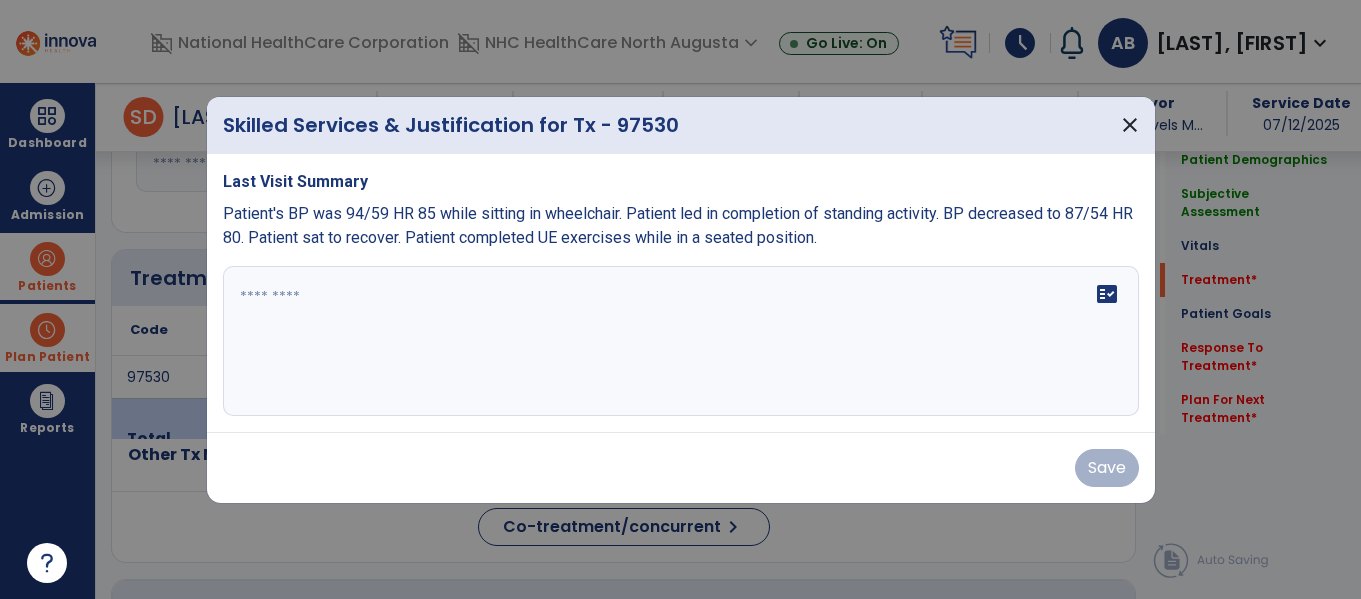 scroll, scrollTop: 1000, scrollLeft: 0, axis: vertical 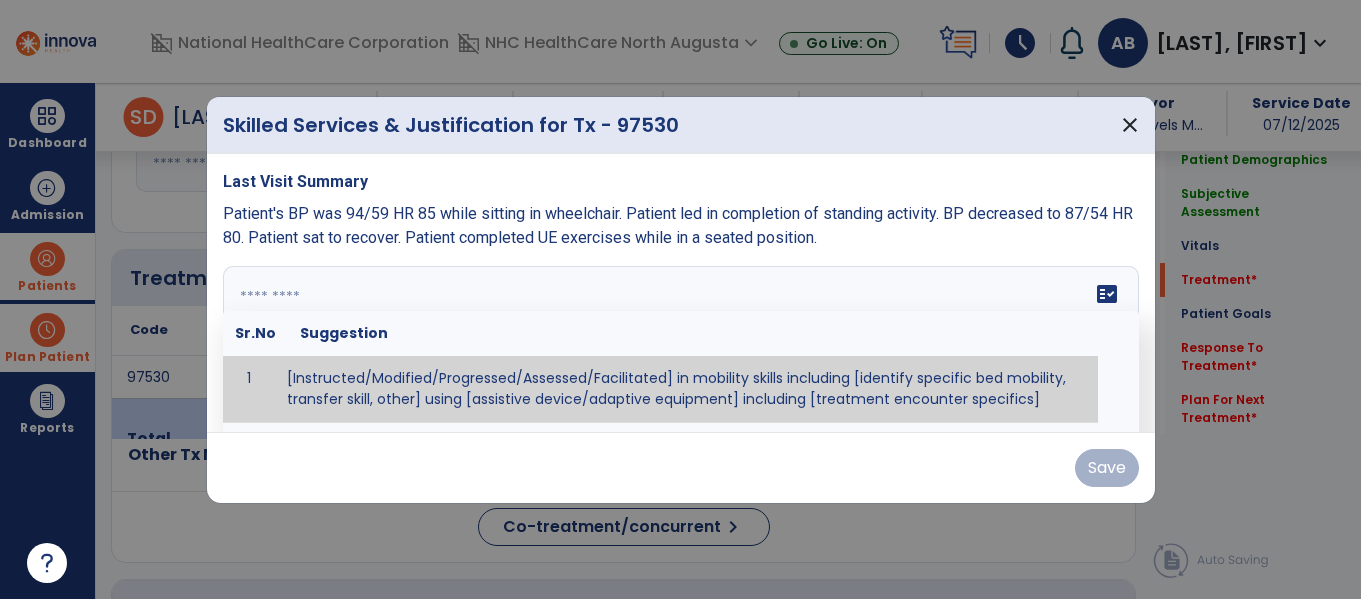 click at bounding box center [681, 341] 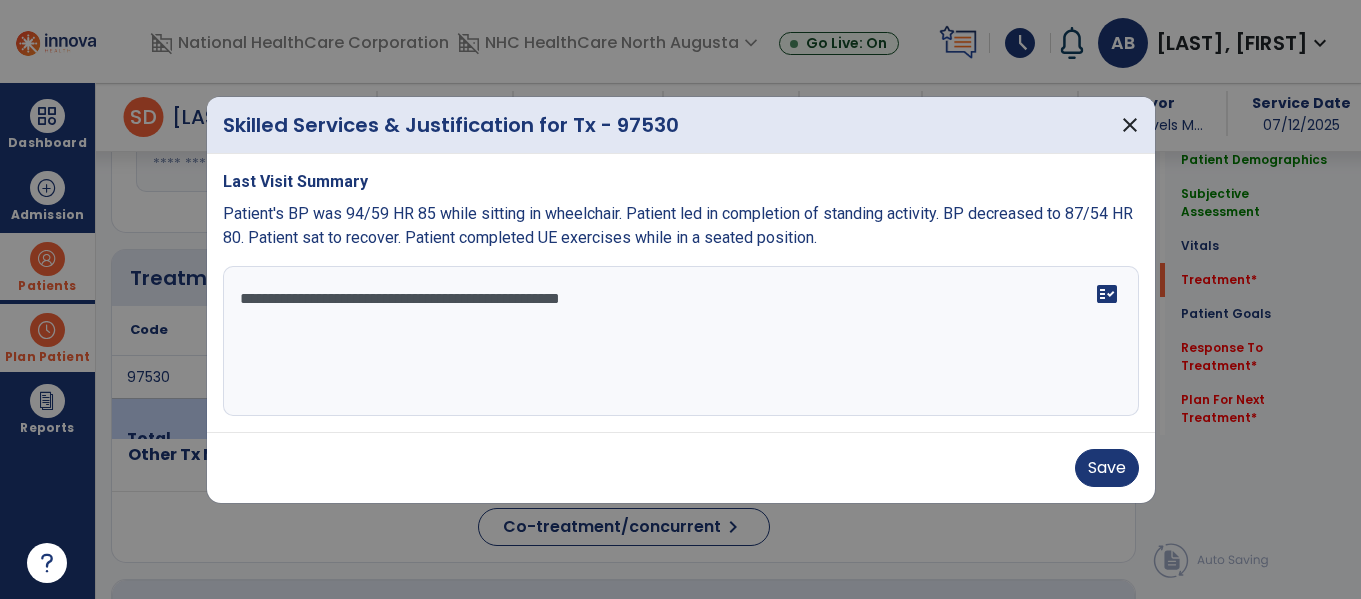 click on "**********" at bounding box center (681, 341) 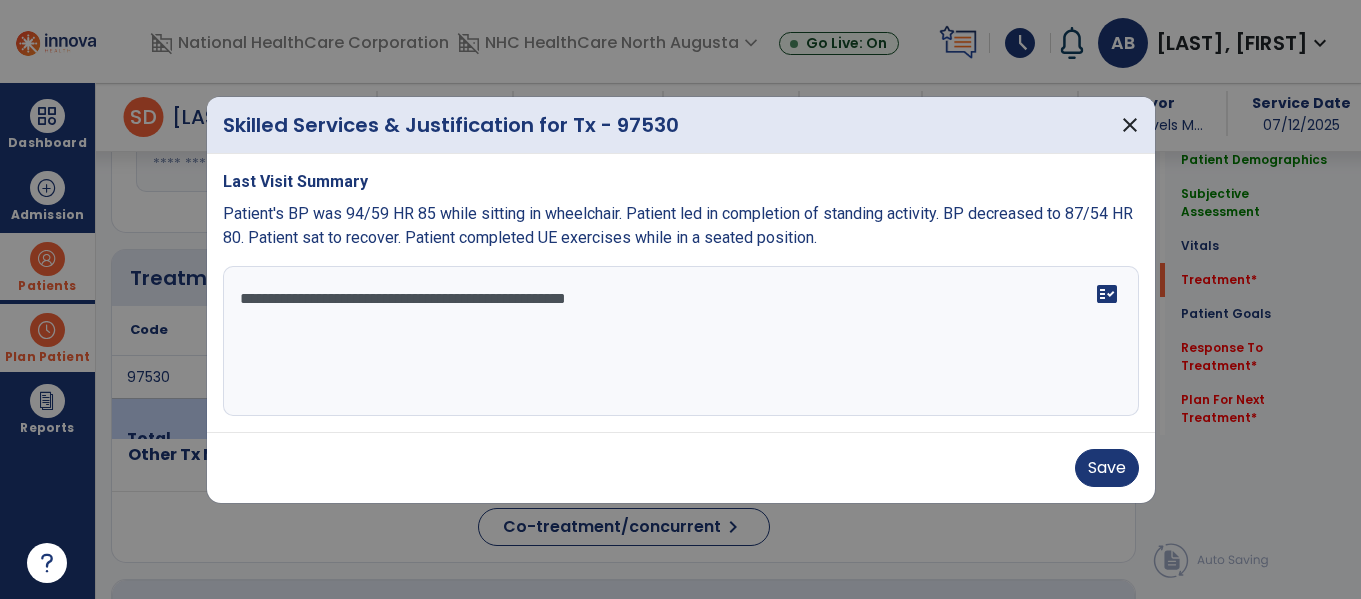 click on "**********" at bounding box center (681, 341) 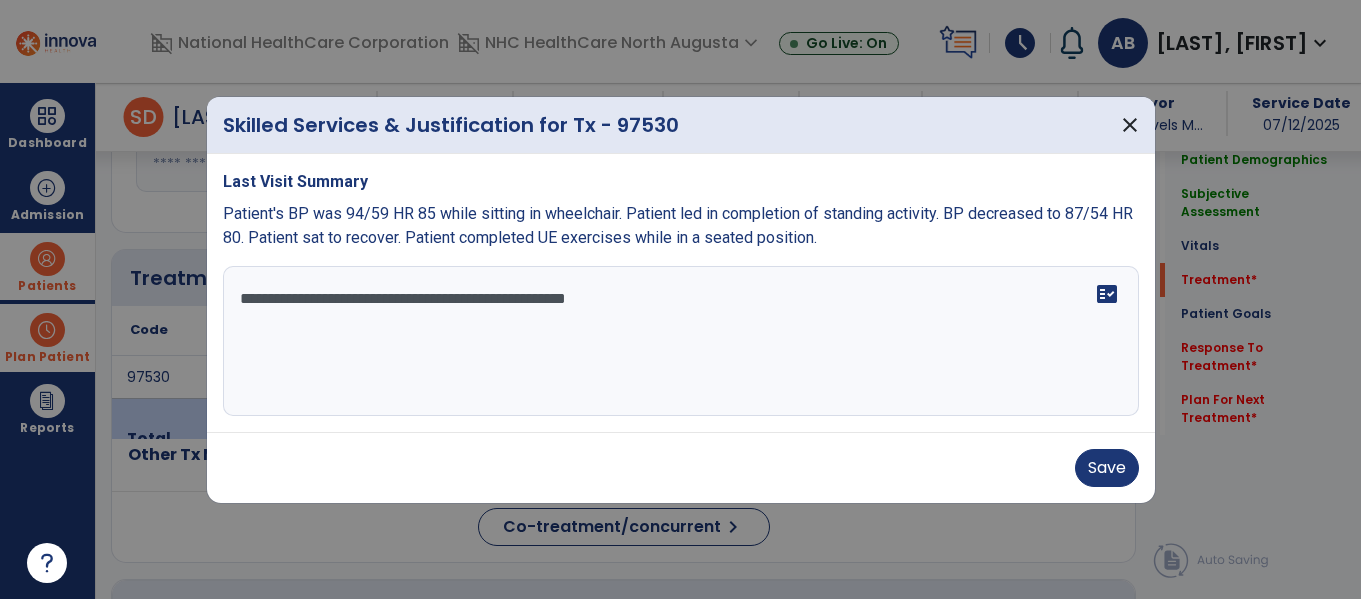 click on "**********" at bounding box center [681, 341] 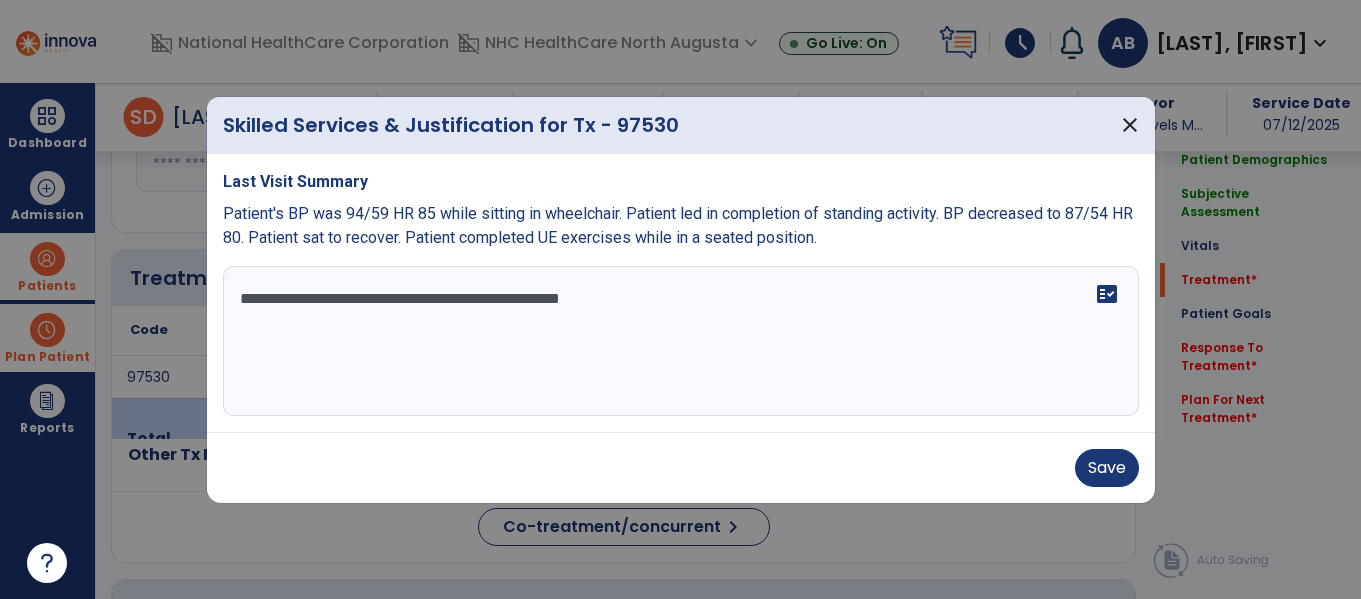 click on "**********" at bounding box center (681, 341) 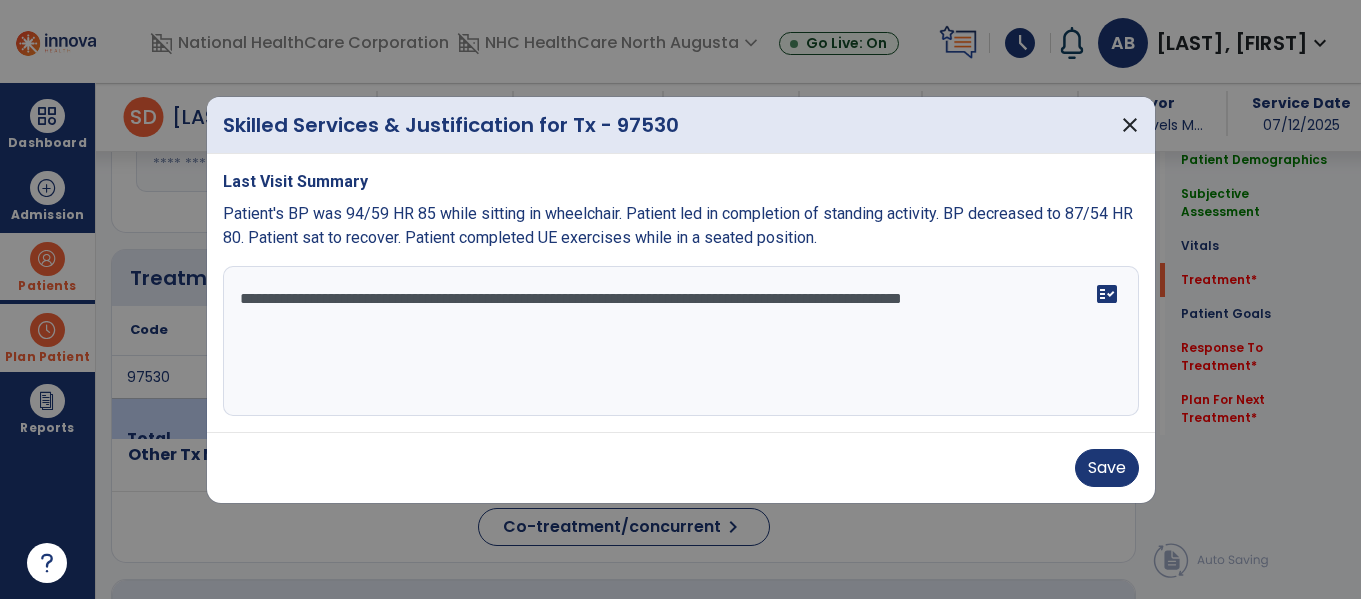 click on "**********" at bounding box center [681, 341] 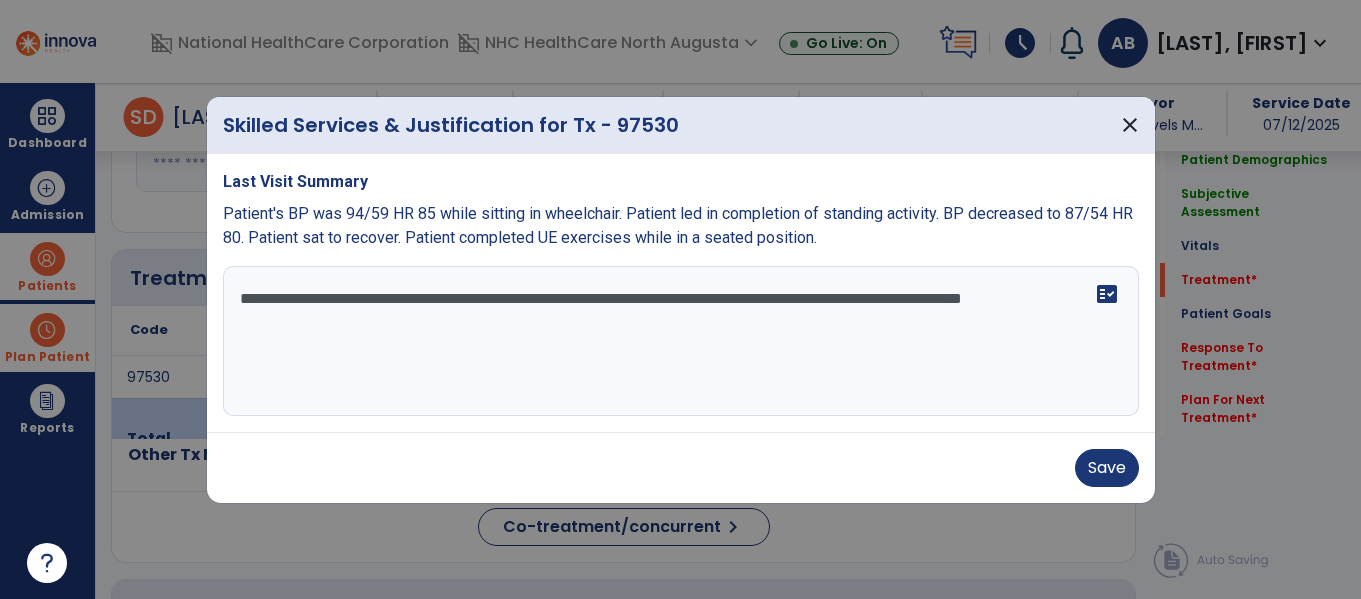 click on "**********" at bounding box center [681, 341] 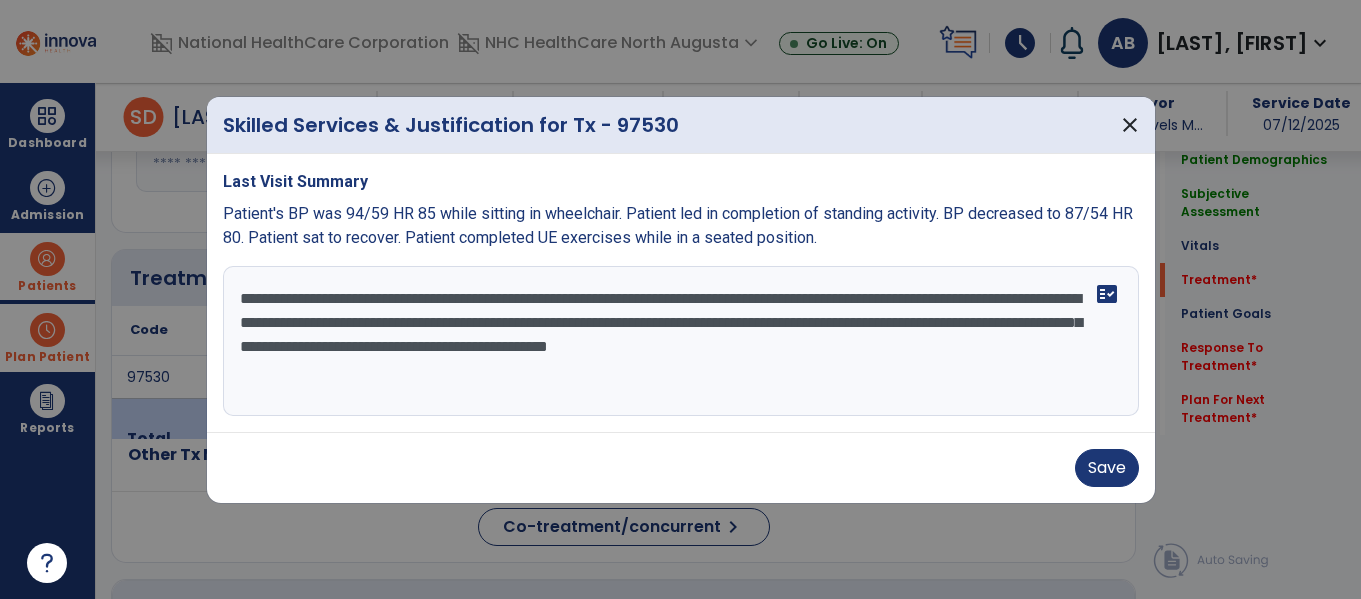 click on "**********" at bounding box center [681, 341] 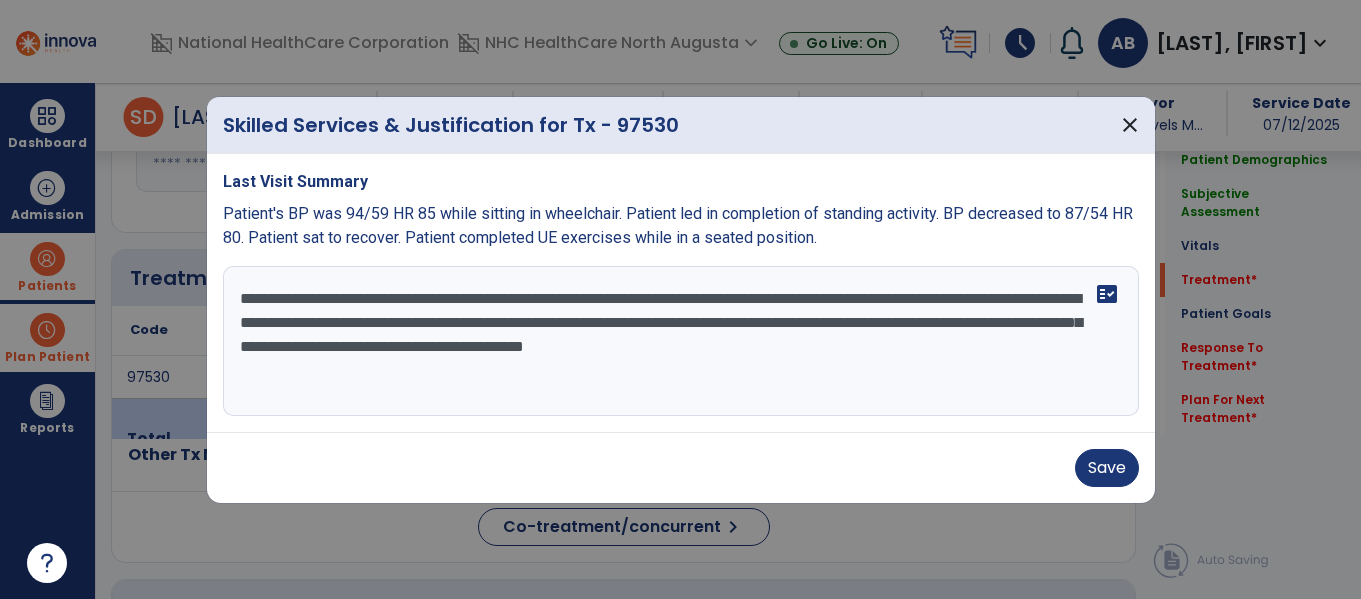 click on "**********" at bounding box center [681, 341] 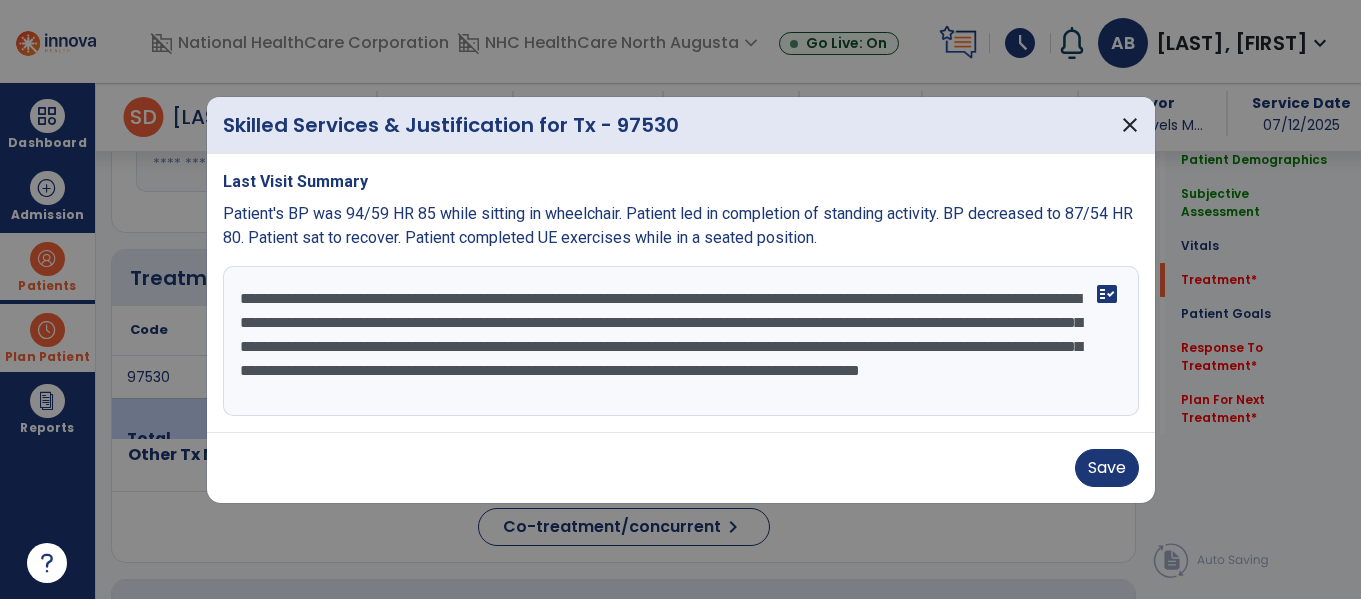 scroll, scrollTop: 16, scrollLeft: 0, axis: vertical 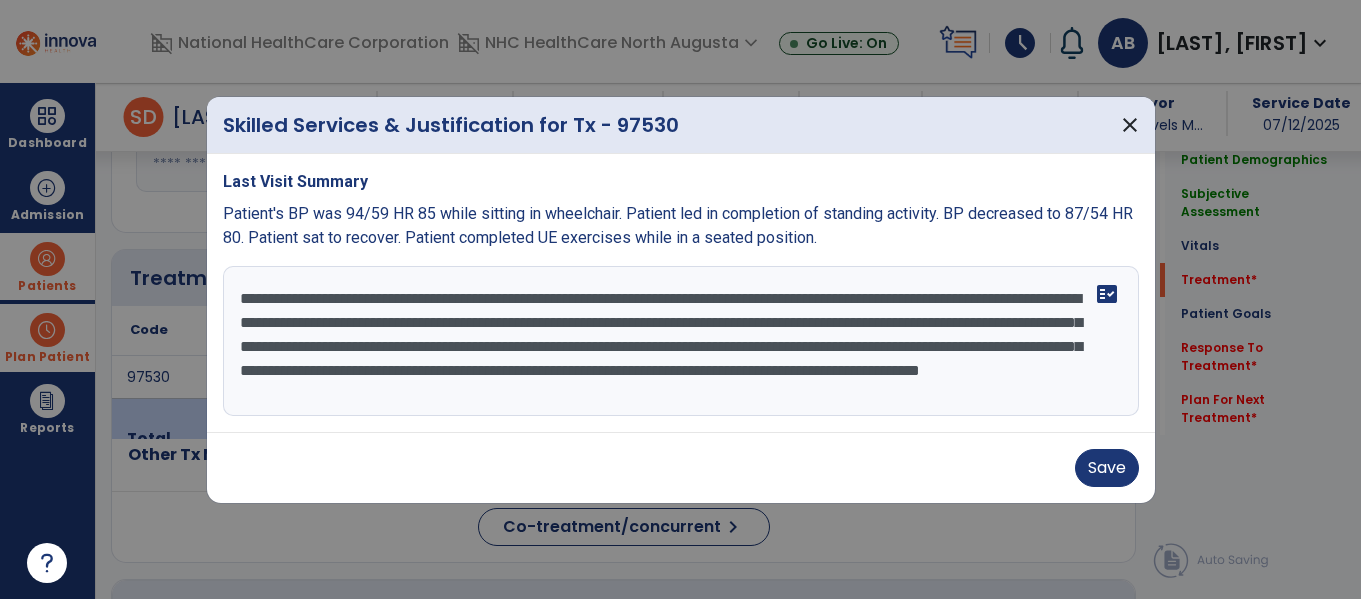 click on "**********" at bounding box center [681, 341] 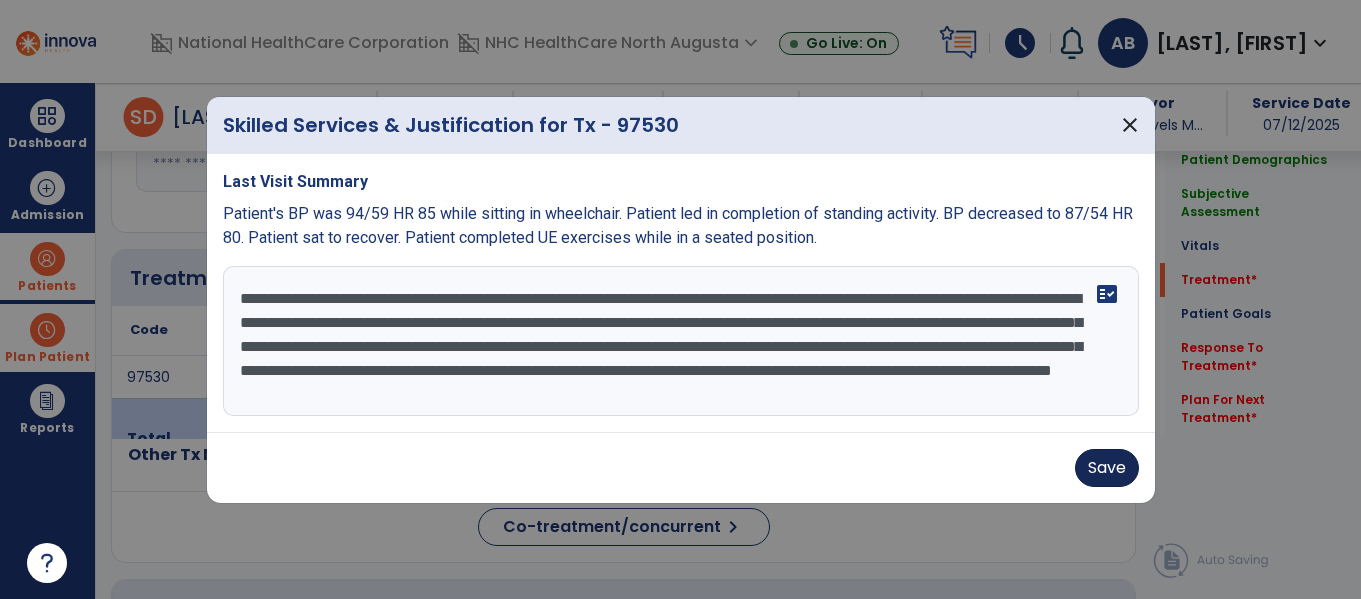 type on "**********" 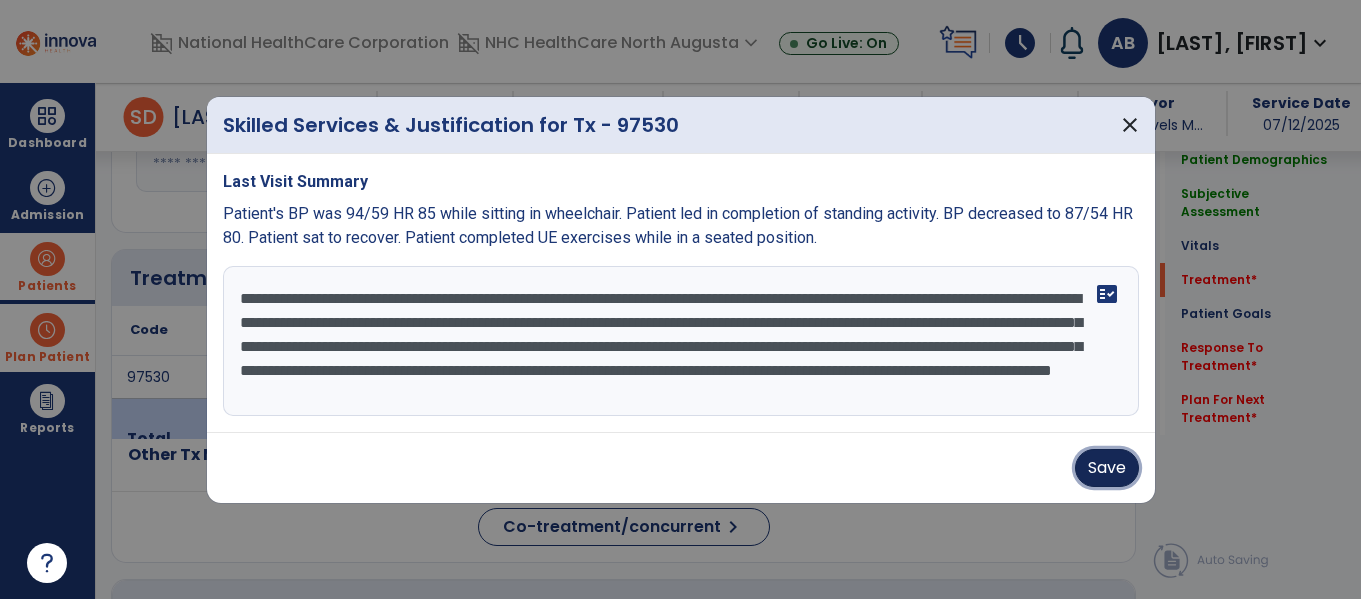 click on "Save" at bounding box center [1107, 468] 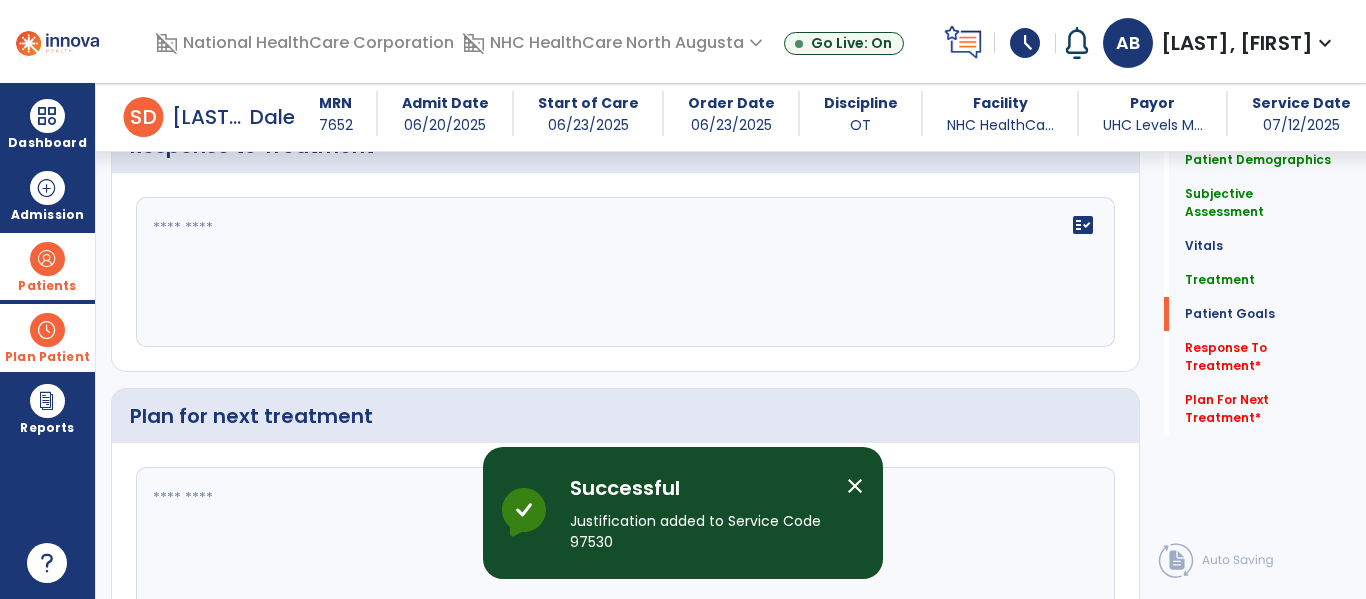 scroll, scrollTop: 2200, scrollLeft: 0, axis: vertical 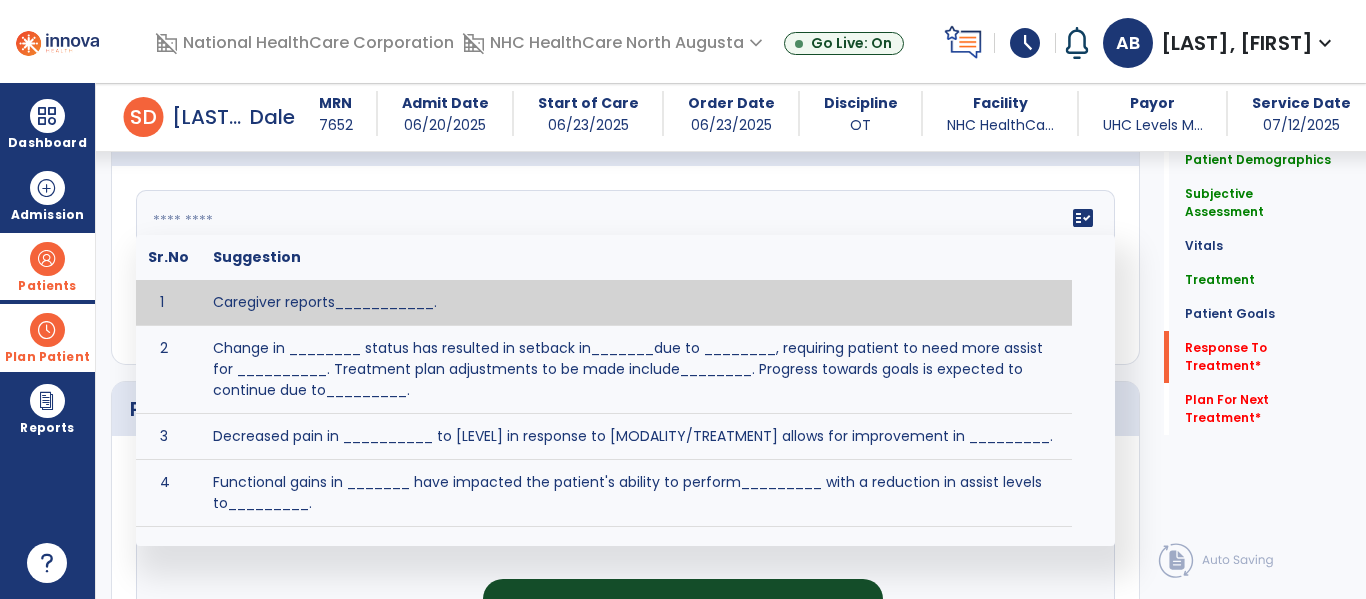 click on "fact_check  Sr.No Suggestion 1 Caregiver reports___________. 2 Change in ________ status has resulted in setback in_______due to ________, requiring patient to need more assist for __________.   Treatment plan adjustments to be made include________.  Progress towards goals is expected to continue due to_________. 3 Decreased pain in __________ to [LEVEL] in response to [MODALITY/TREATMENT] allows for improvement in _________. 4 Functional gains in _______ have impacted the patient's ability to perform_________ with a reduction in assist levels to_________. 5 Functional progress this week has been significant due to__________. 6 Gains in ________ have improved the patient's ability to perform ______with decreased levels of assist to___________. 7 Improvement in ________allows patient to tolerate higher levels of challenges in_________. 8 Pain in [AREA] has decreased to [LEVEL] in response to [TREATMENT/MODALITY], allowing fore ease in completing__________. 9 10 11 12 13 14 15 16 17 18 19 20 21" 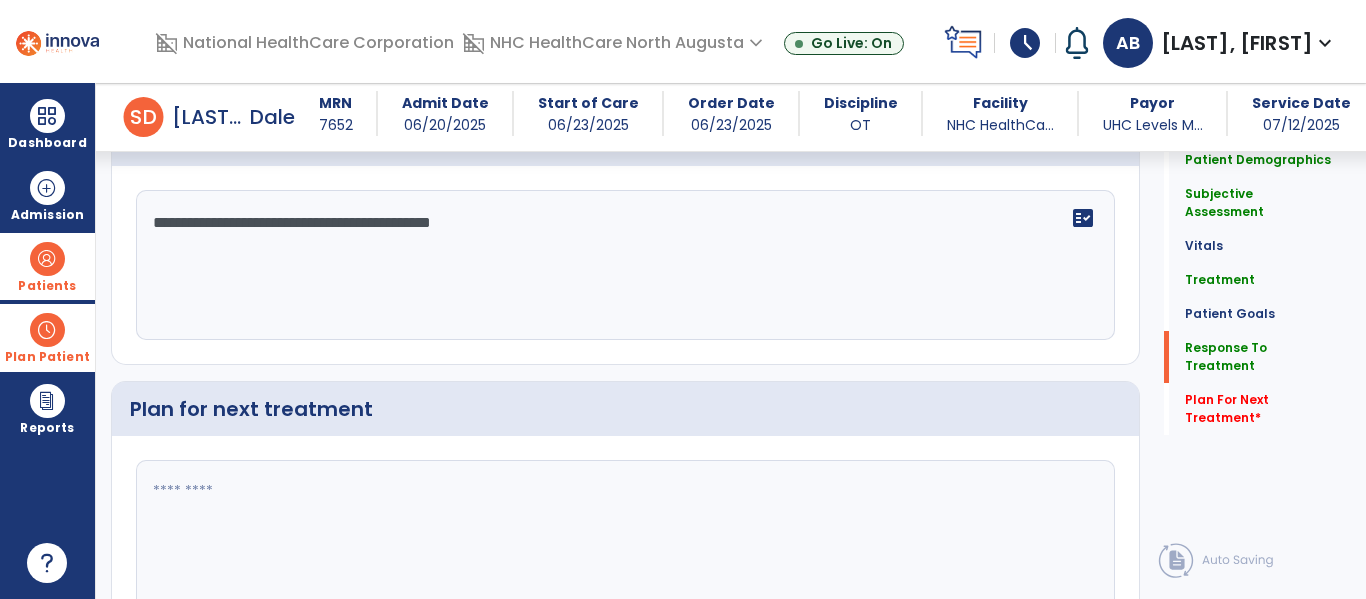 scroll, scrollTop: 2200, scrollLeft: 0, axis: vertical 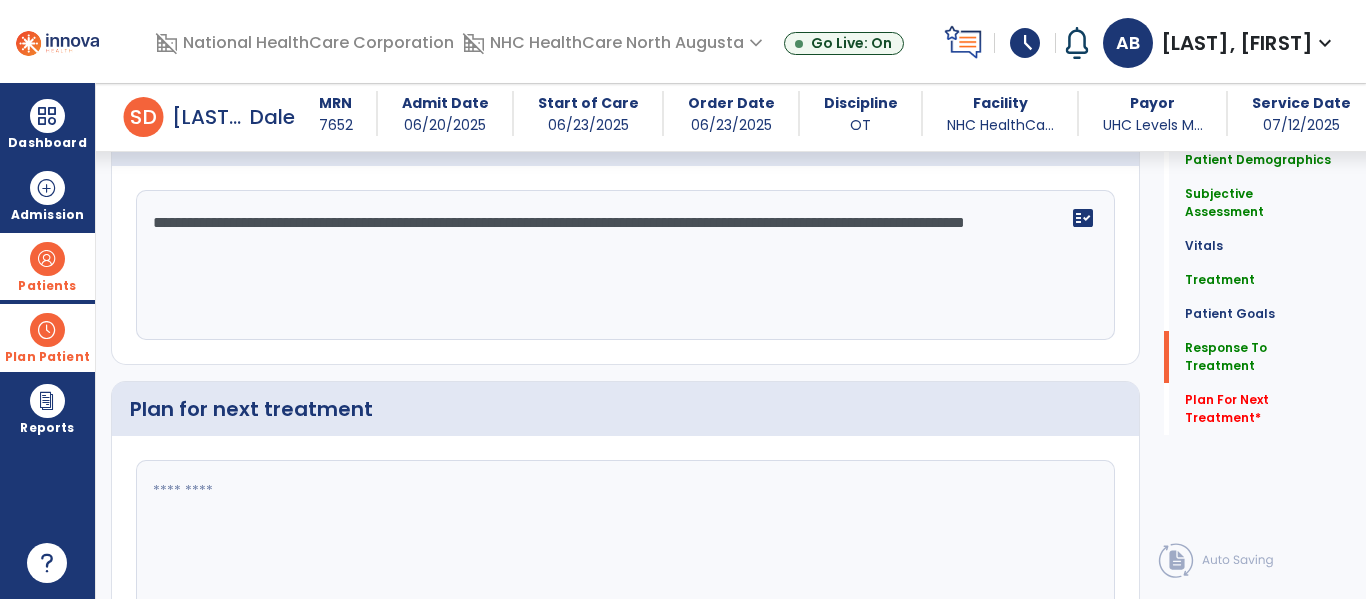 type on "**********" 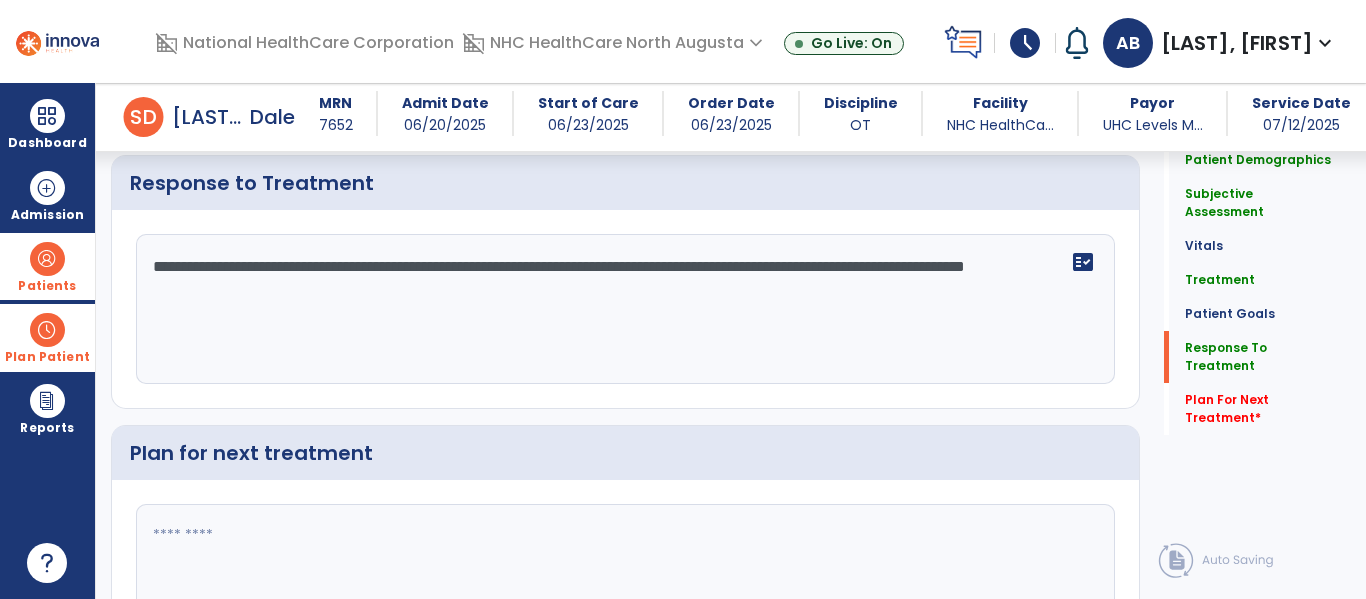 scroll, scrollTop: 2200, scrollLeft: 0, axis: vertical 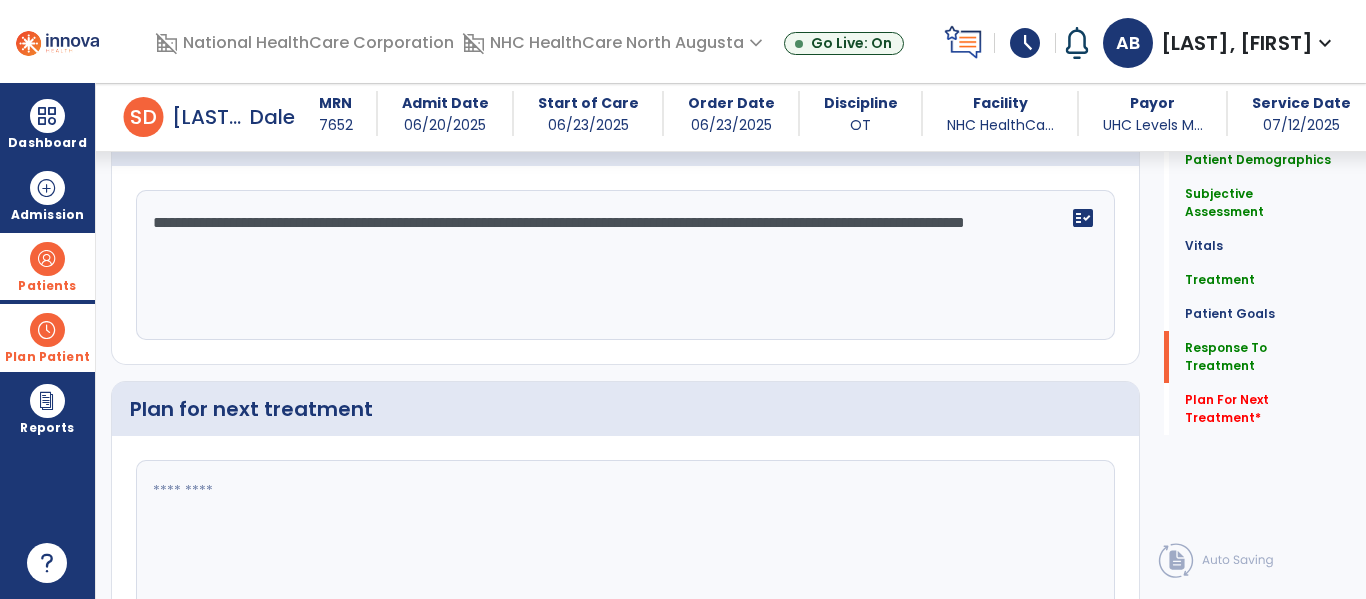 type on "*" 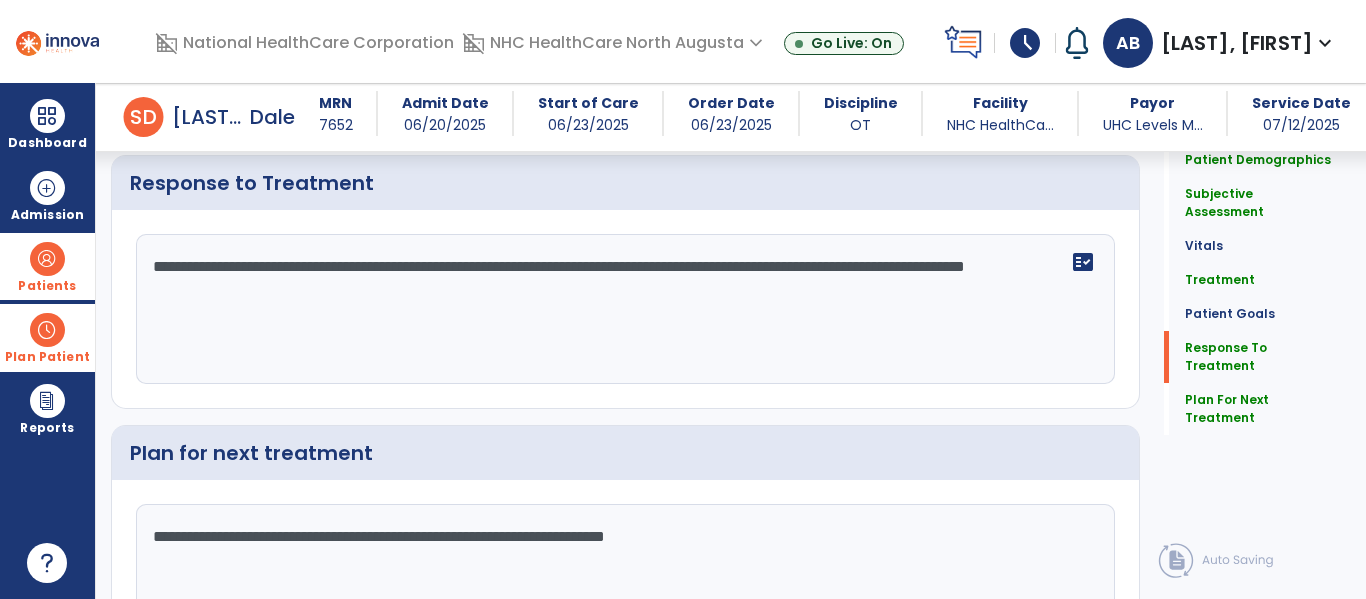 scroll, scrollTop: 2200, scrollLeft: 0, axis: vertical 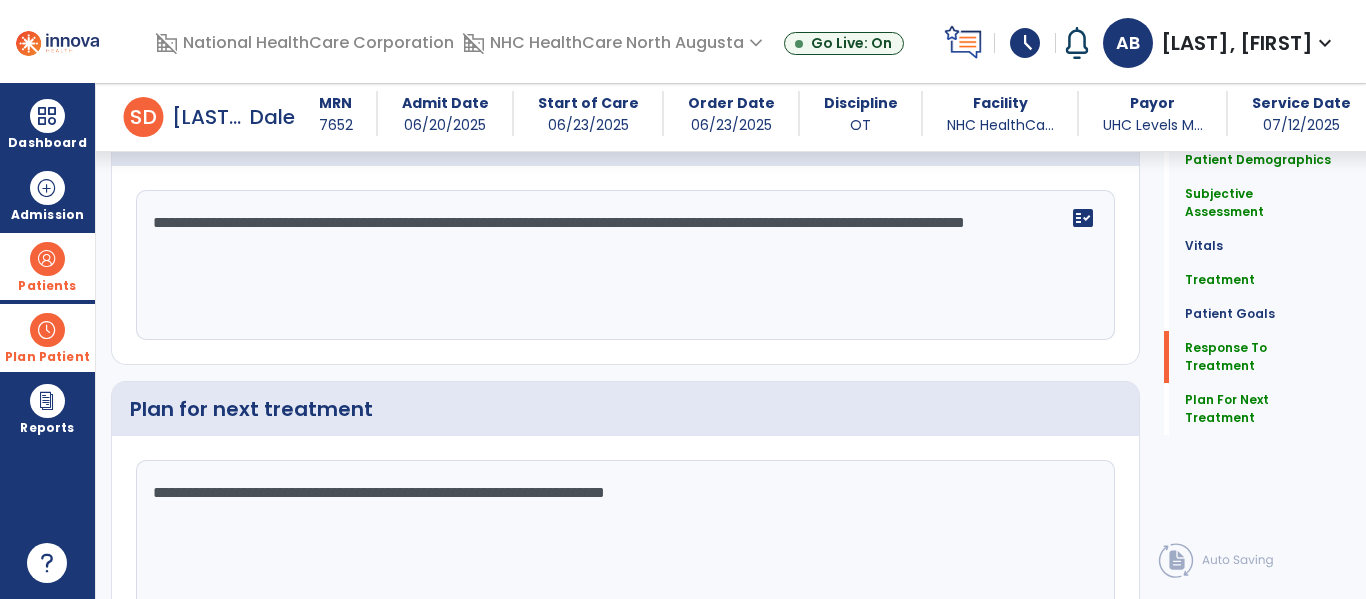 click on "**********" 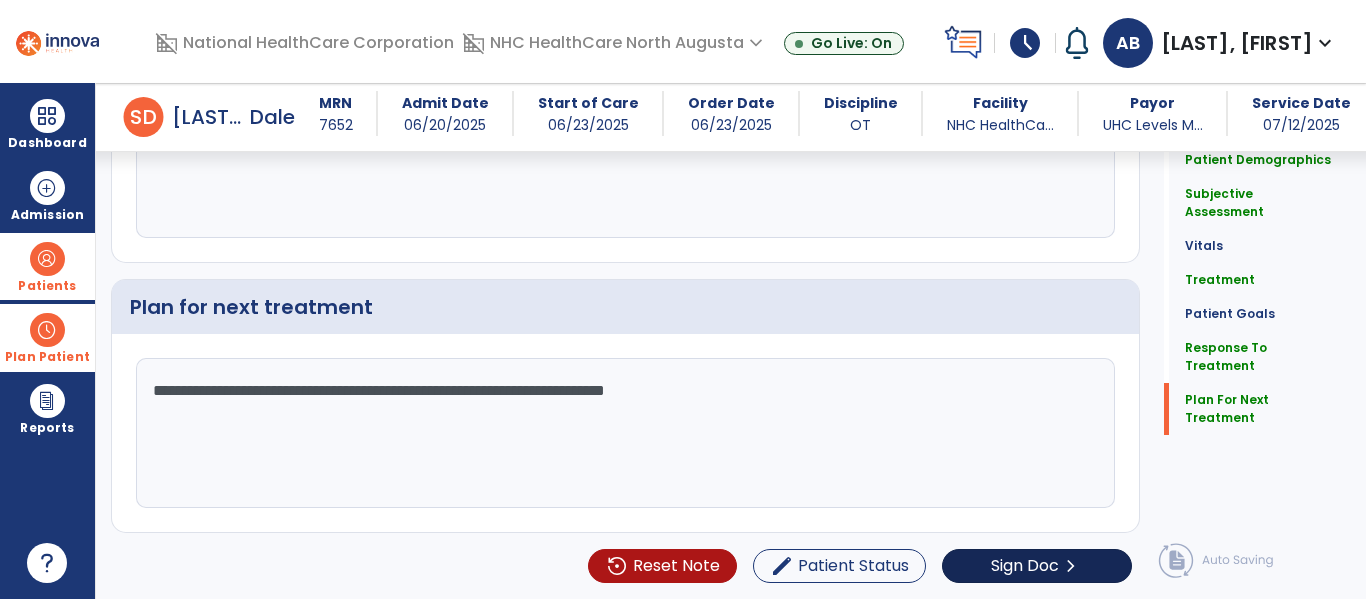 type on "**********" 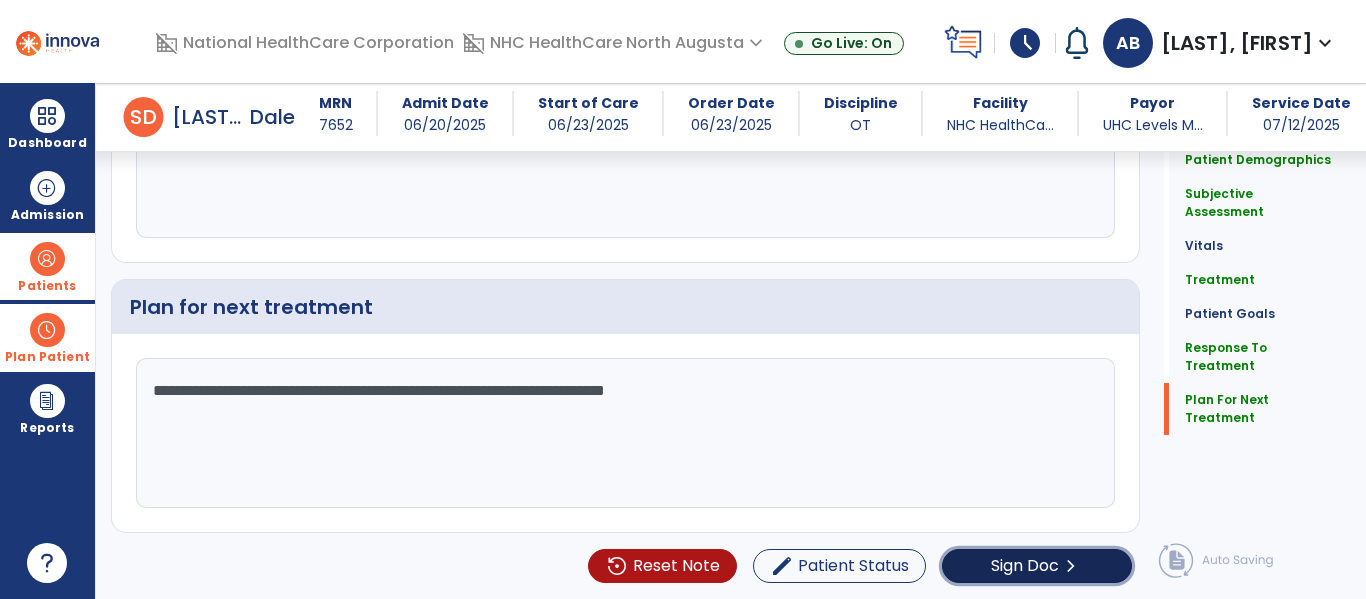 click on "Sign Doc" 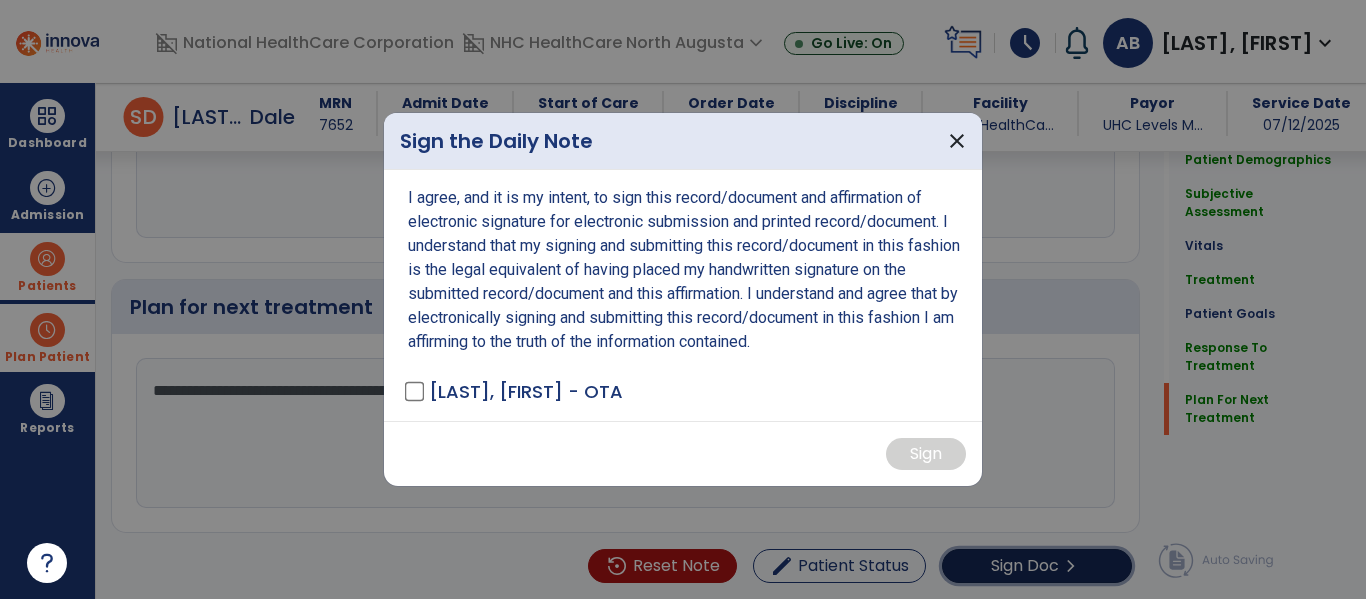 scroll, scrollTop: 2303, scrollLeft: 0, axis: vertical 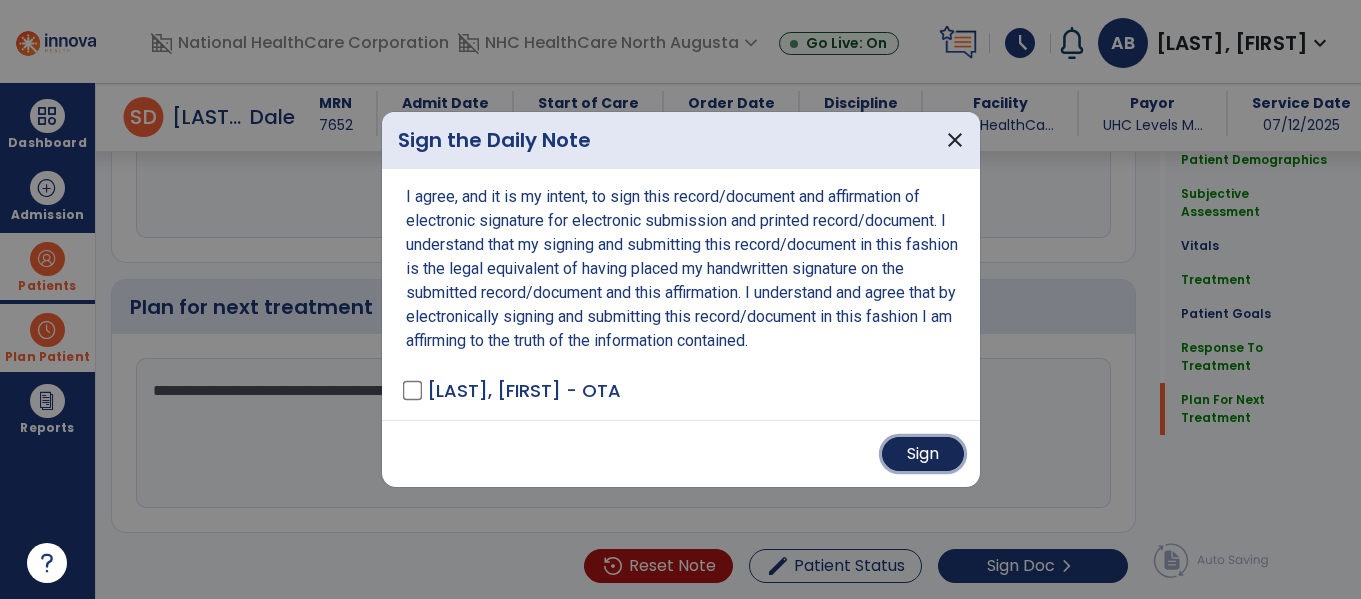 click on "Sign" at bounding box center [923, 454] 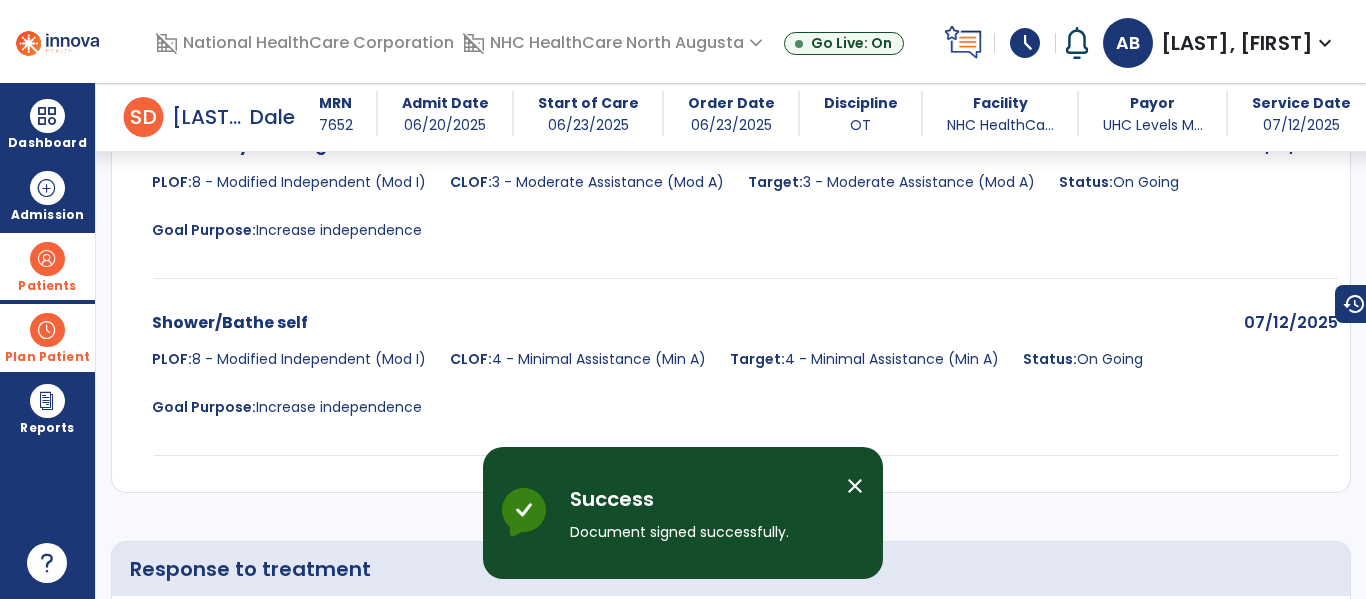 scroll, scrollTop: 3085, scrollLeft: 0, axis: vertical 